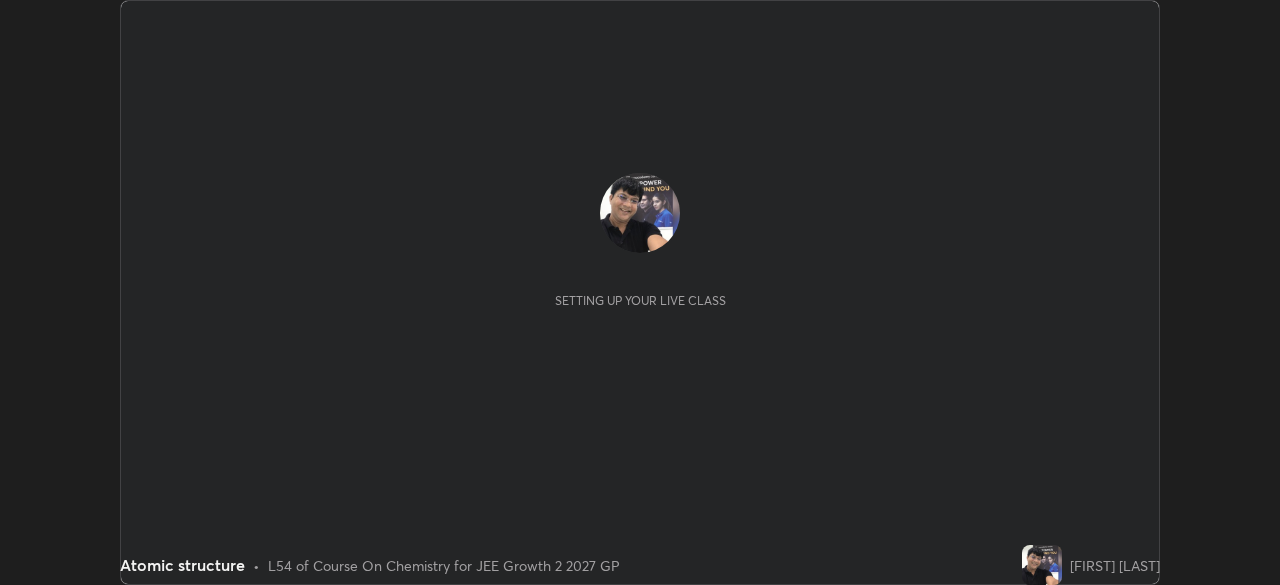 scroll, scrollTop: 0, scrollLeft: 0, axis: both 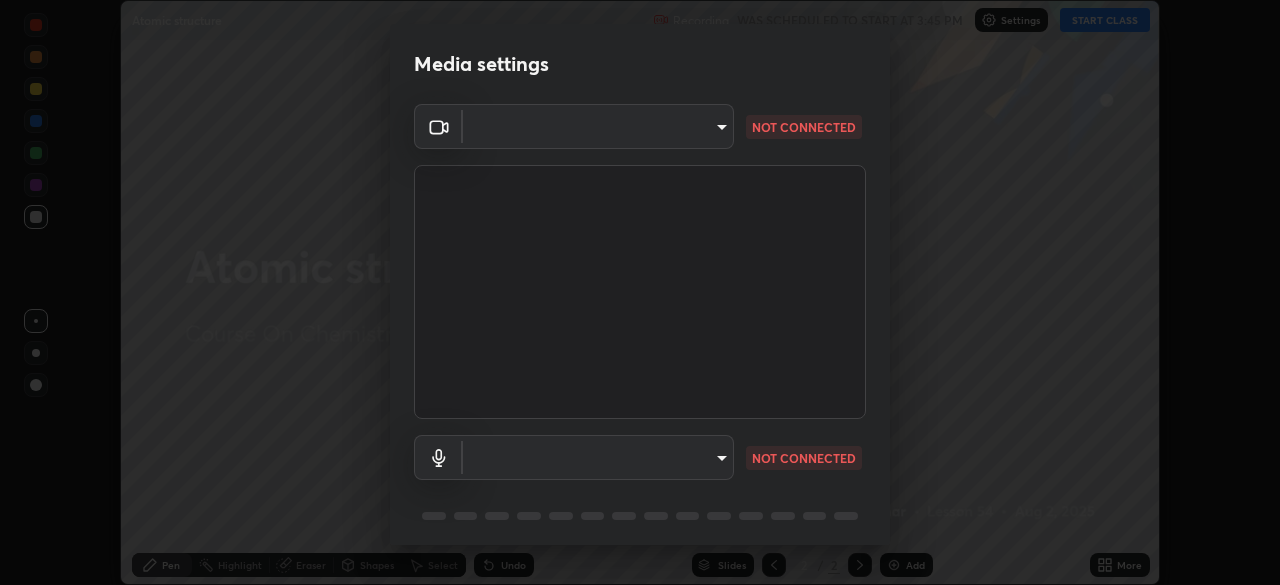type on "[HASH]" 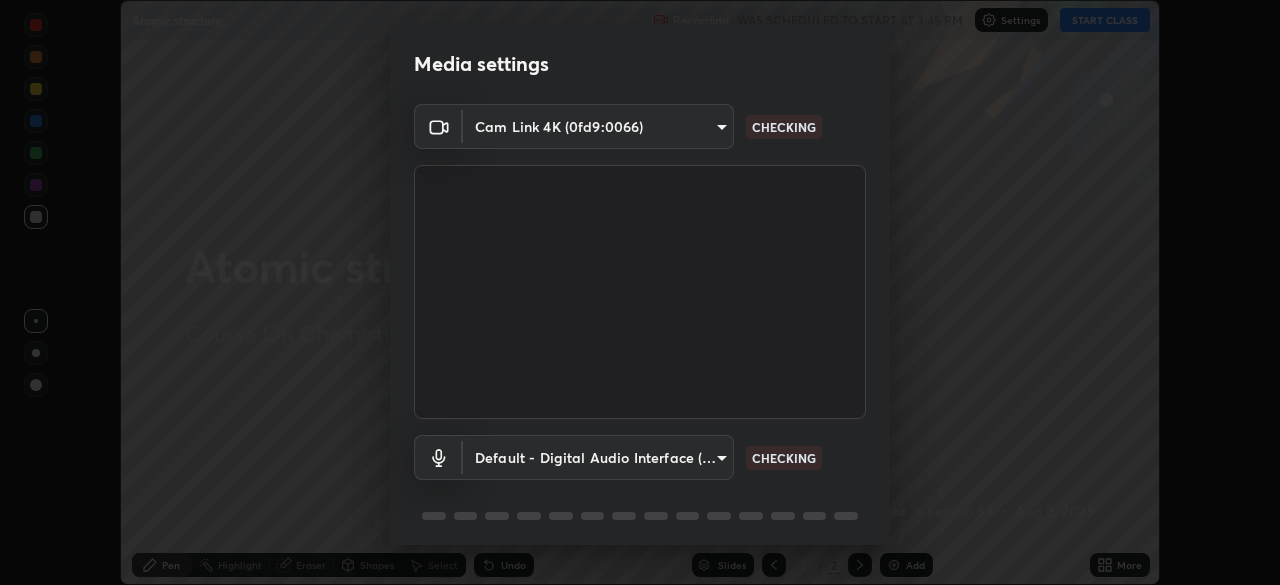 scroll, scrollTop: 71, scrollLeft: 0, axis: vertical 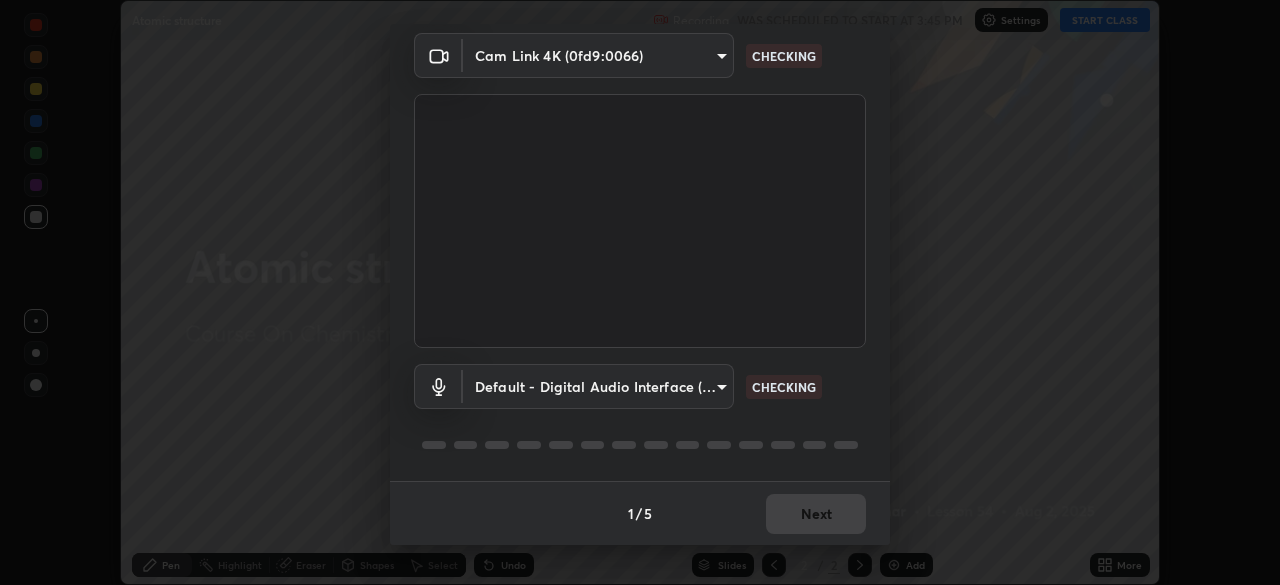 click on "Erase all Atomic structure Recording WAS SCHEDULED TO START AT  3:45 PM Settings START CLASS Setting up your live class Atomic structure • L54 of Course On Chemistry for JEE Growth 2 2027 GP [FIRST] [LAST] Pen Highlight Eraser Shapes Select Undo Slides 2 / 2 Add More No doubts shared Encourage your learners to ask a doubt for better clarity Report an issue Reason for reporting Buffering Chat not working Audio - Video sync issue Educator video quality low ​ Attach an image Report Media settings Cam Link 4K (0fd9:0066) [HASH] CHECKING Default - Digital Audio Interface (3- Cam Link 4K) default CHECKING 1 / 5 Next" at bounding box center [640, 292] 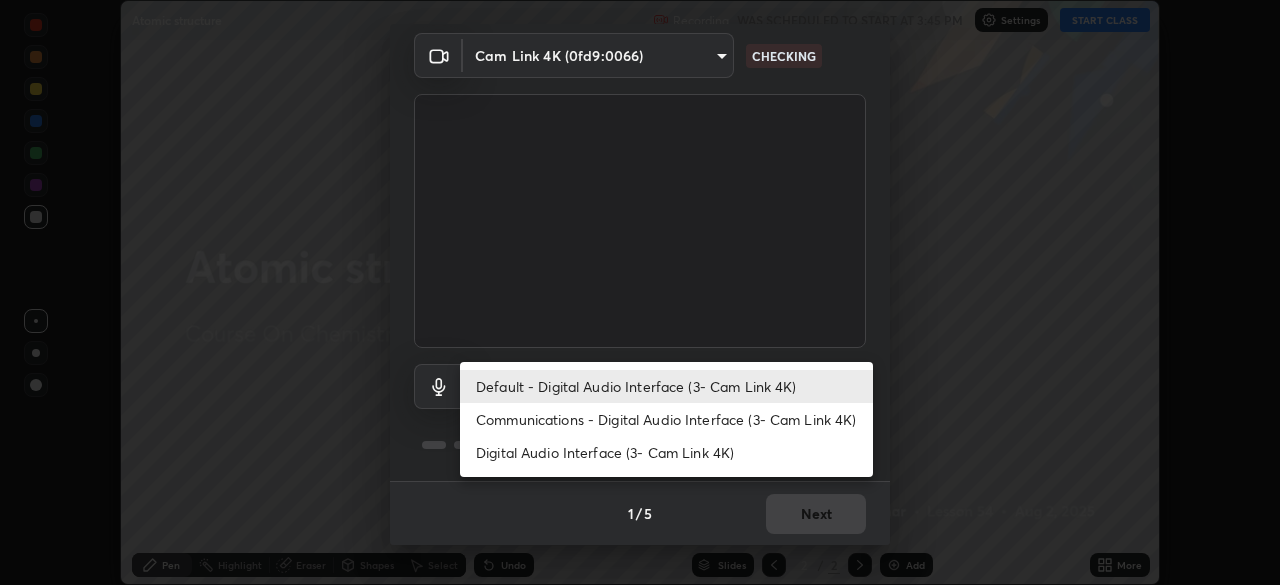 click on "Digital Audio Interface (3- Cam Link 4K)" at bounding box center (666, 452) 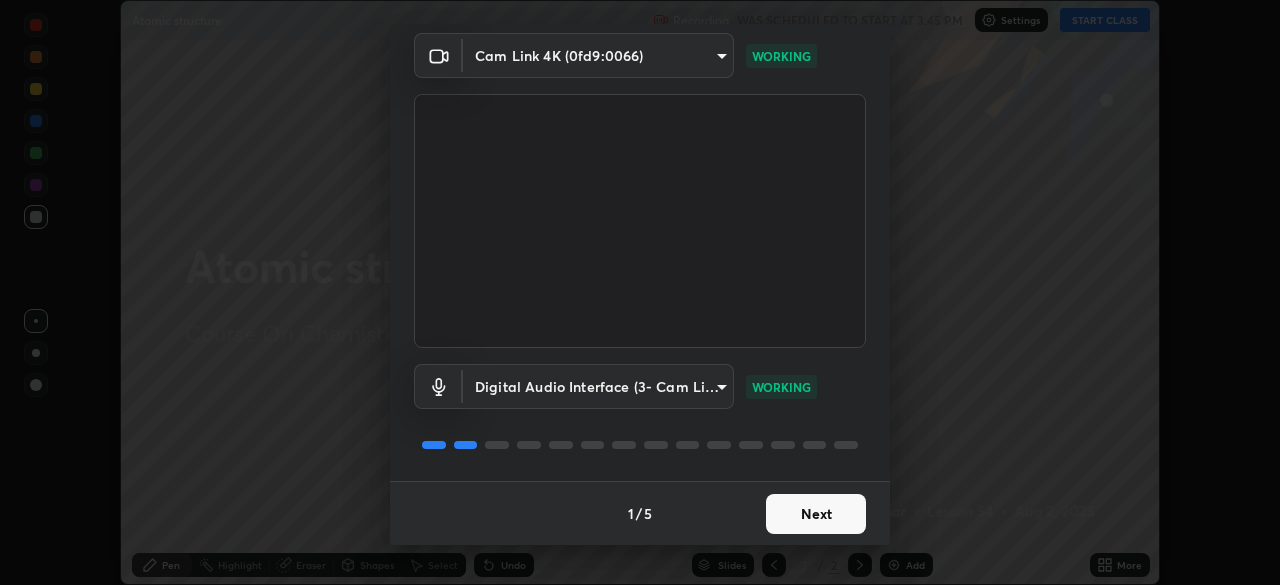 click on "Next" at bounding box center [816, 514] 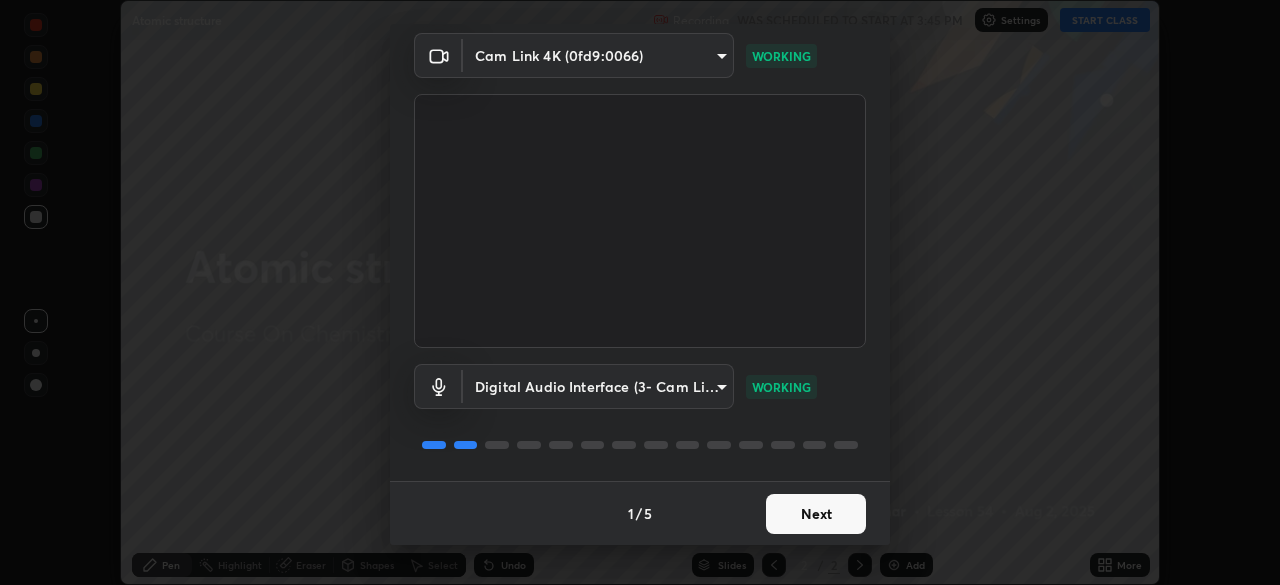 scroll, scrollTop: 0, scrollLeft: 0, axis: both 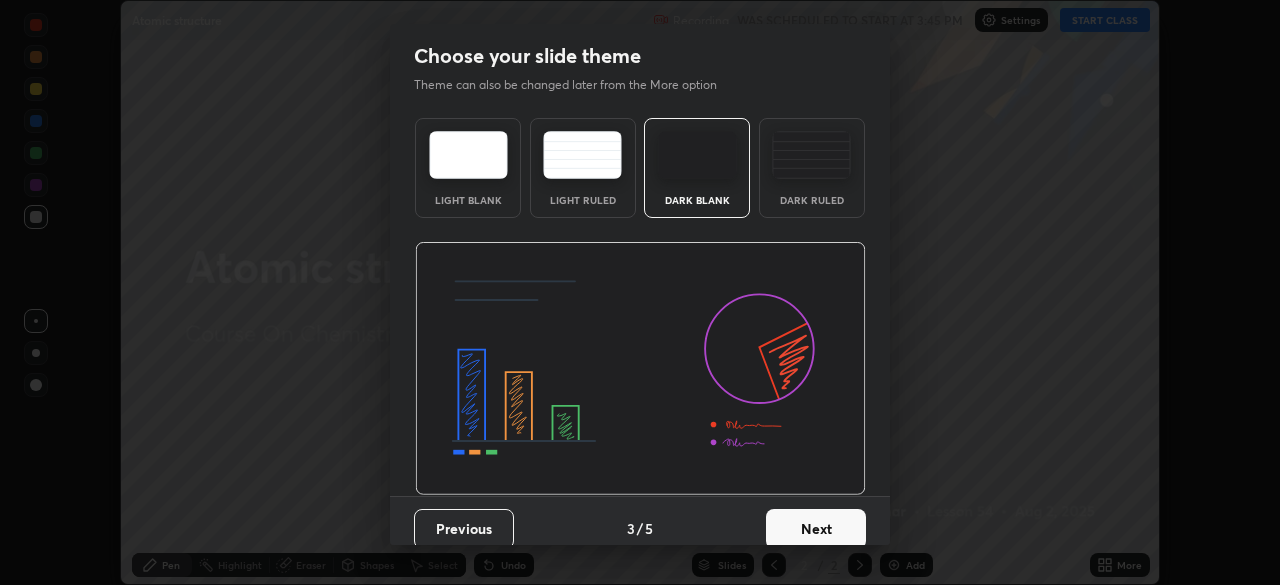 click on "Next" at bounding box center [816, 529] 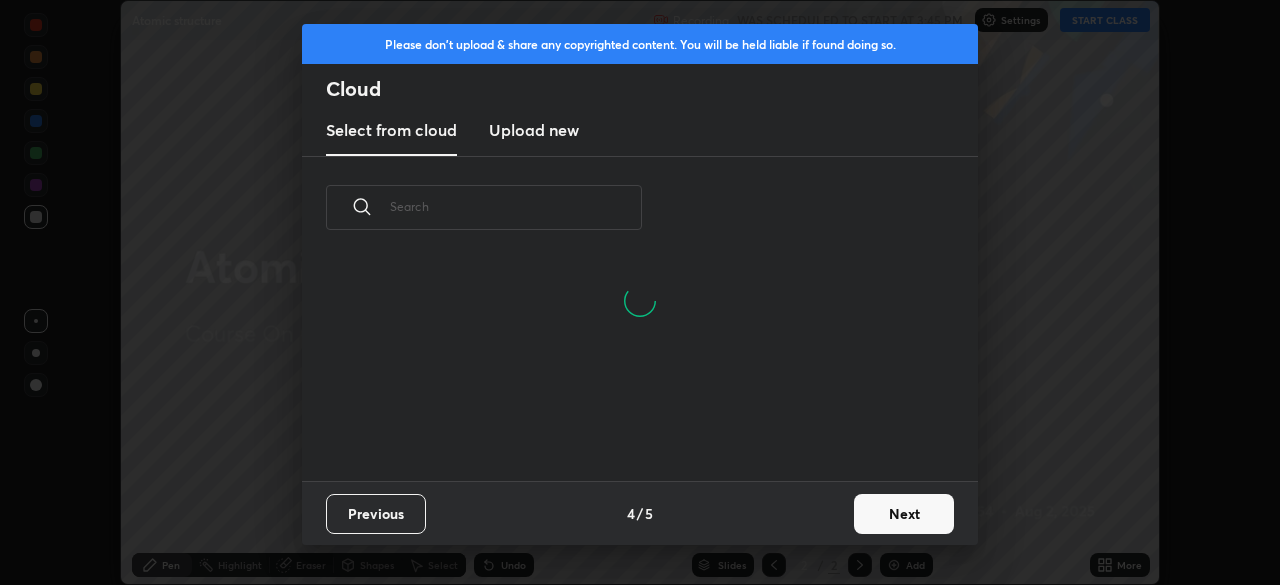 click on "Next" at bounding box center (904, 514) 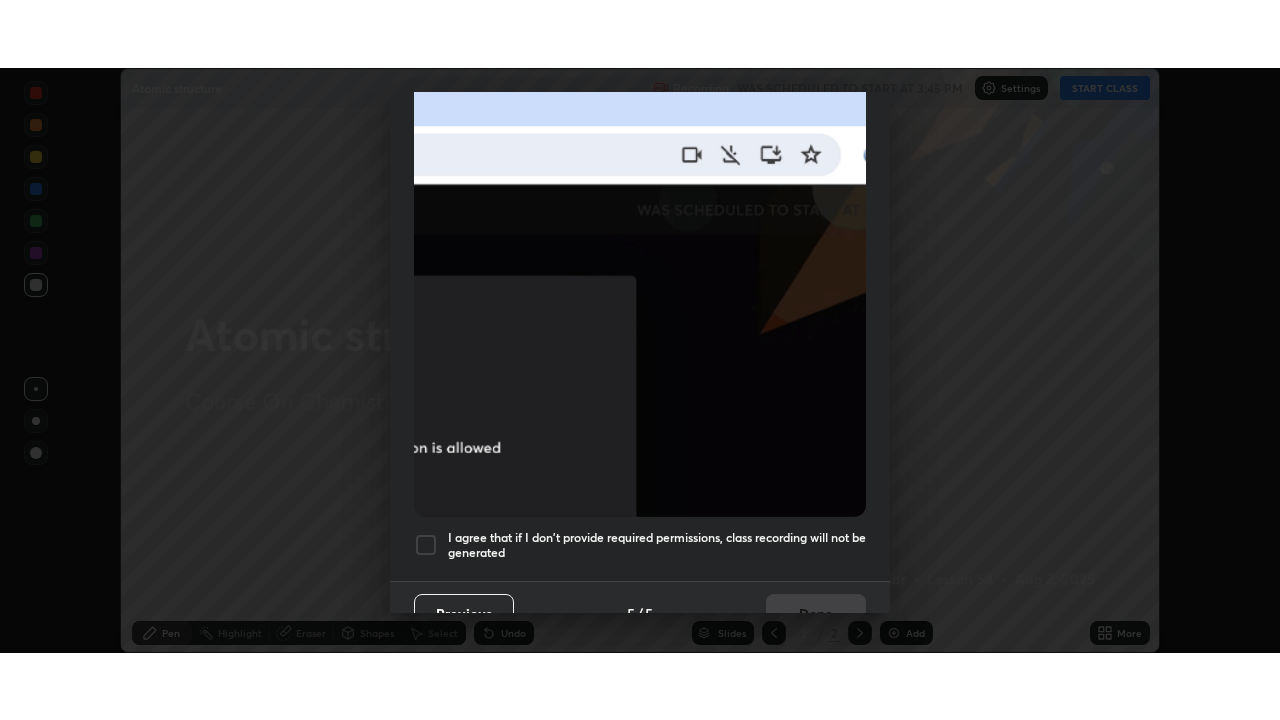 scroll, scrollTop: 479, scrollLeft: 0, axis: vertical 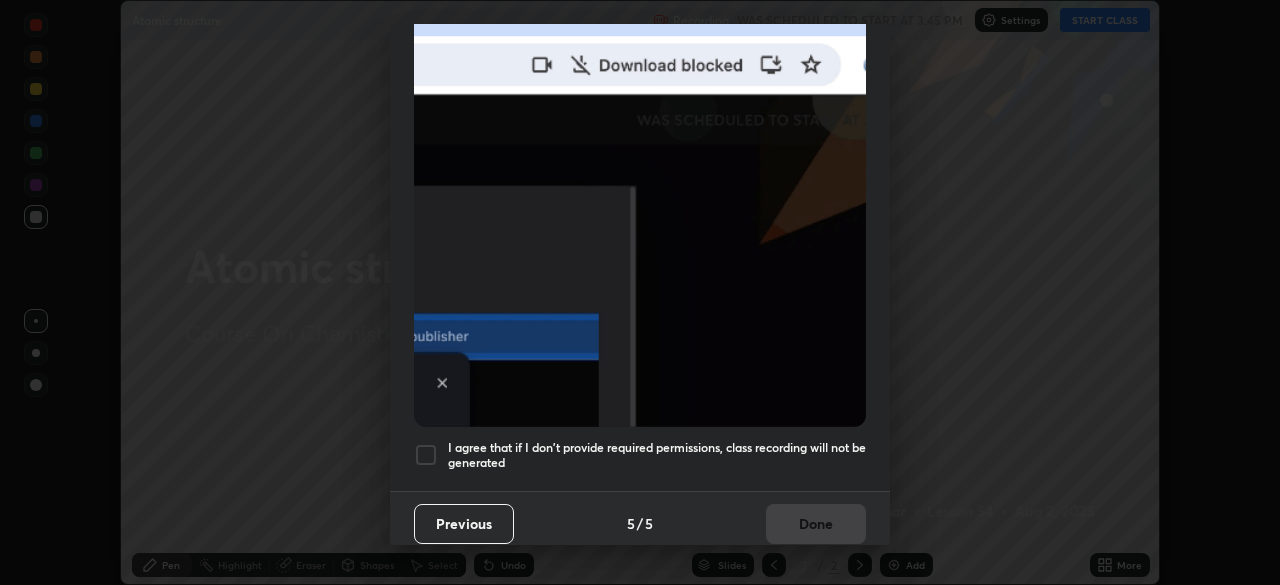 click at bounding box center (426, 455) 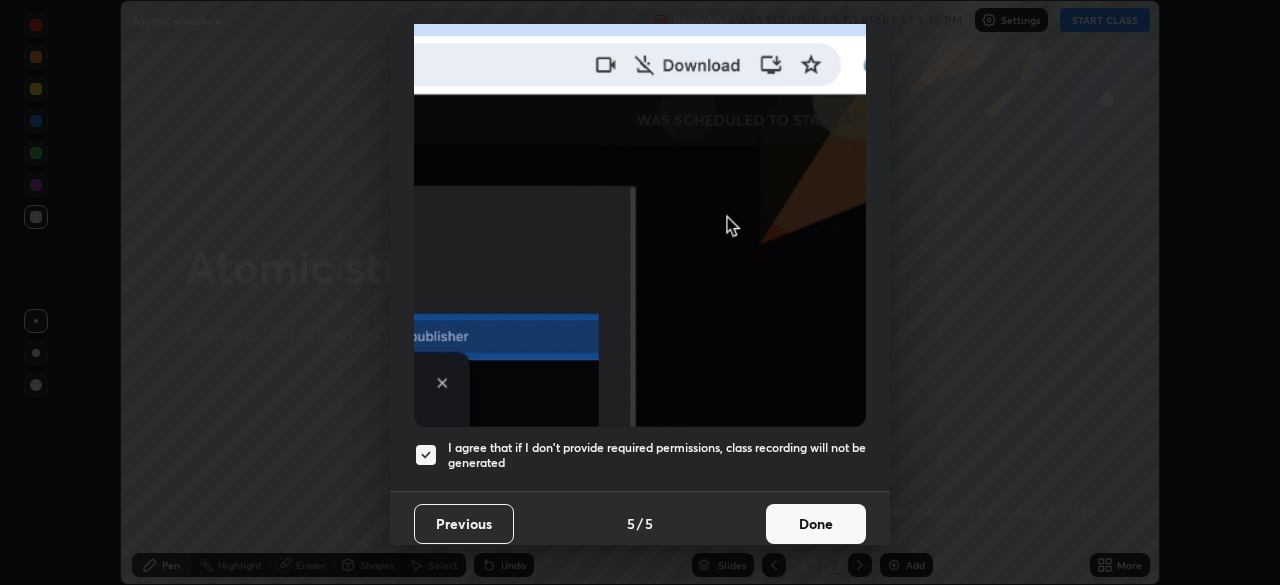 click on "Done" at bounding box center (816, 524) 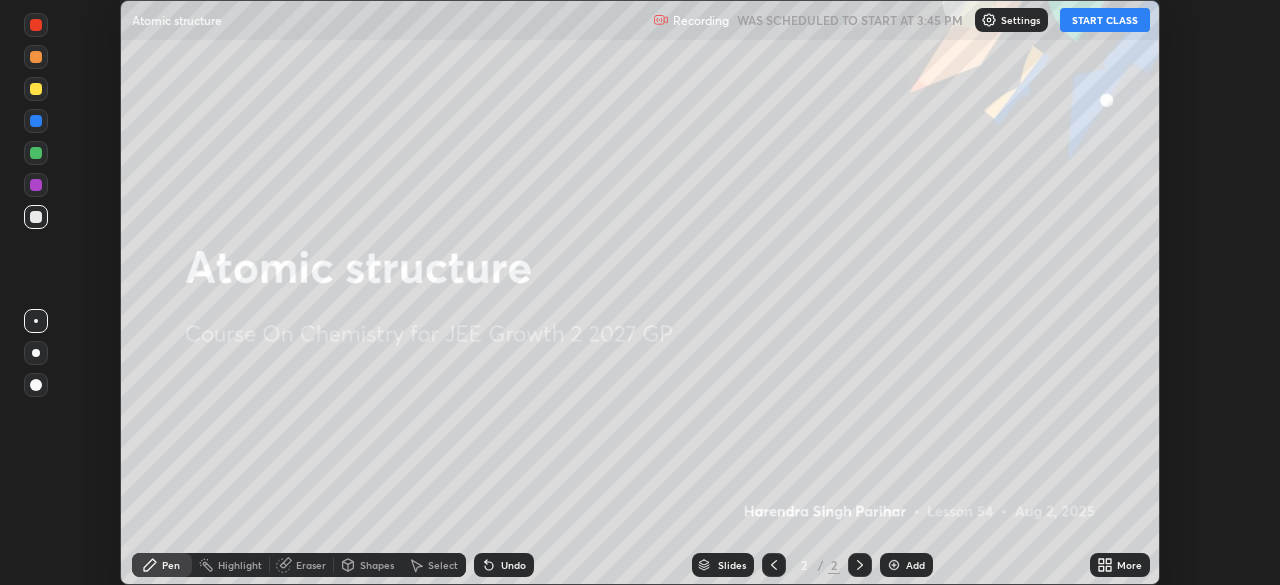 click on "START CLASS" at bounding box center (1105, 20) 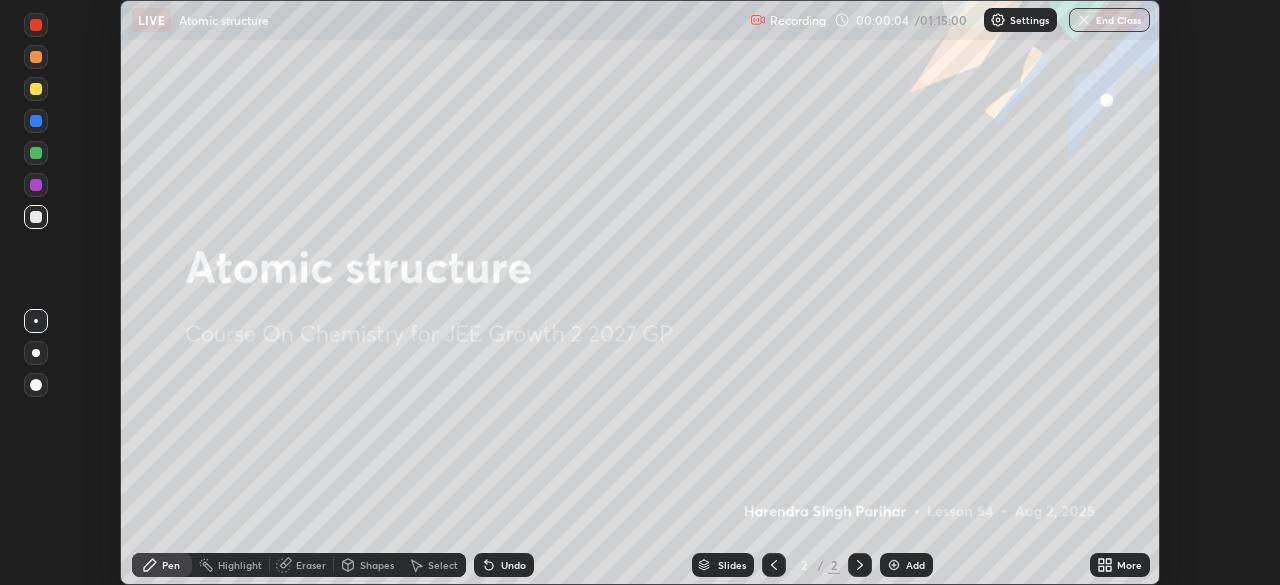 click at bounding box center [894, 565] 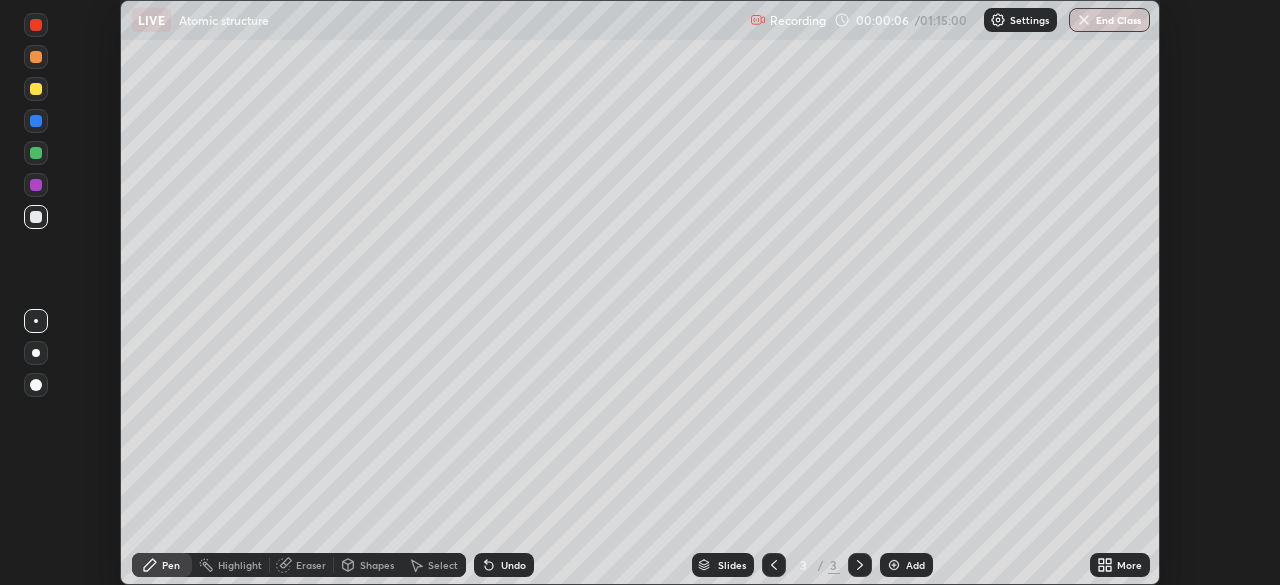 click 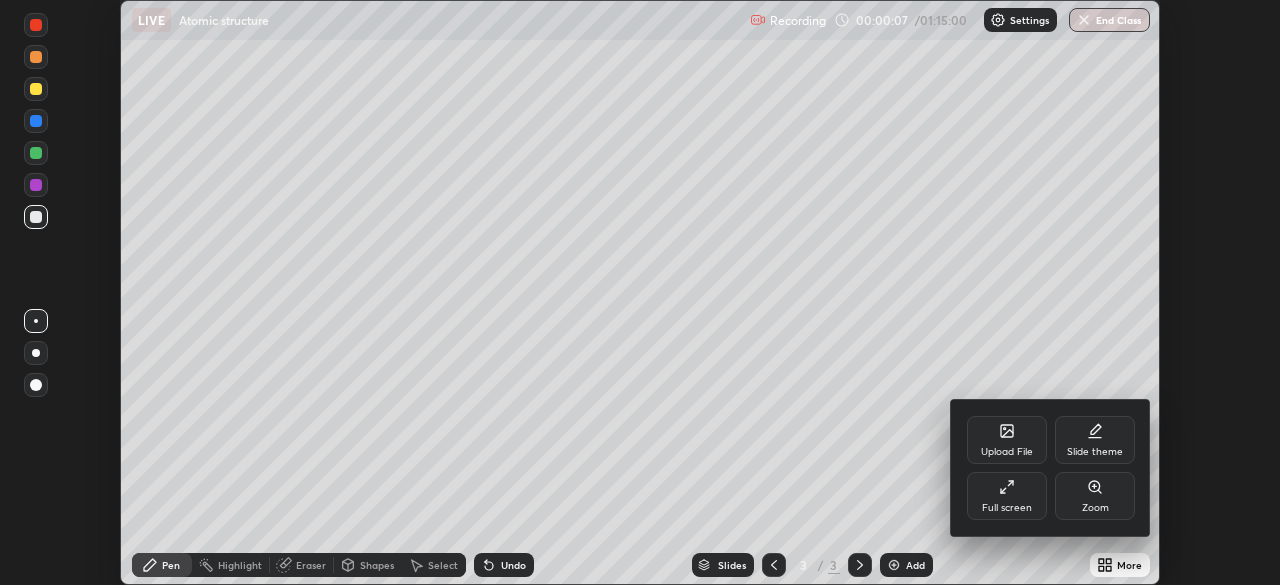 click on "Full screen" at bounding box center (1007, 496) 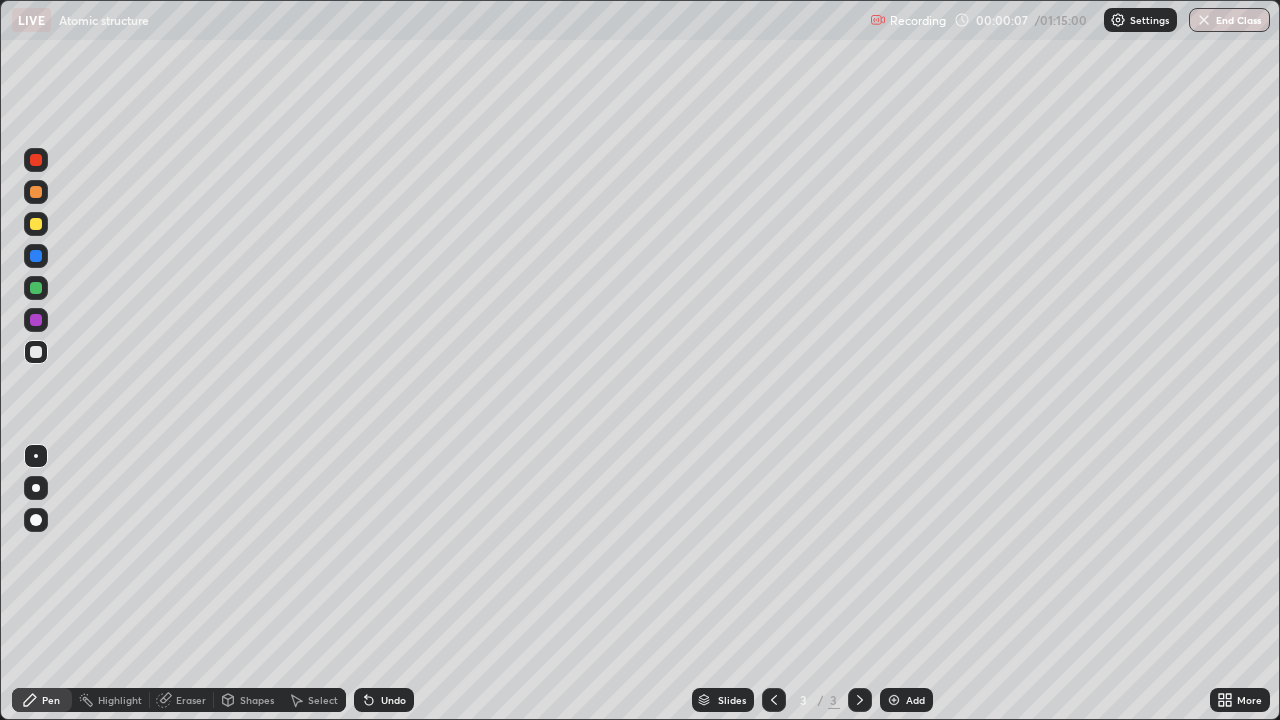 scroll, scrollTop: 99280, scrollLeft: 98720, axis: both 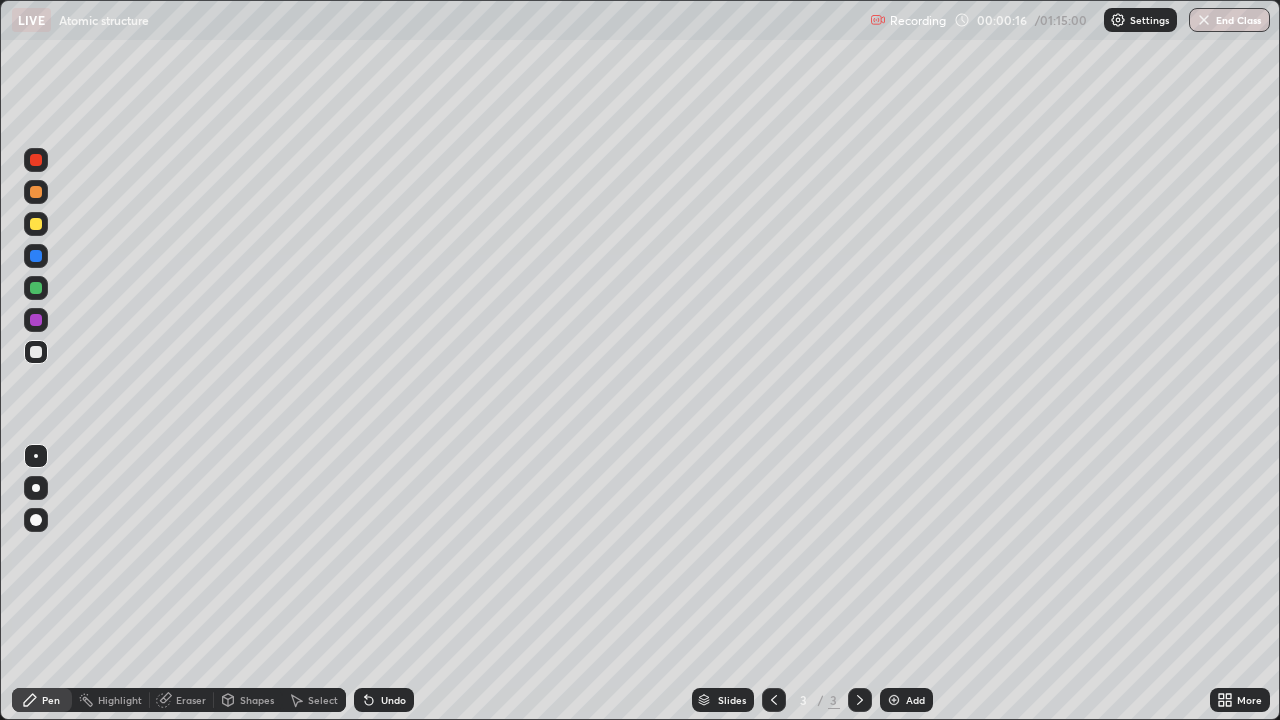 click at bounding box center [36, 224] 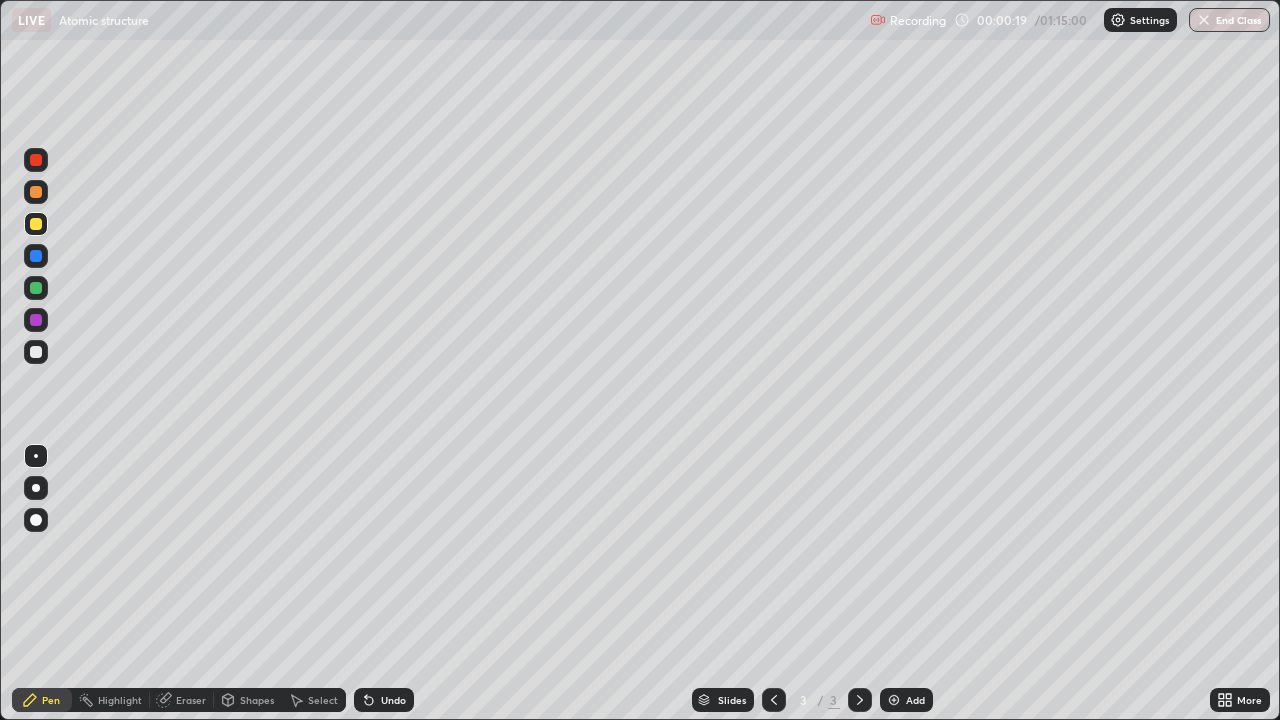 click at bounding box center (36, 520) 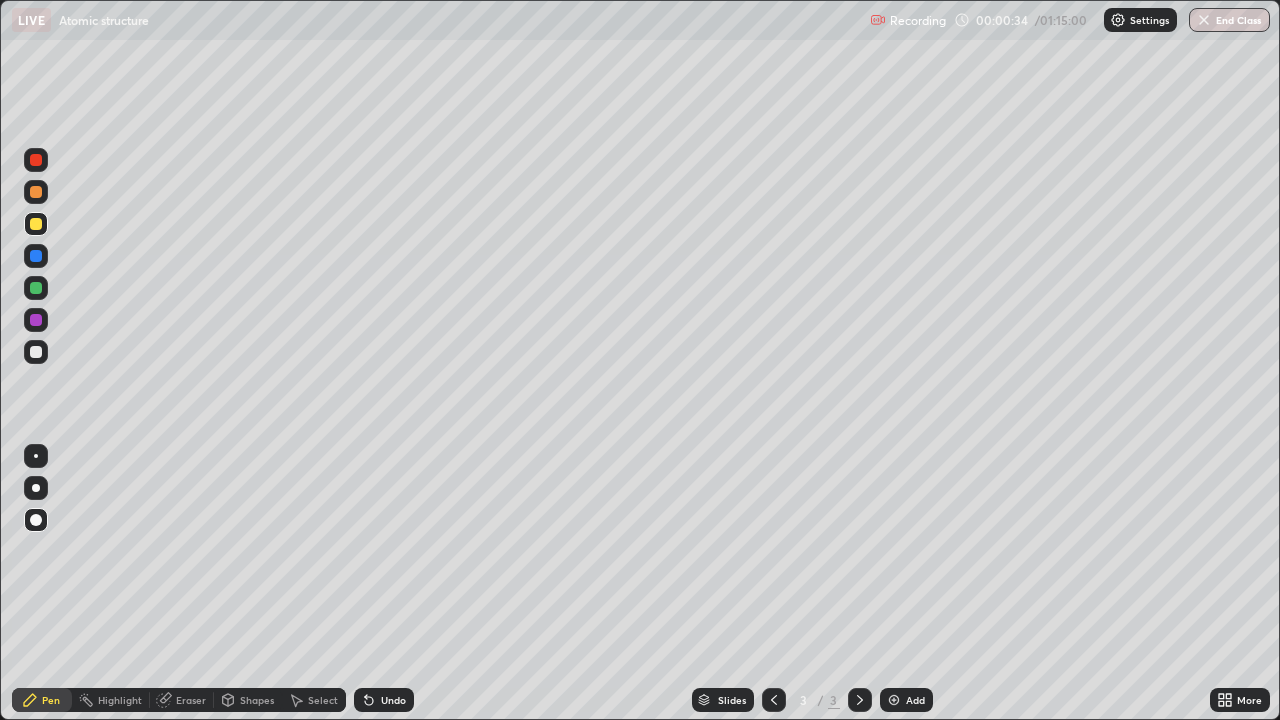 click at bounding box center [36, 352] 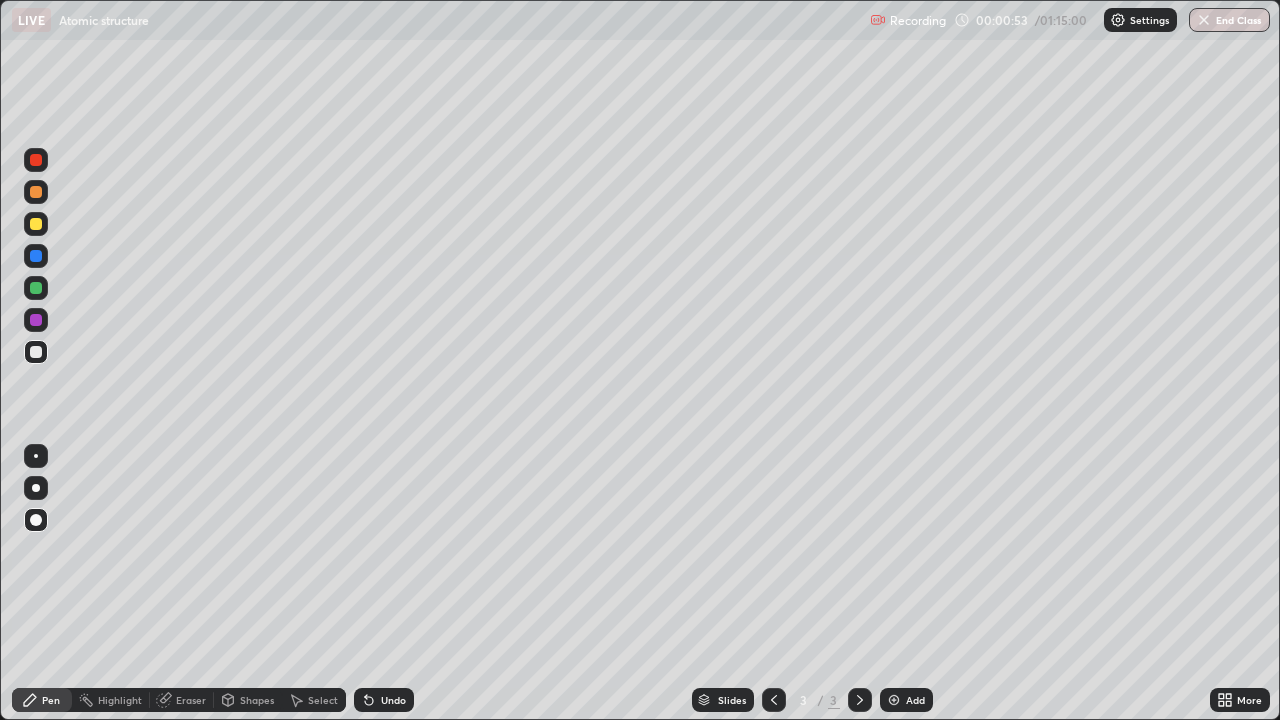 click on "Shapes" at bounding box center [257, 700] 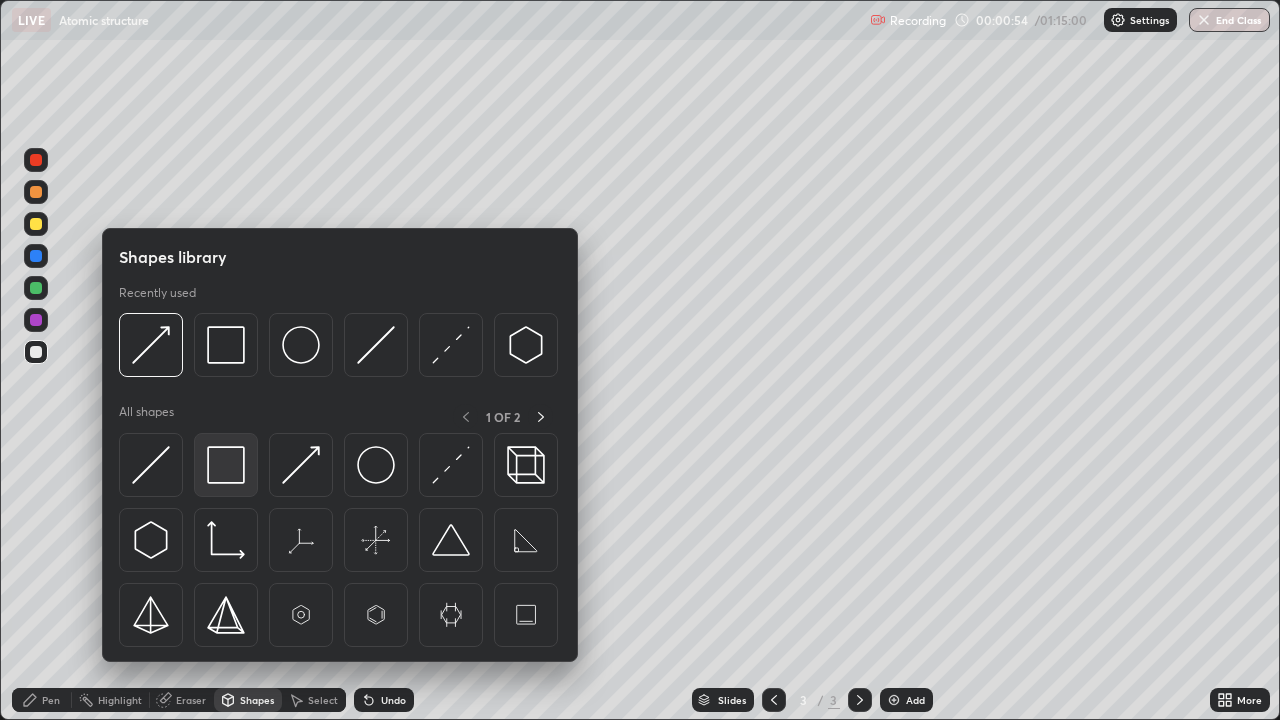 click at bounding box center [226, 465] 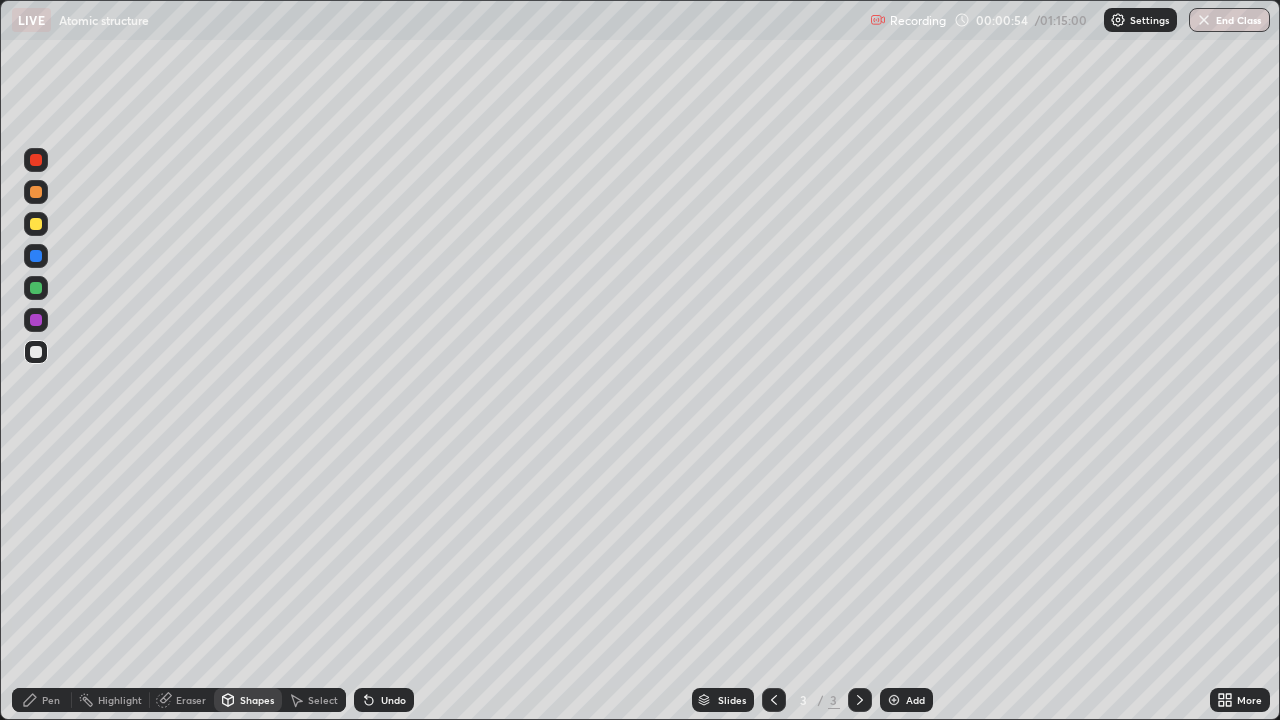 click at bounding box center (36, 288) 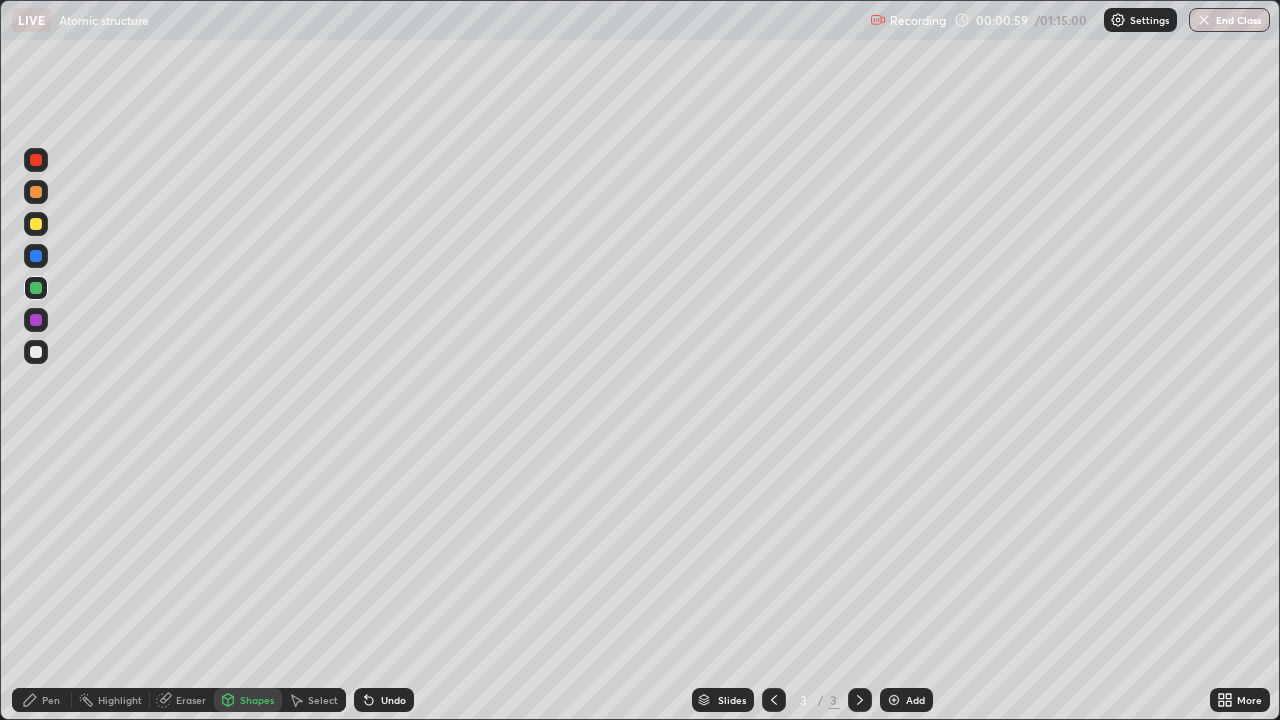 click on "Pen" at bounding box center (51, 700) 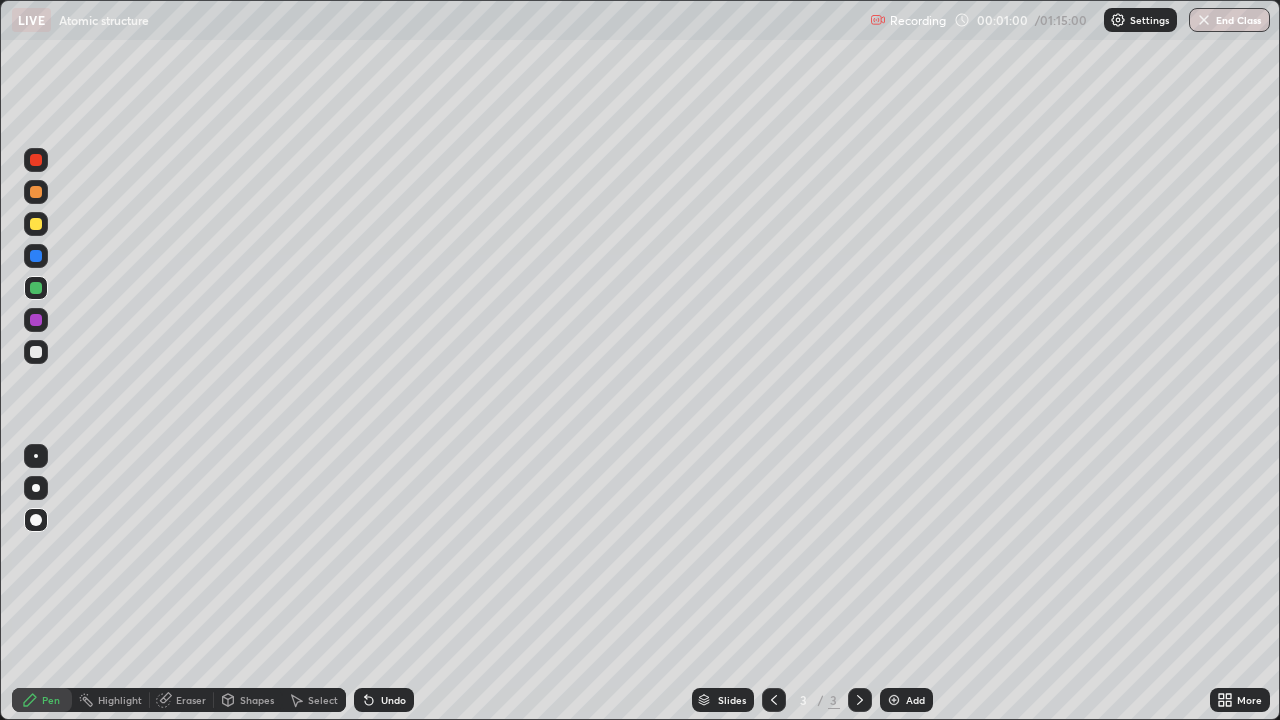 click at bounding box center (36, 352) 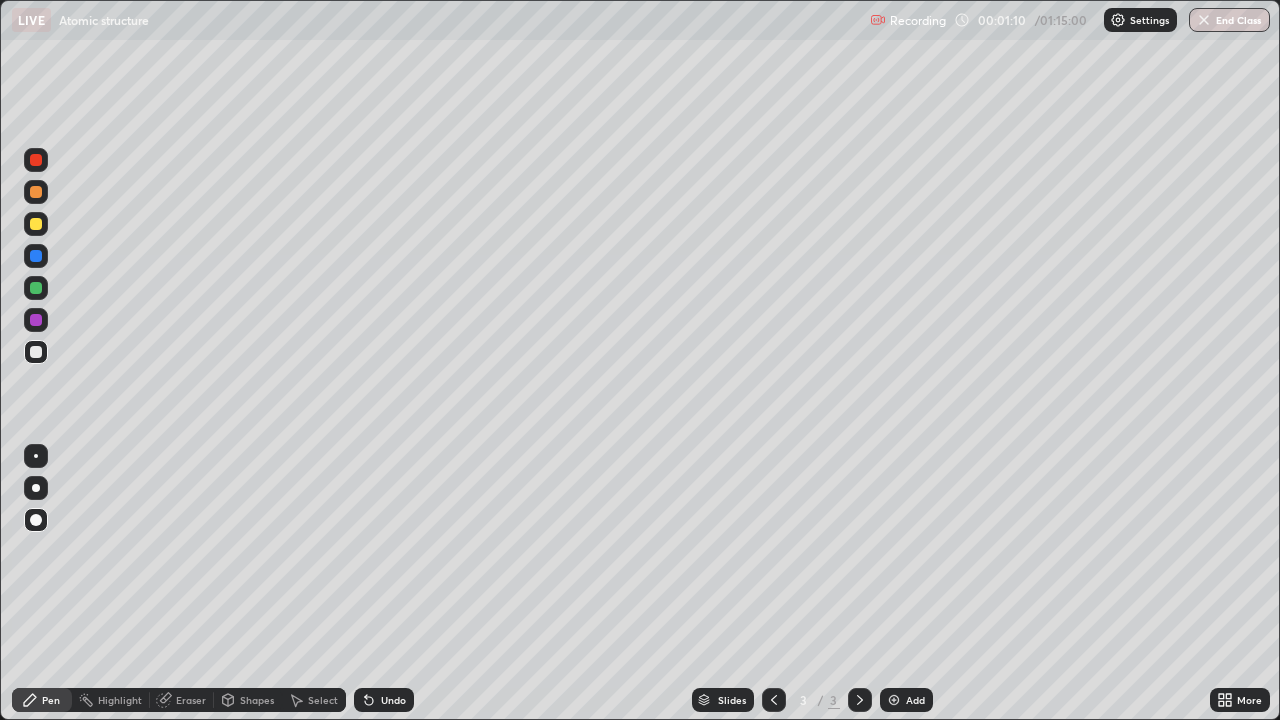 click at bounding box center (36, 224) 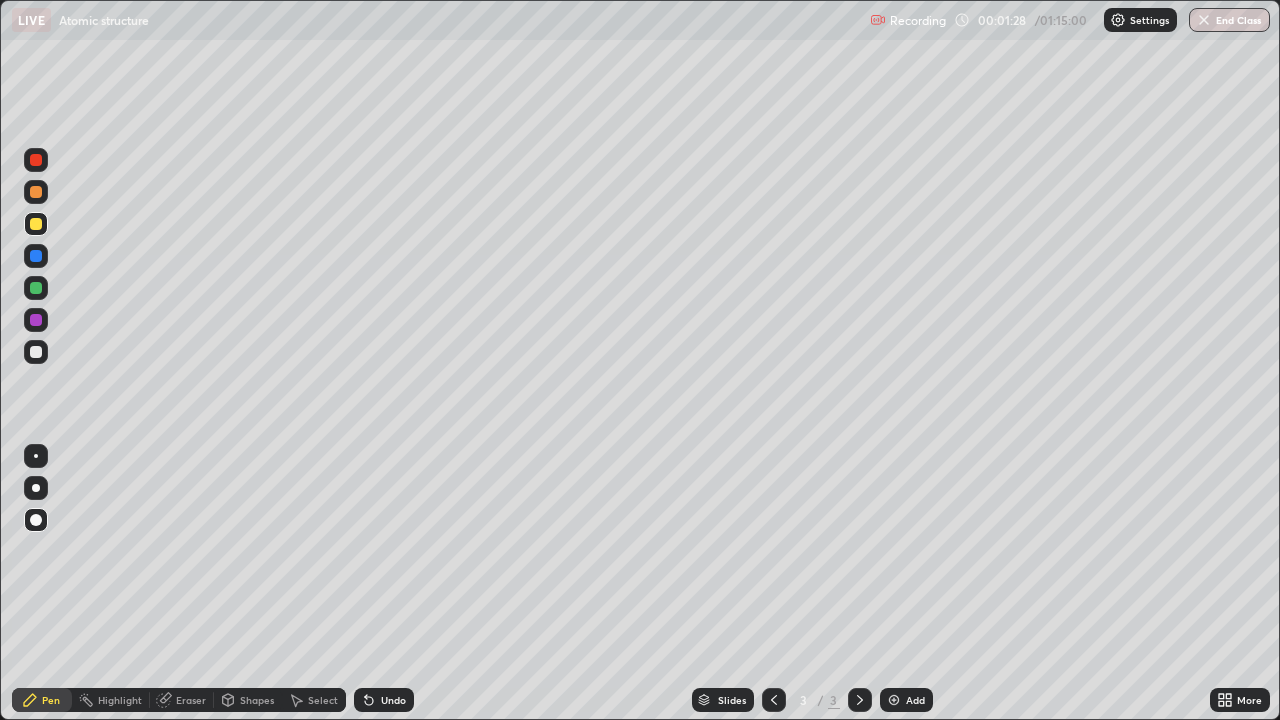 click at bounding box center (36, 288) 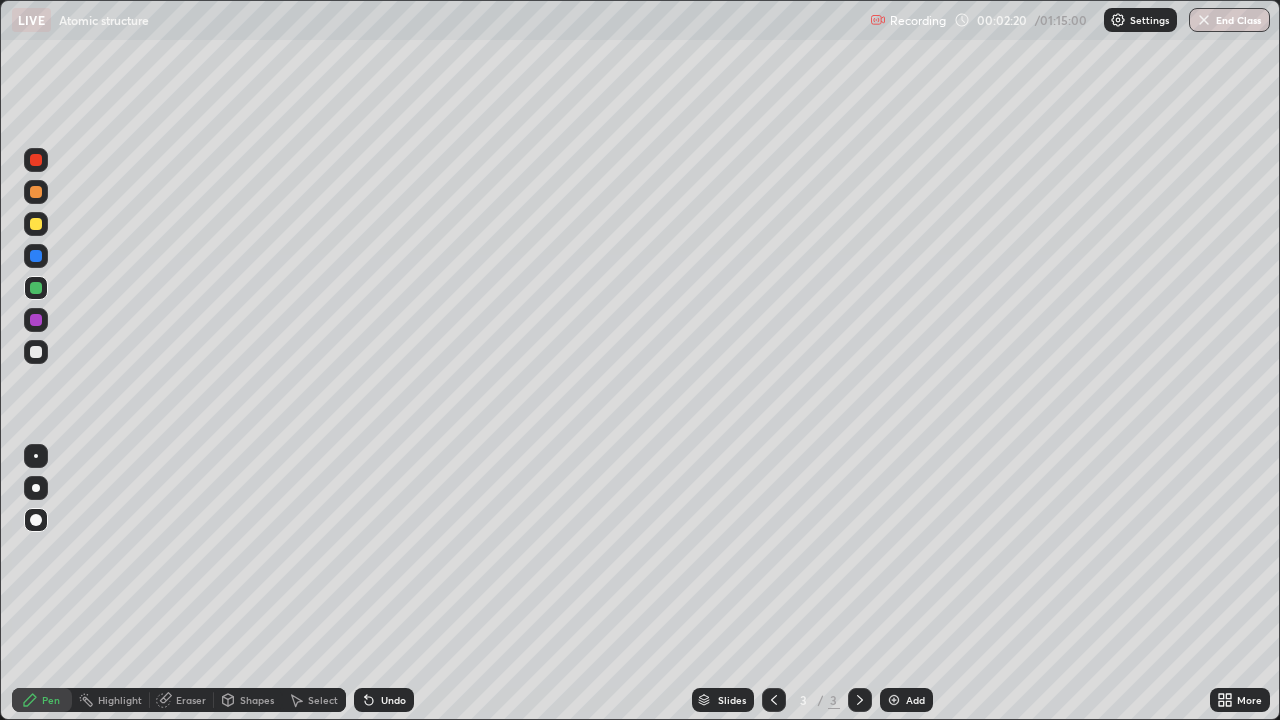 click at bounding box center [36, 352] 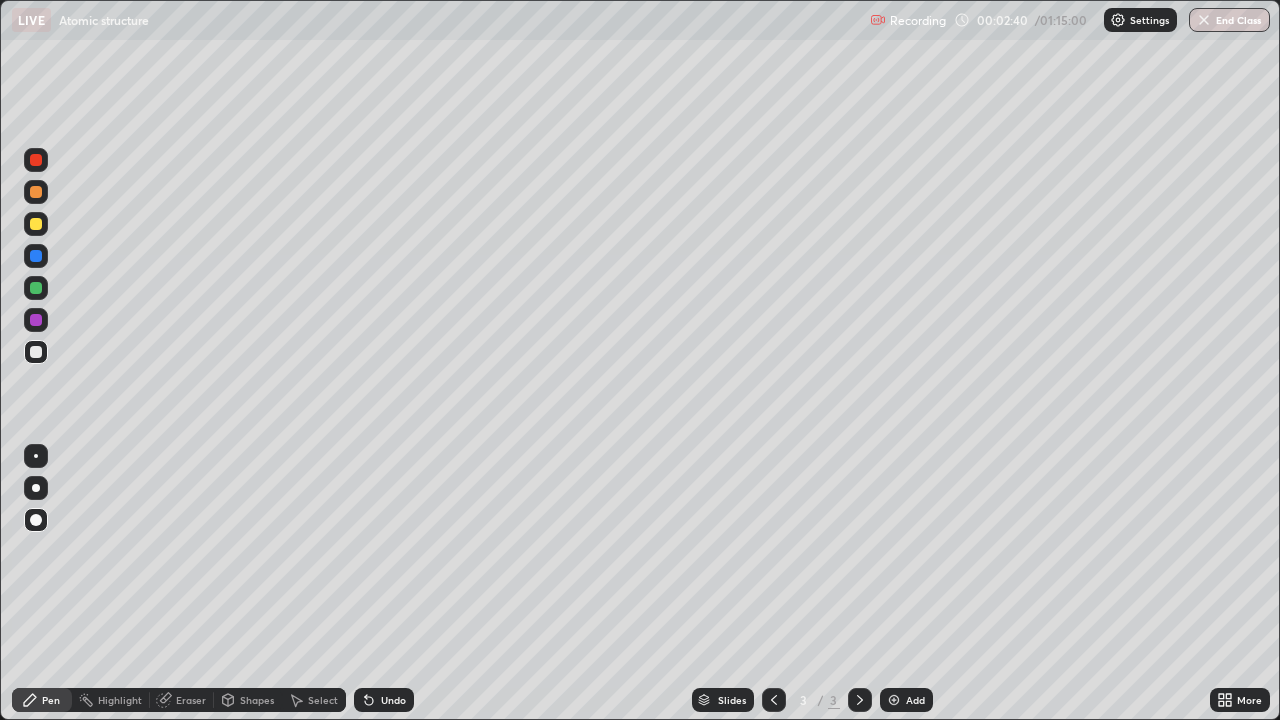 click at bounding box center (36, 192) 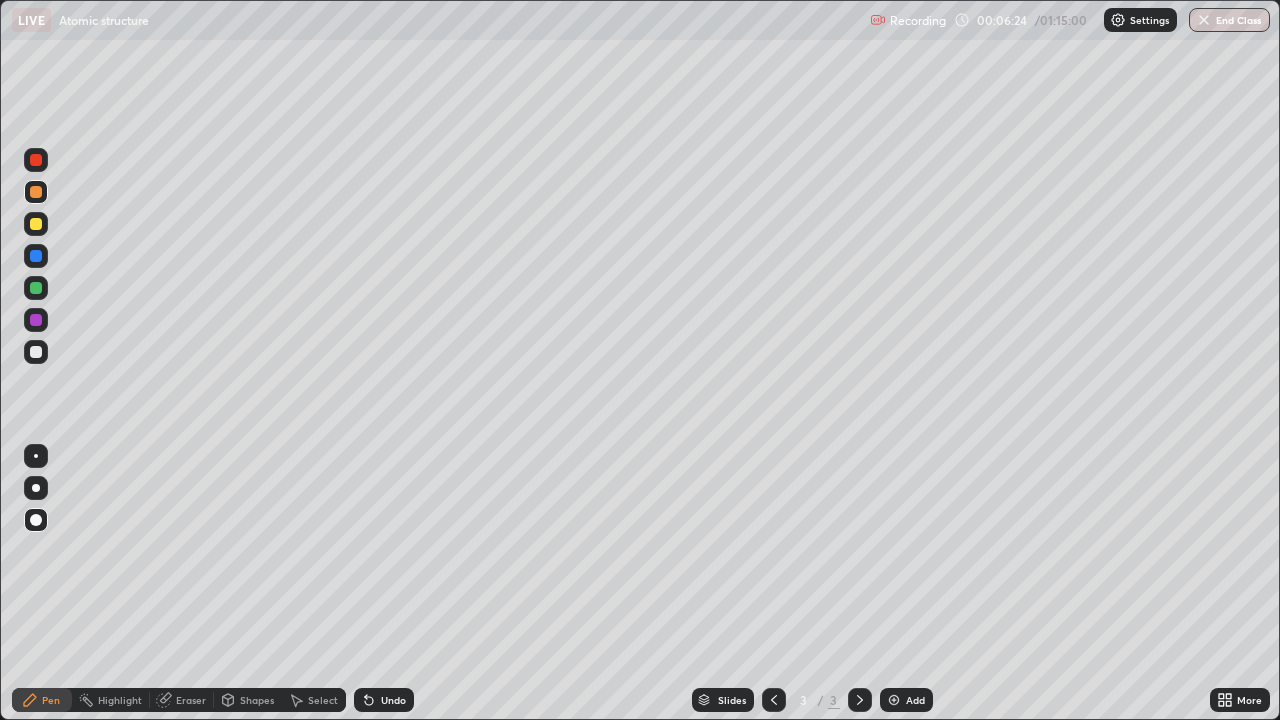 click at bounding box center [36, 352] 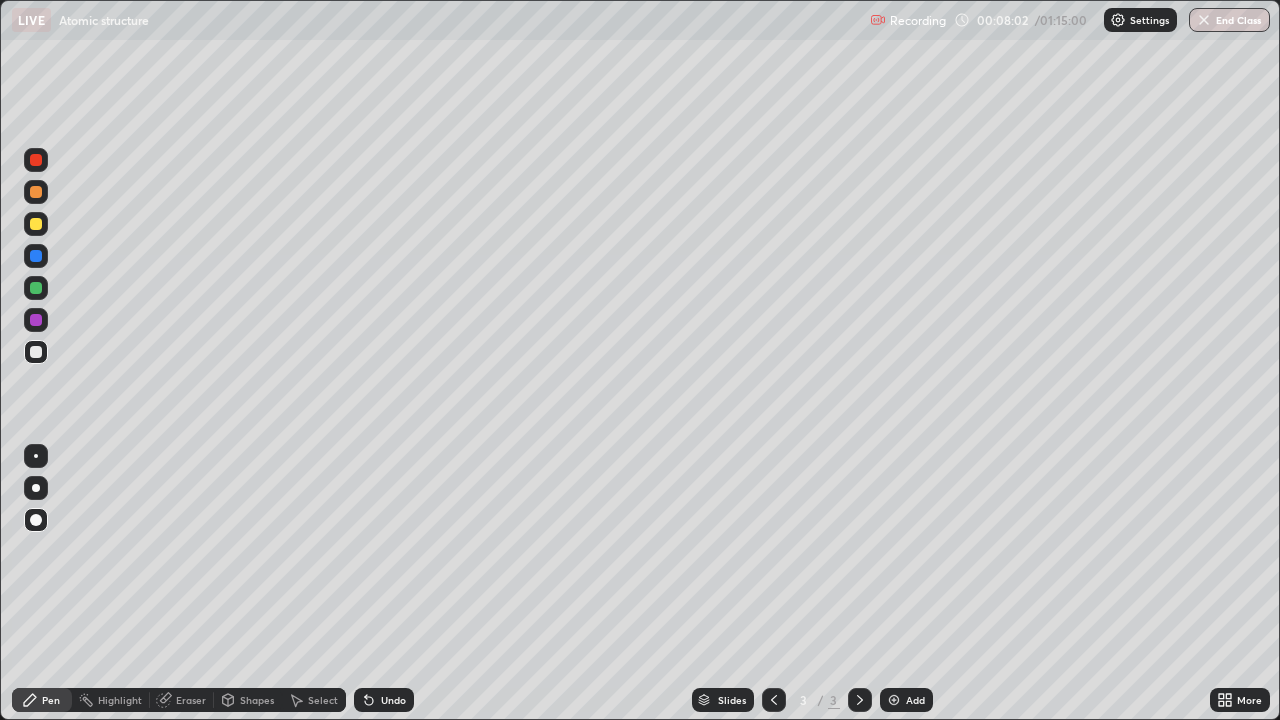 click at bounding box center (894, 700) 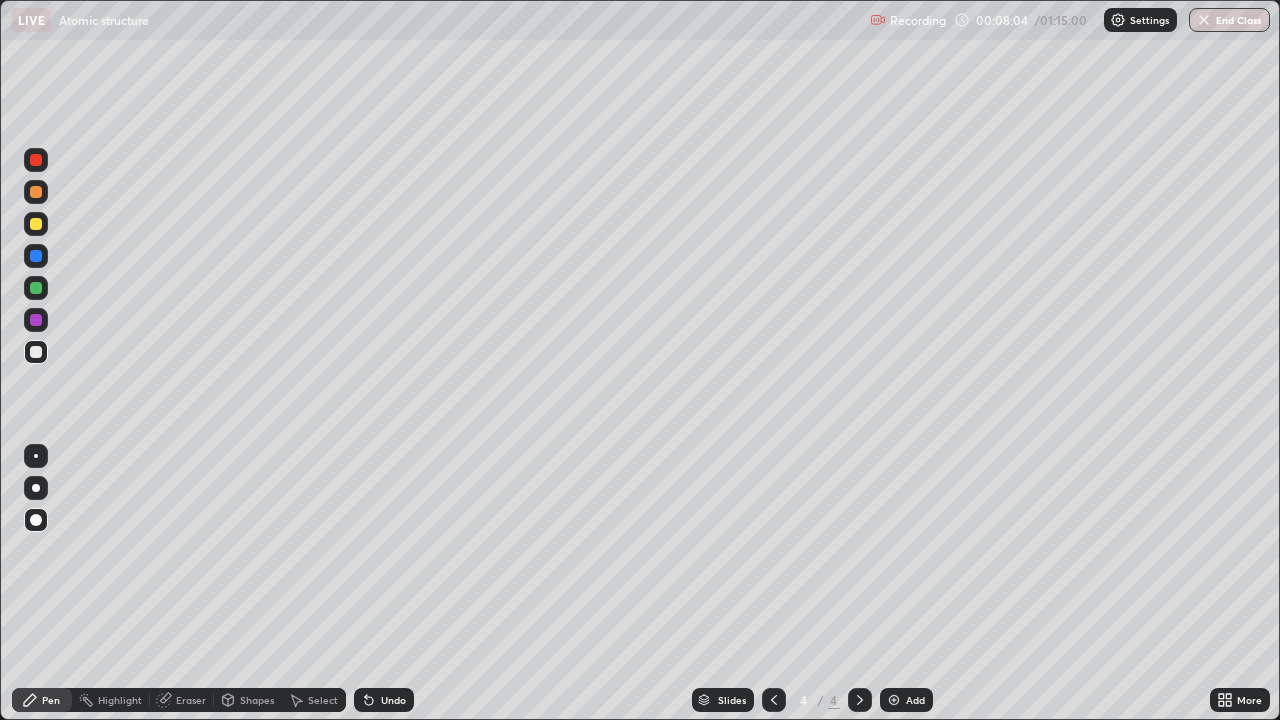 click at bounding box center [36, 352] 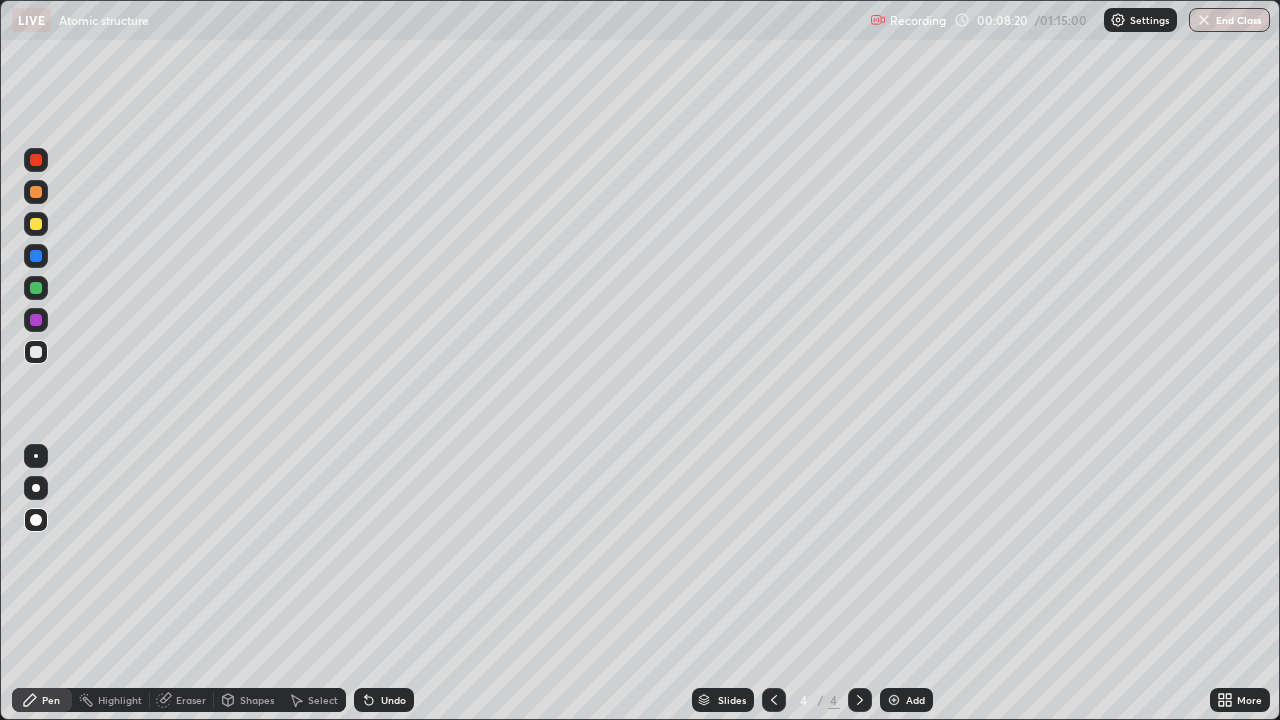 click on "Shapes" at bounding box center (257, 700) 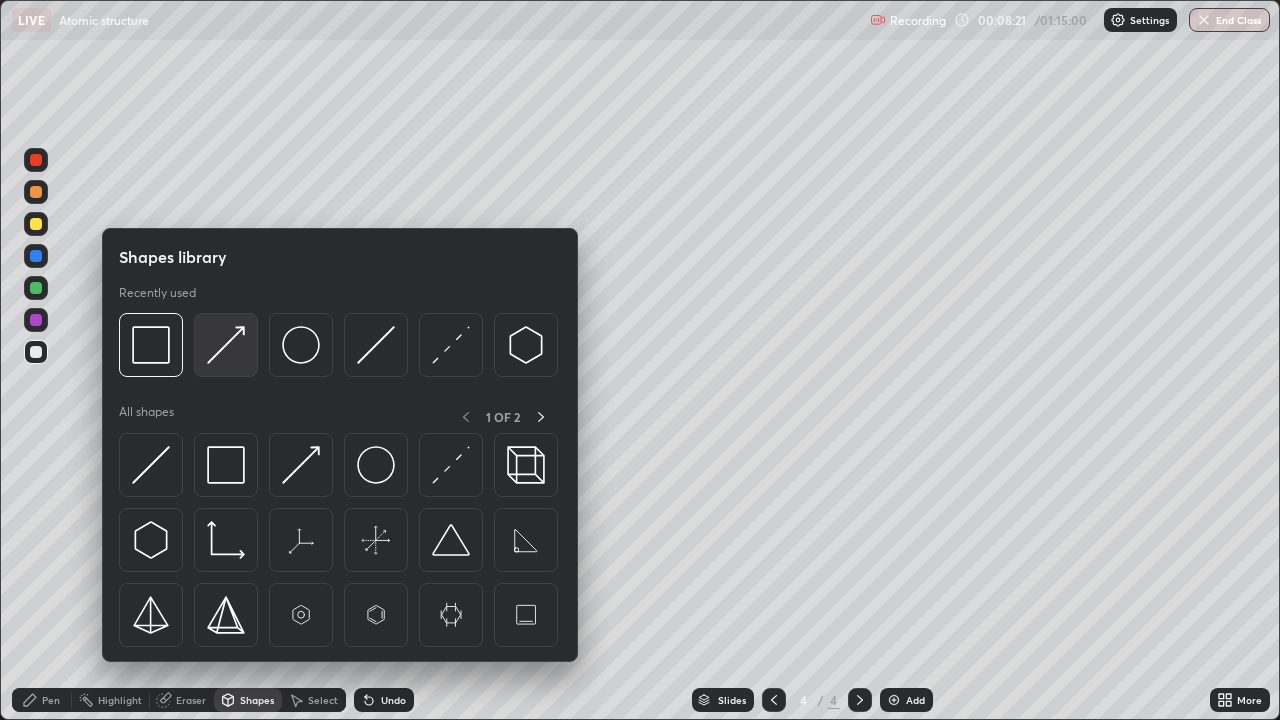 click at bounding box center (226, 345) 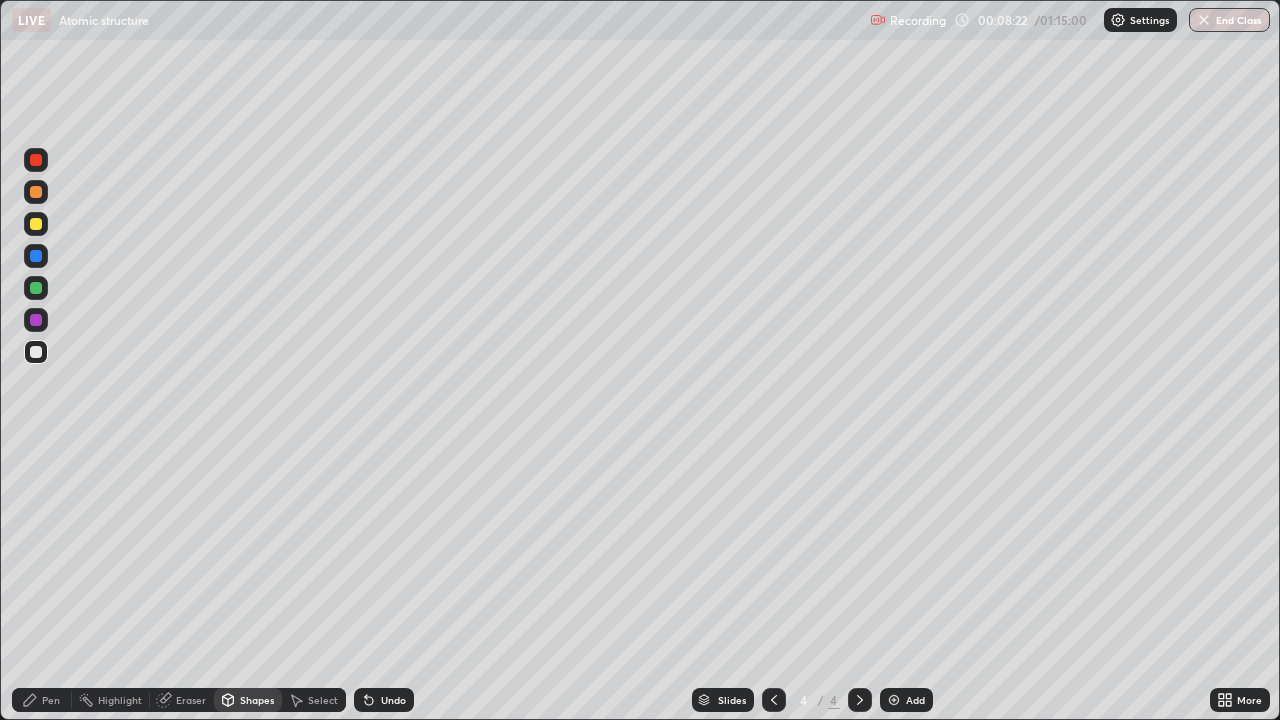 click at bounding box center [36, 224] 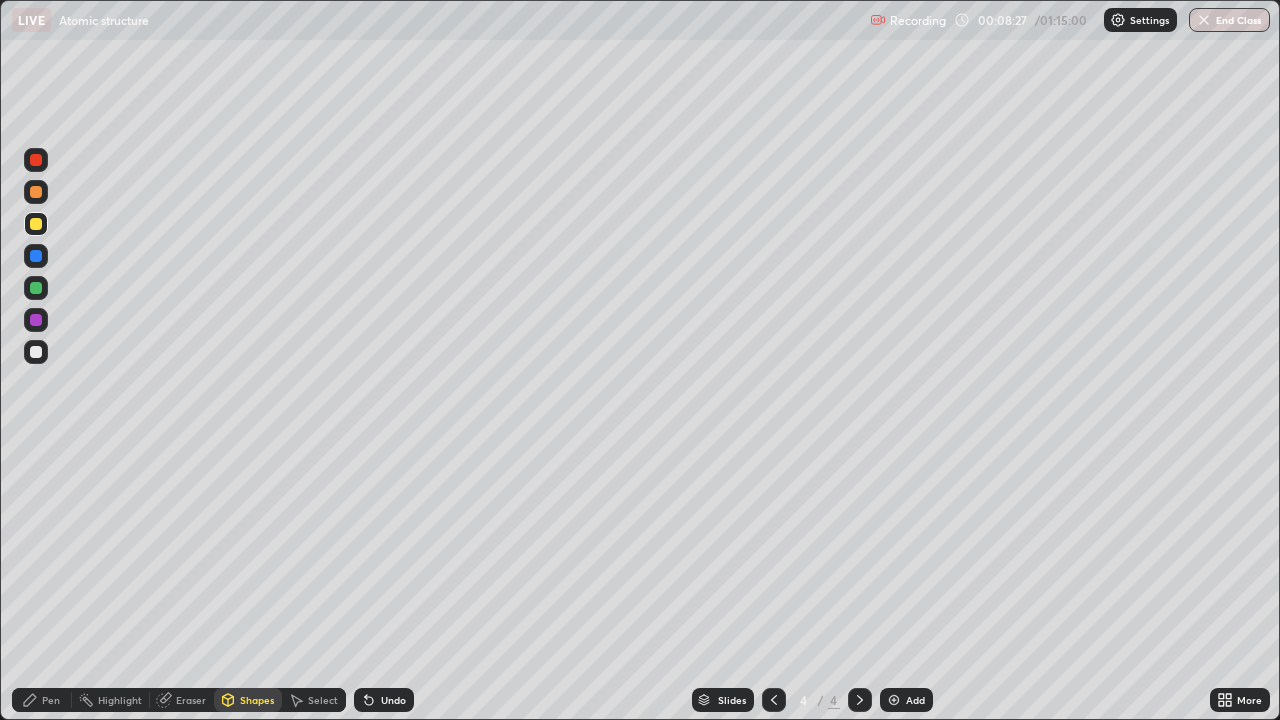 click on "Pen" at bounding box center (51, 700) 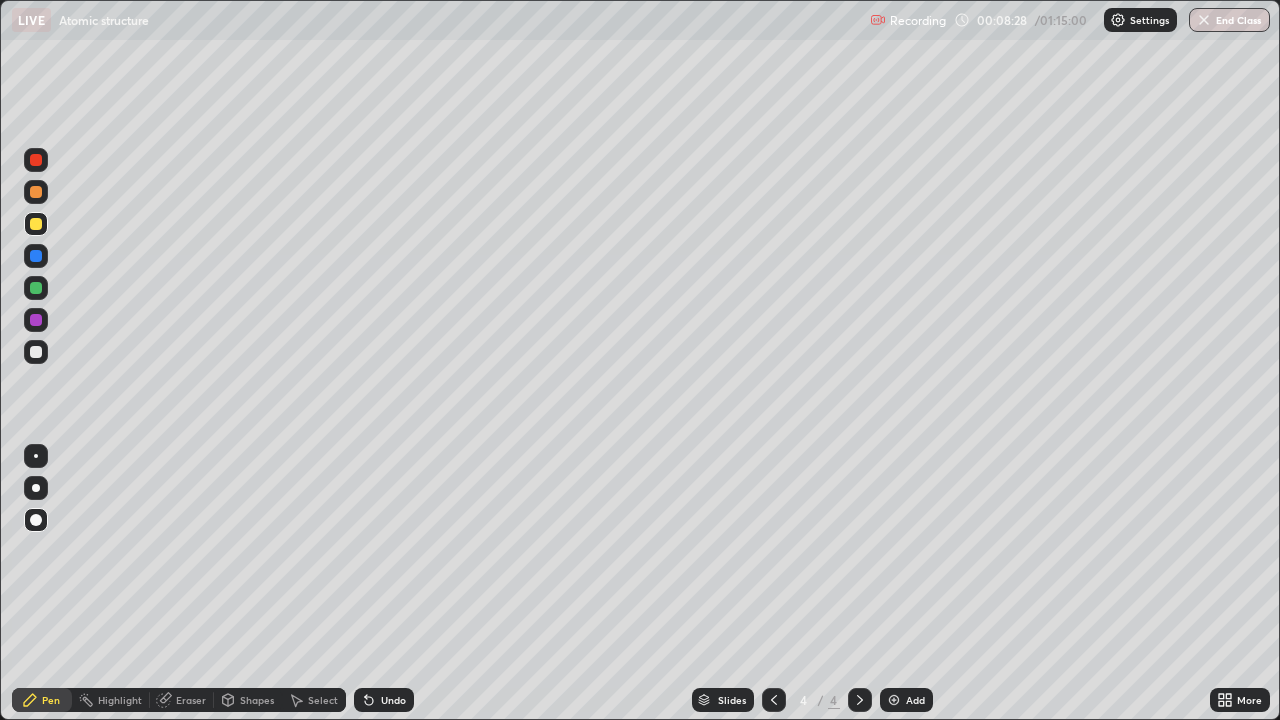 click at bounding box center (36, 224) 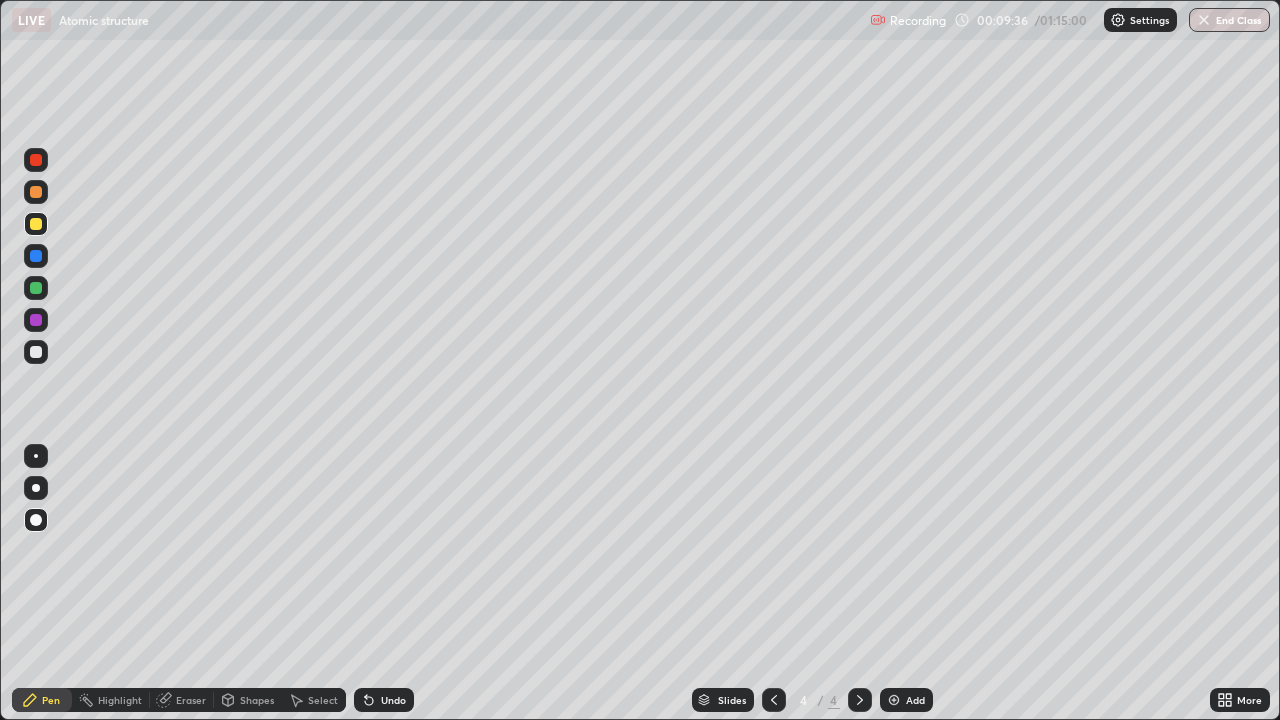 click 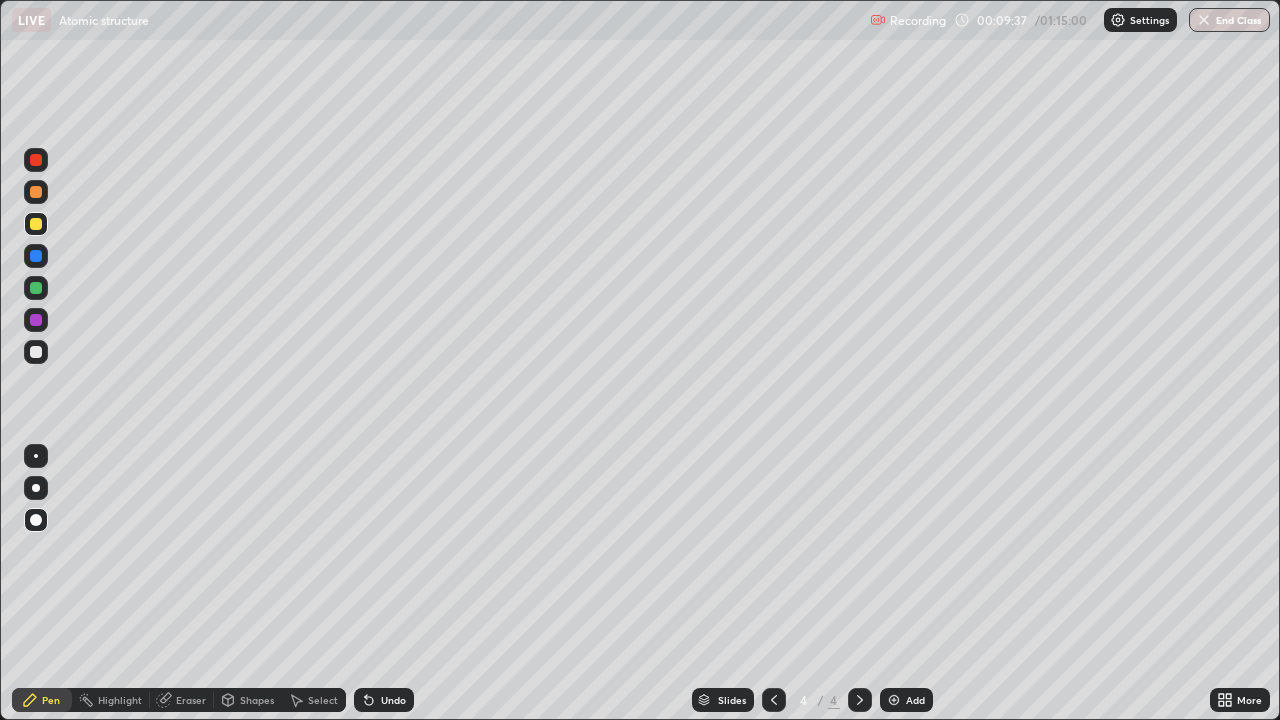 click at bounding box center (36, 288) 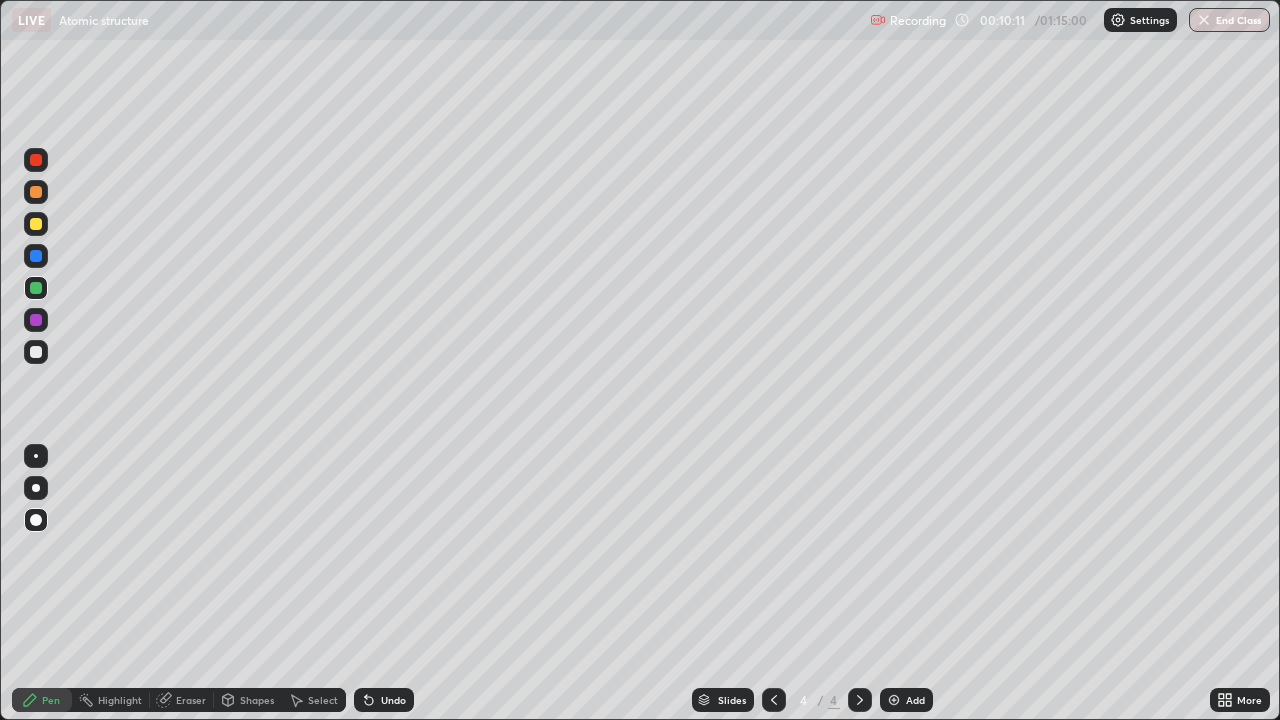 click at bounding box center (36, 224) 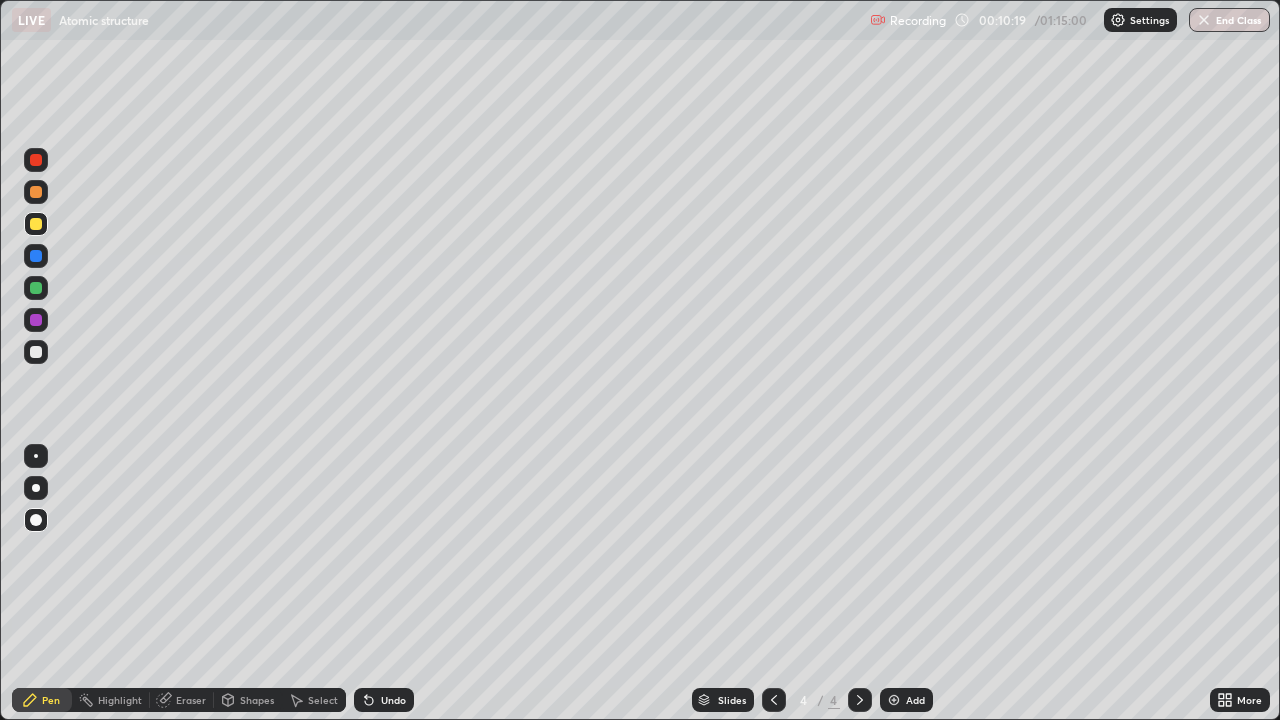click 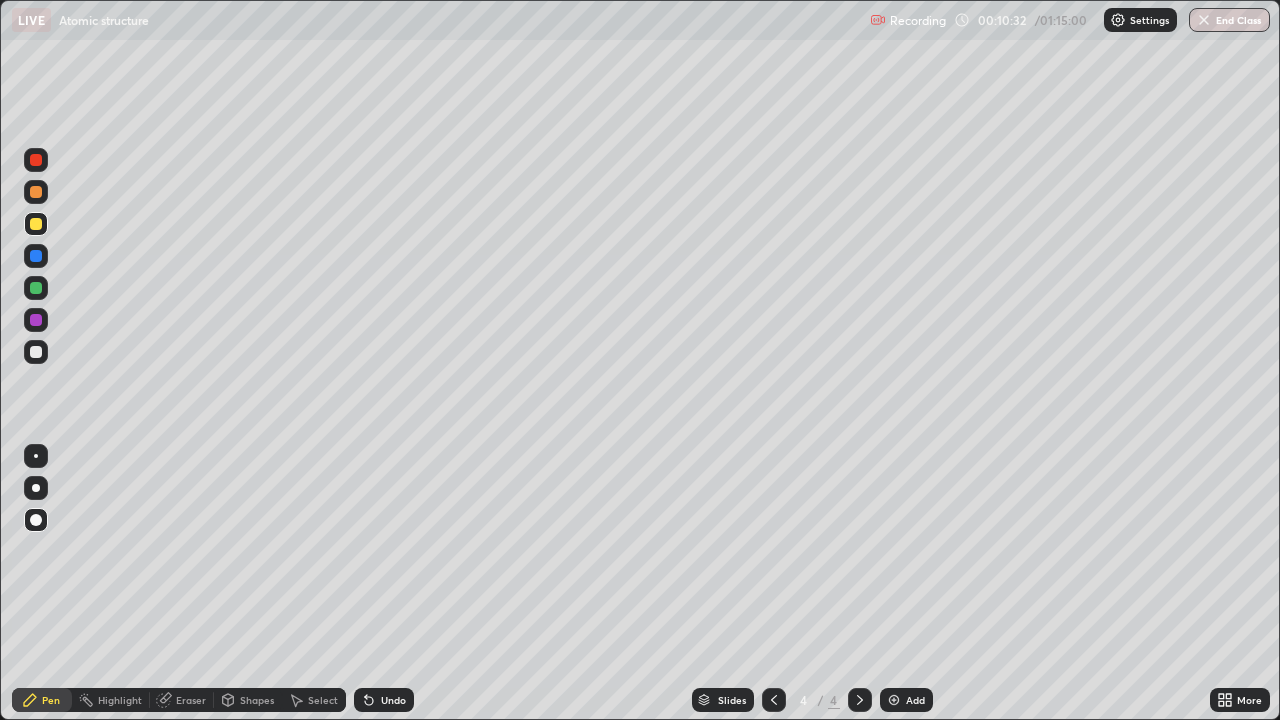 click at bounding box center (36, 288) 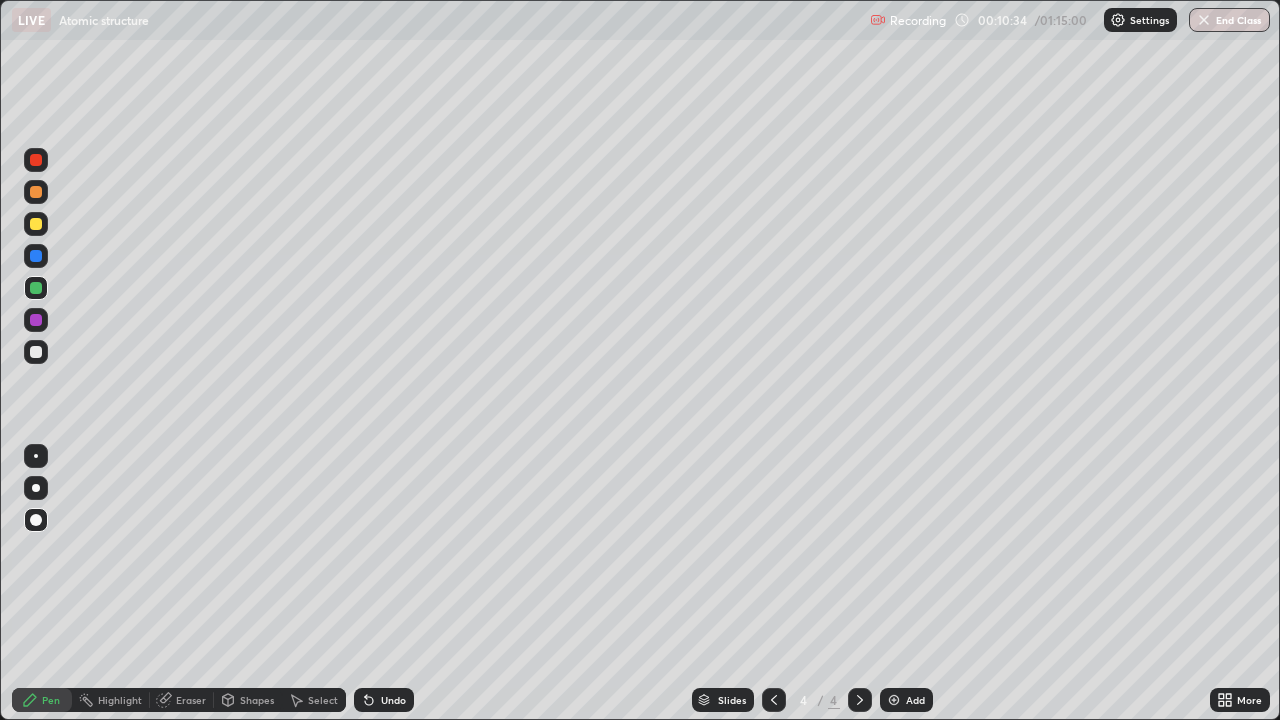 click at bounding box center (36, 192) 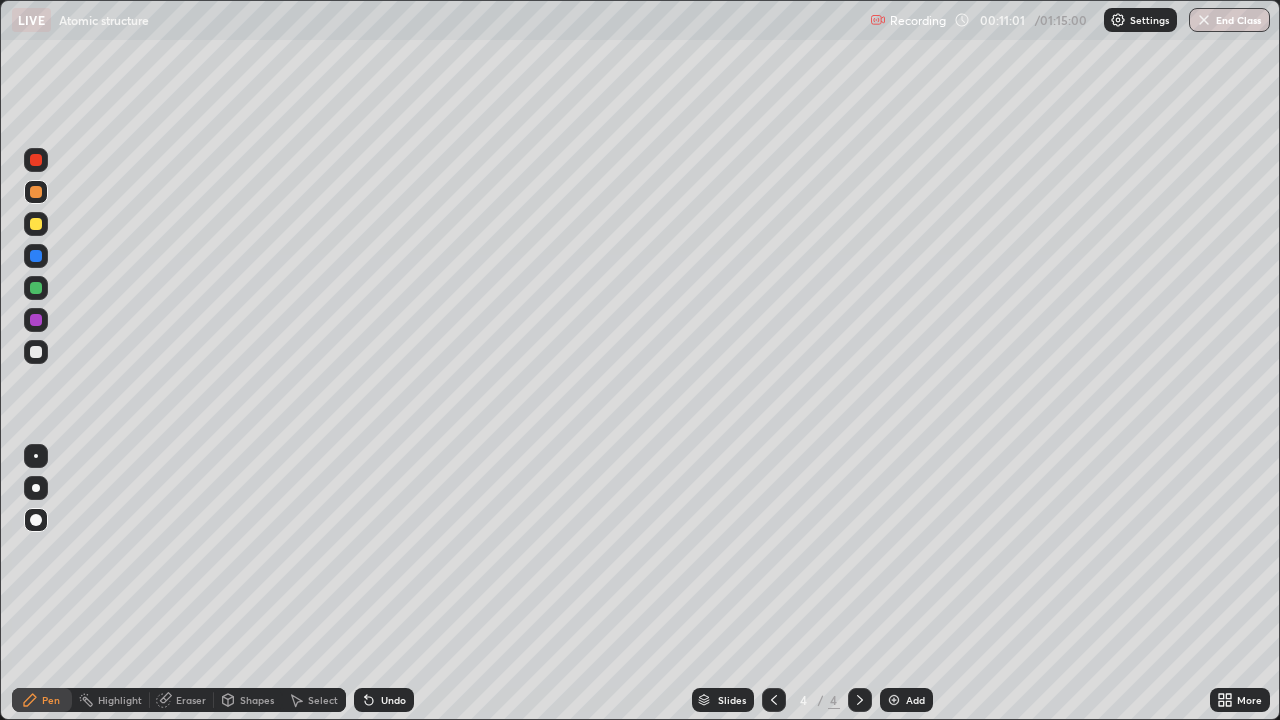 click 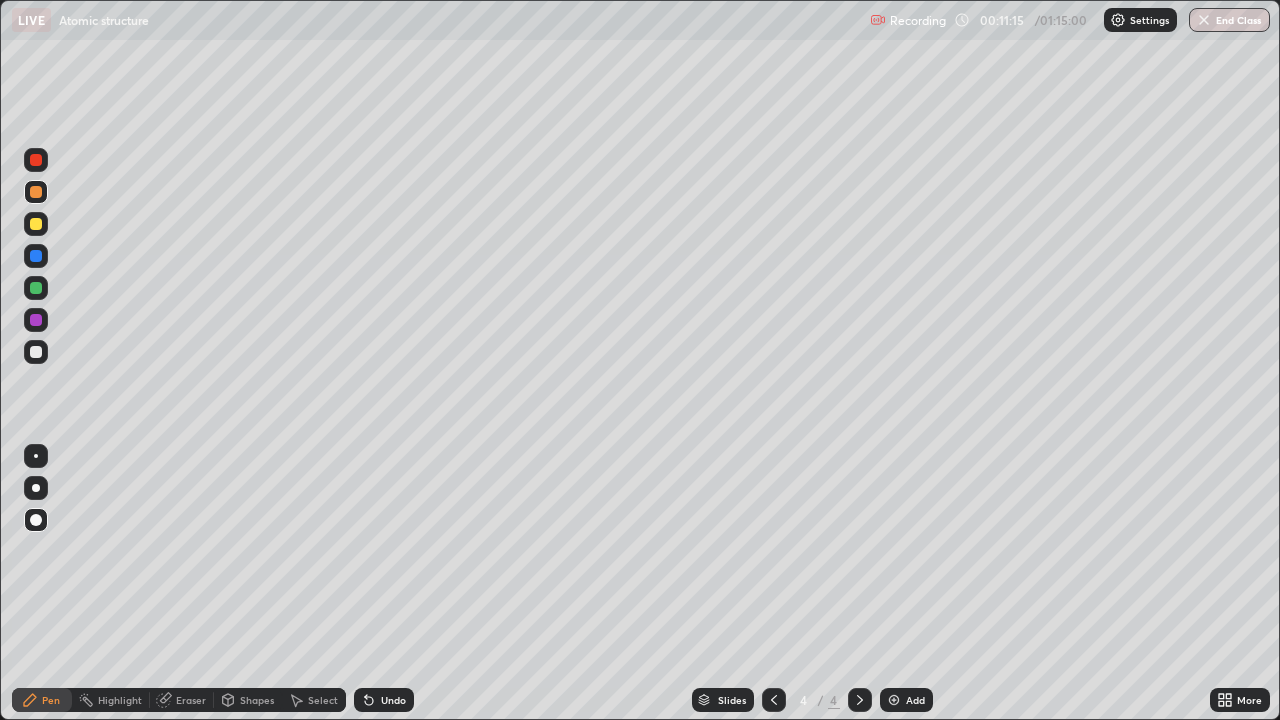 click 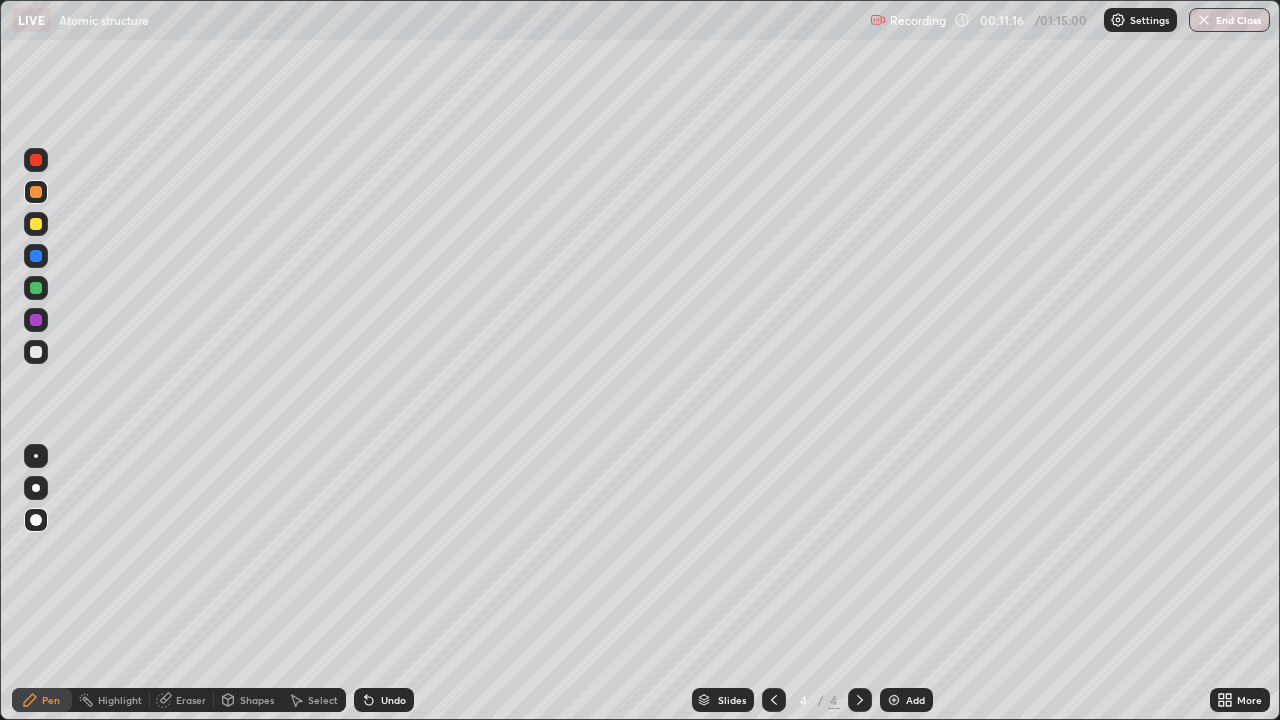 click on "Undo" at bounding box center (384, 700) 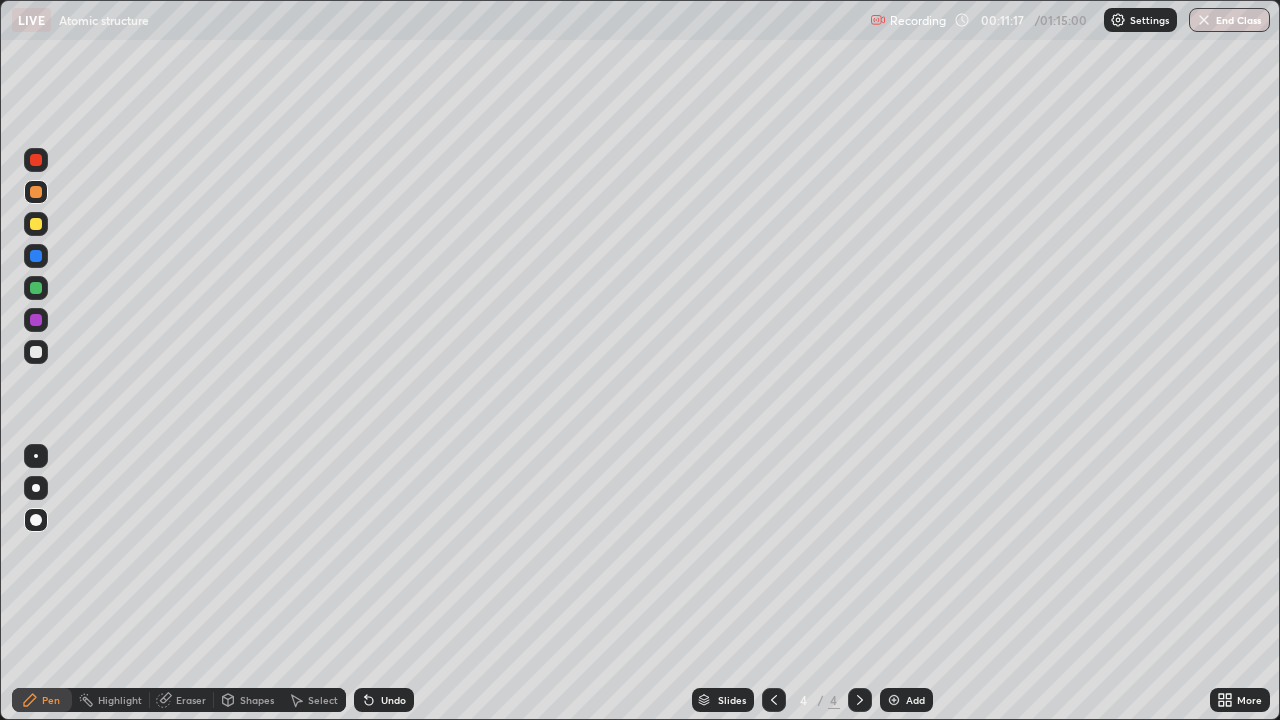 click at bounding box center [36, 320] 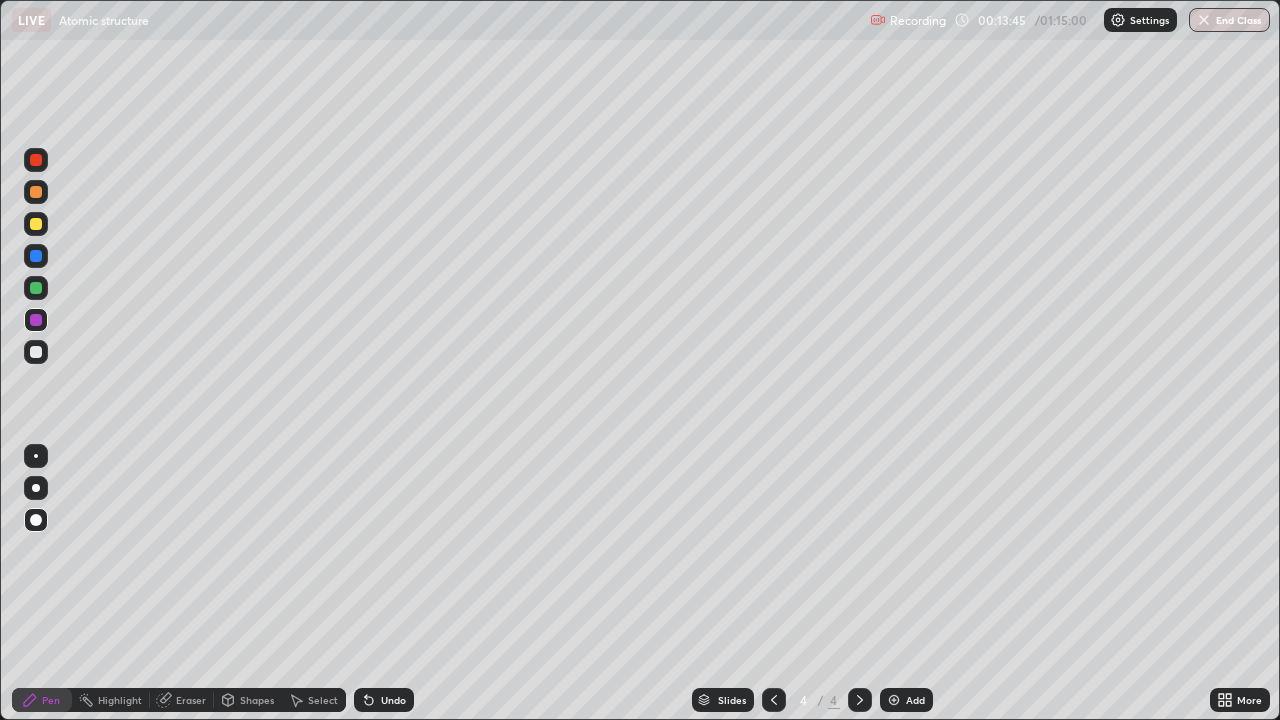 click at bounding box center (36, 256) 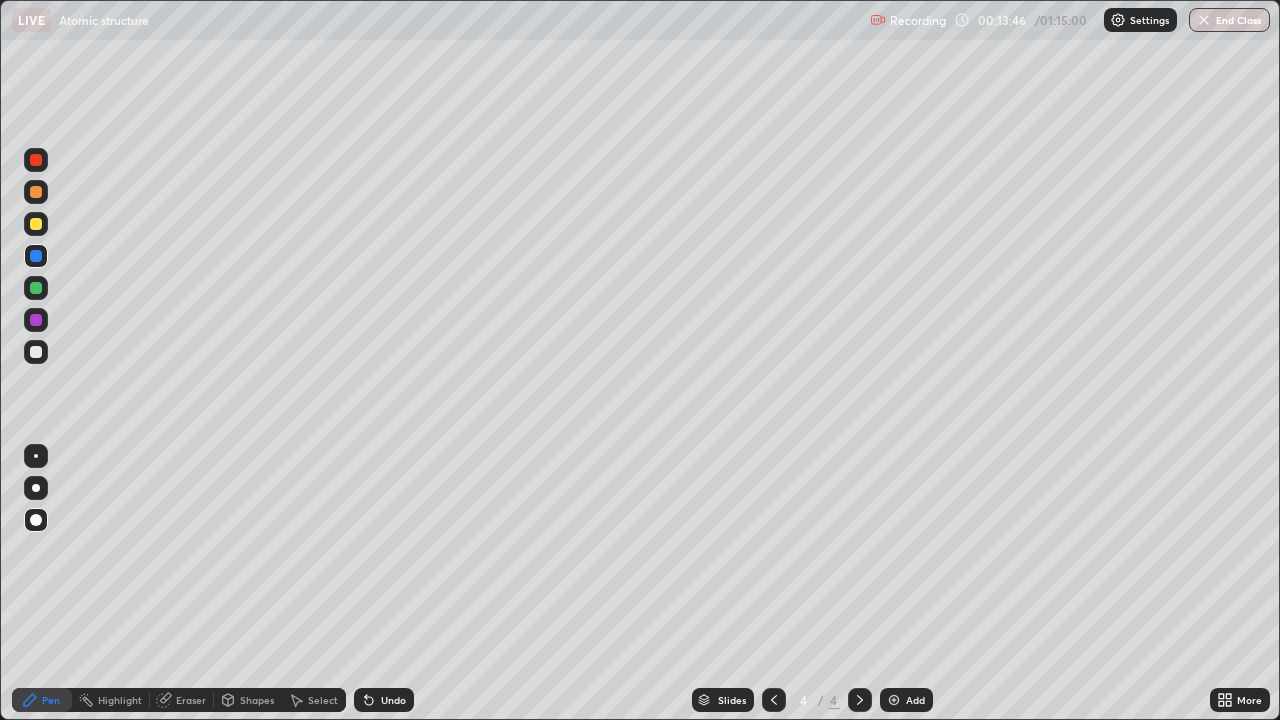 click on "Shapes" at bounding box center (257, 700) 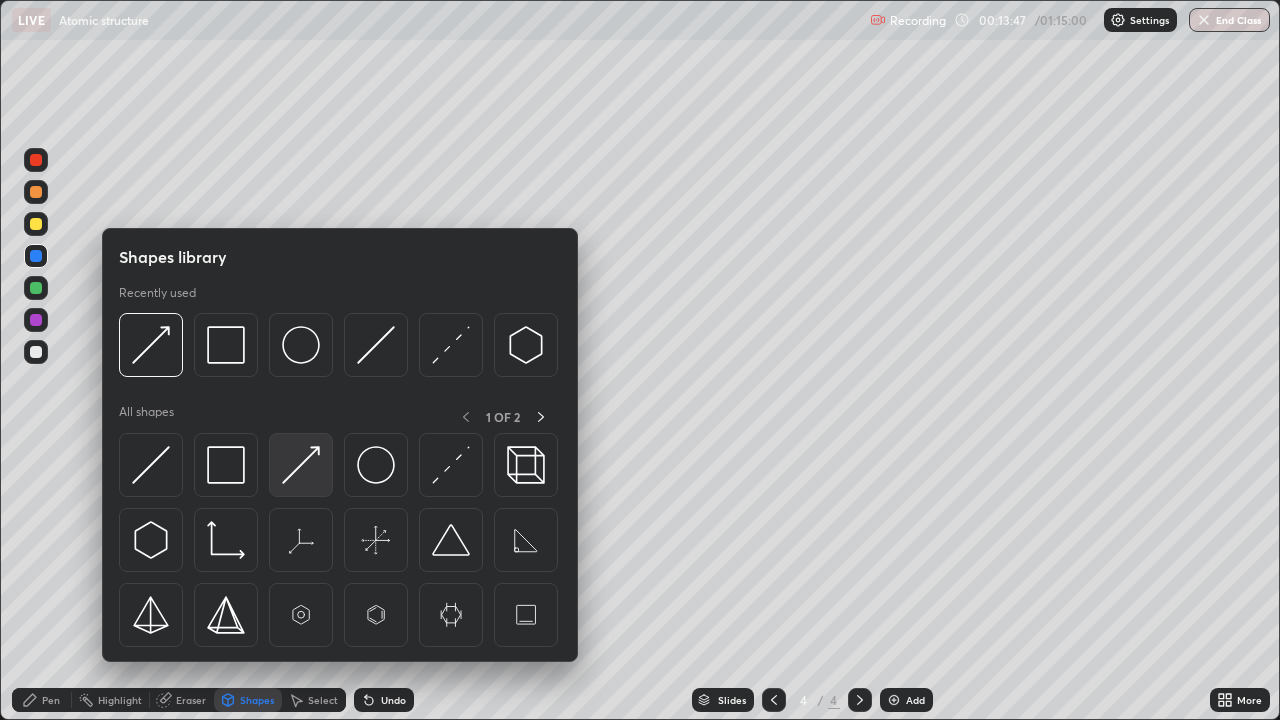 click at bounding box center [301, 465] 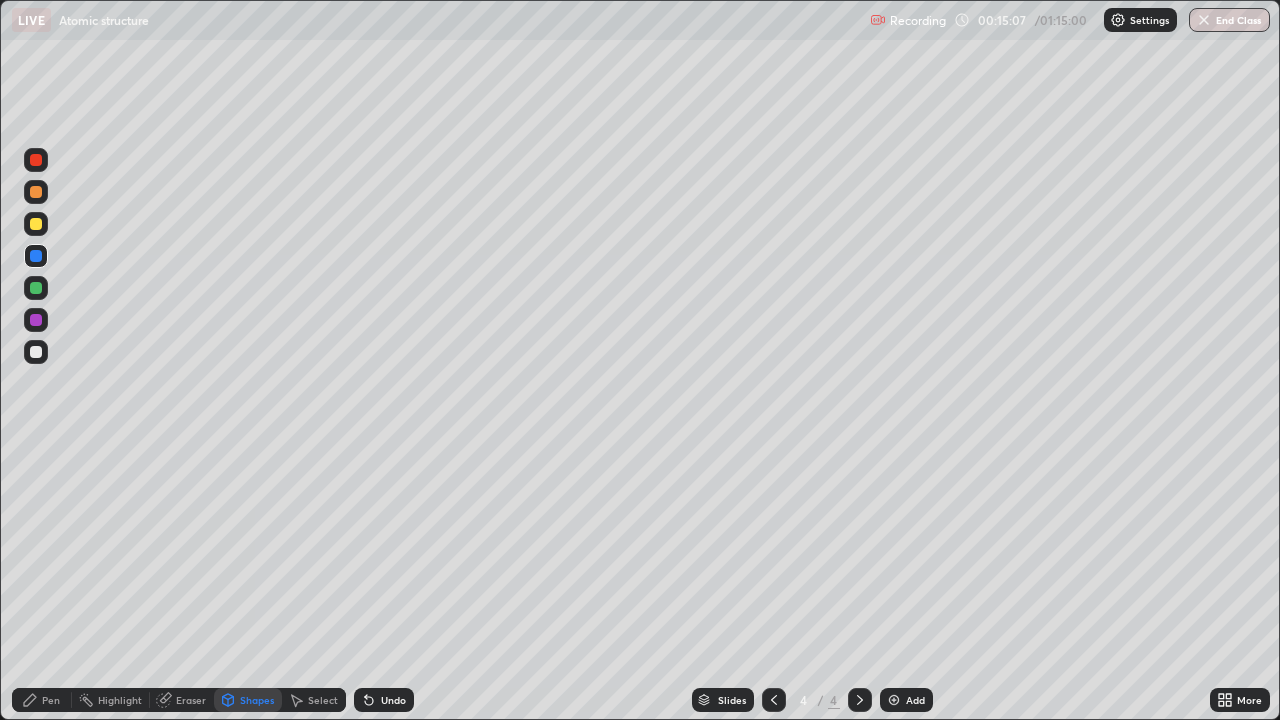 click on "Select" at bounding box center (323, 700) 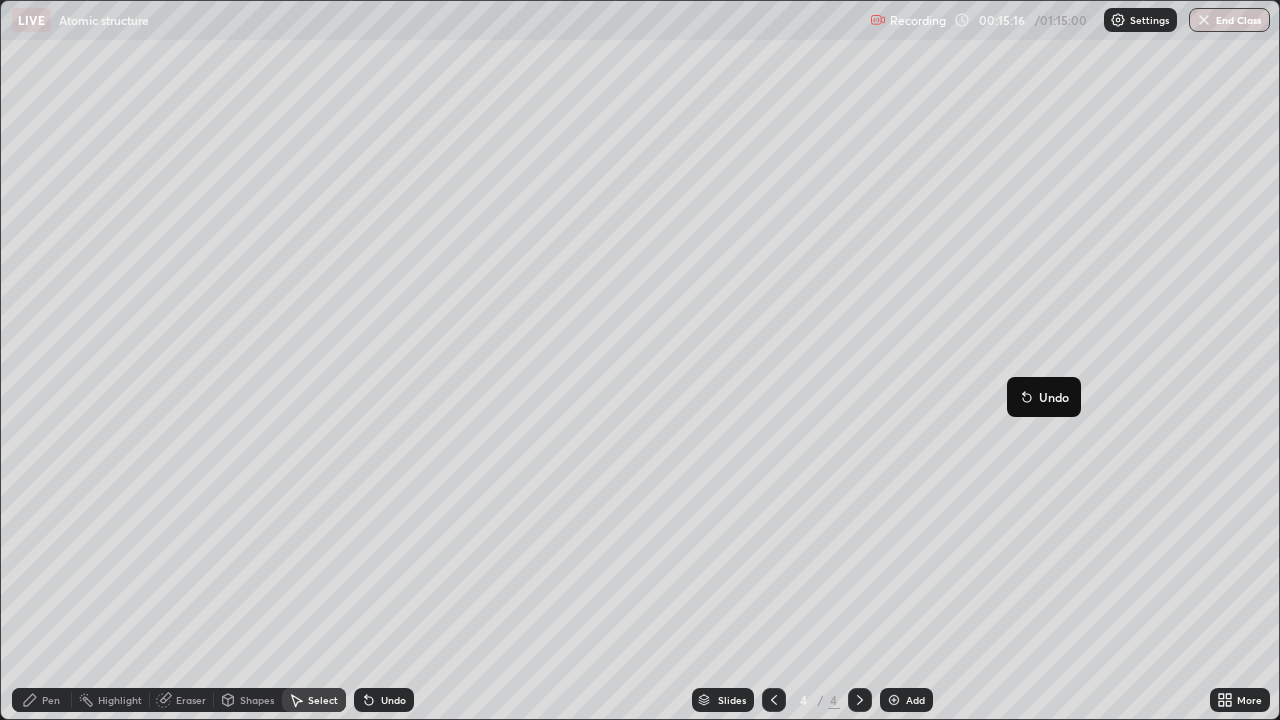 click on "0 ° Undo Copy Duplicate Duplicate to new slide Delete" at bounding box center [640, 360] 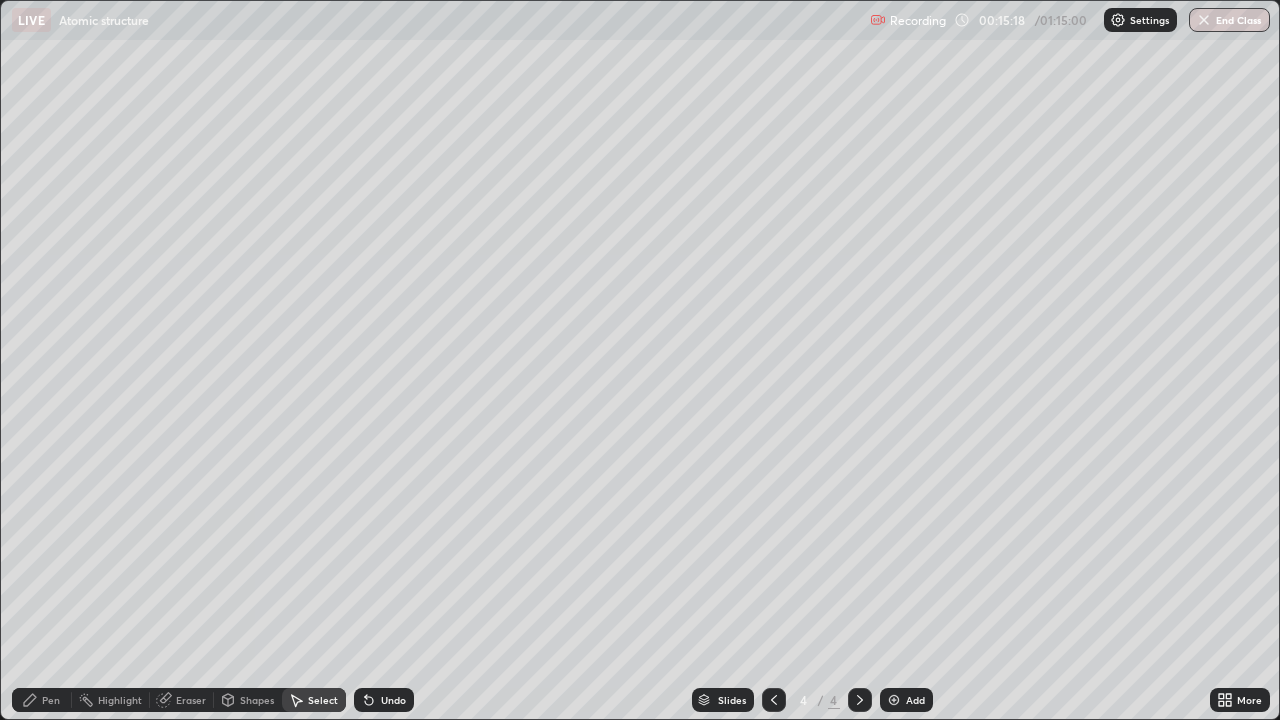 click on "Pen" at bounding box center (42, 700) 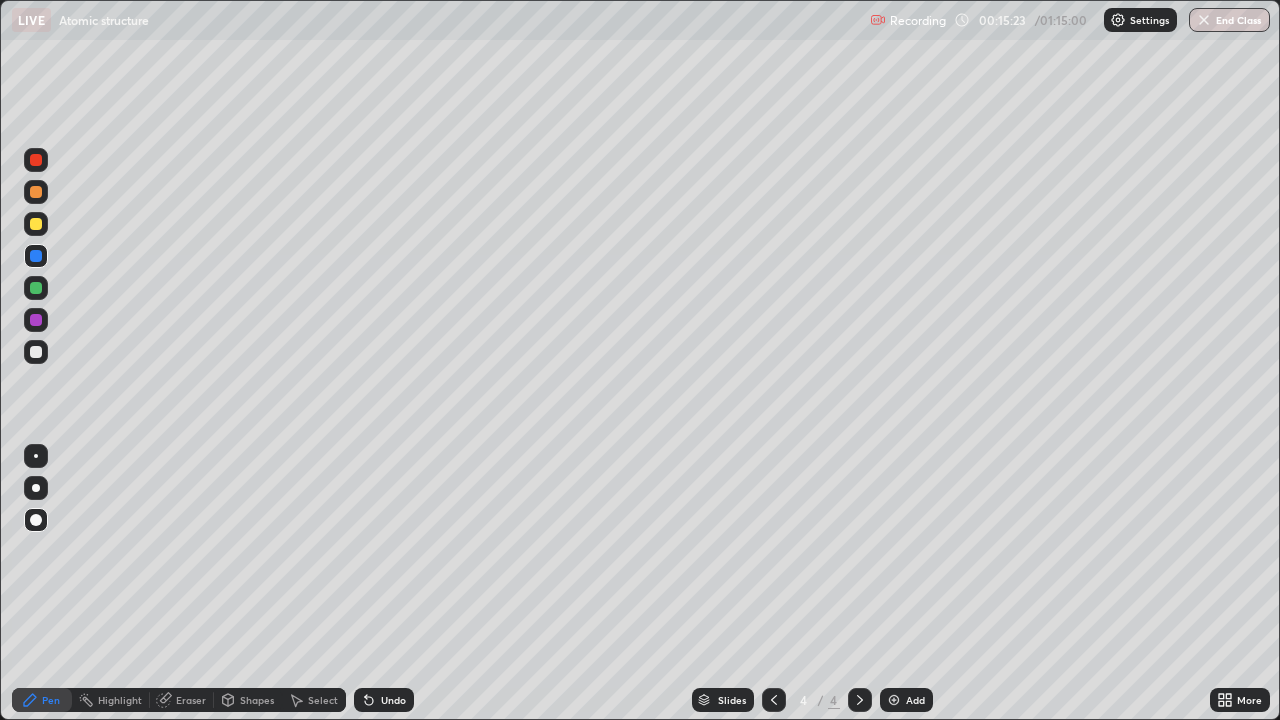 click at bounding box center (36, 352) 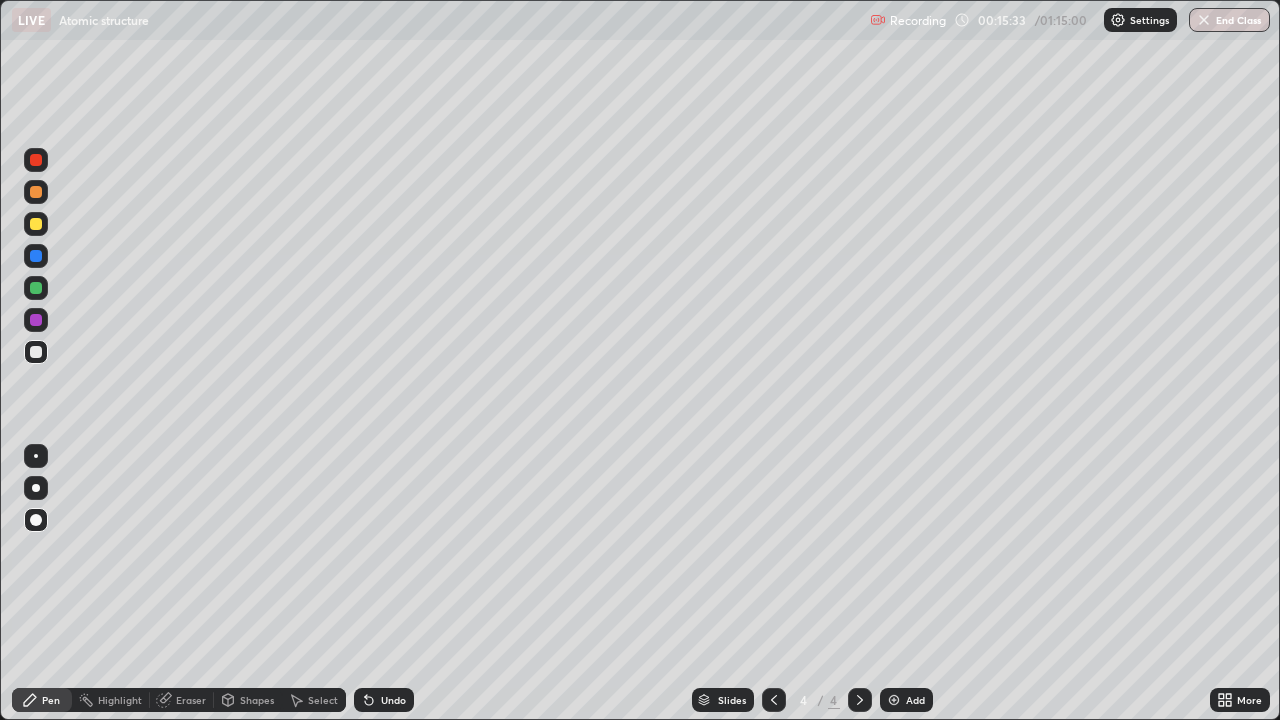 click at bounding box center (36, 288) 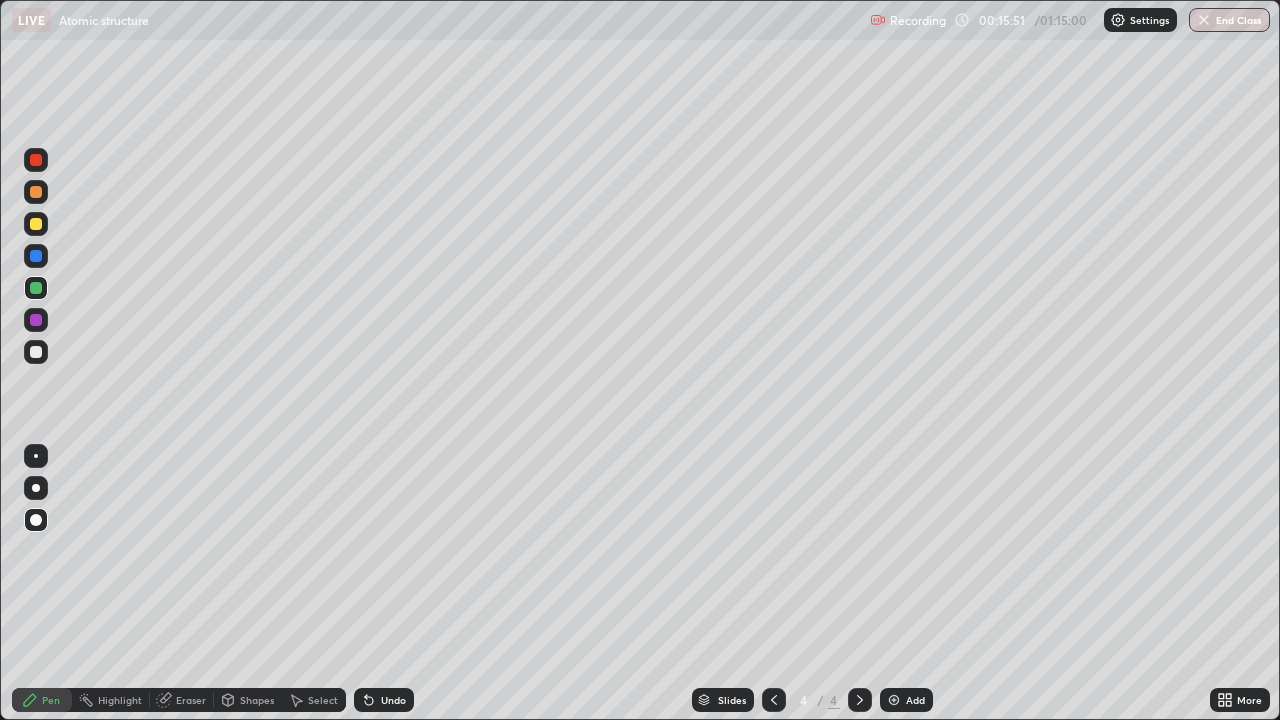 click at bounding box center (36, 352) 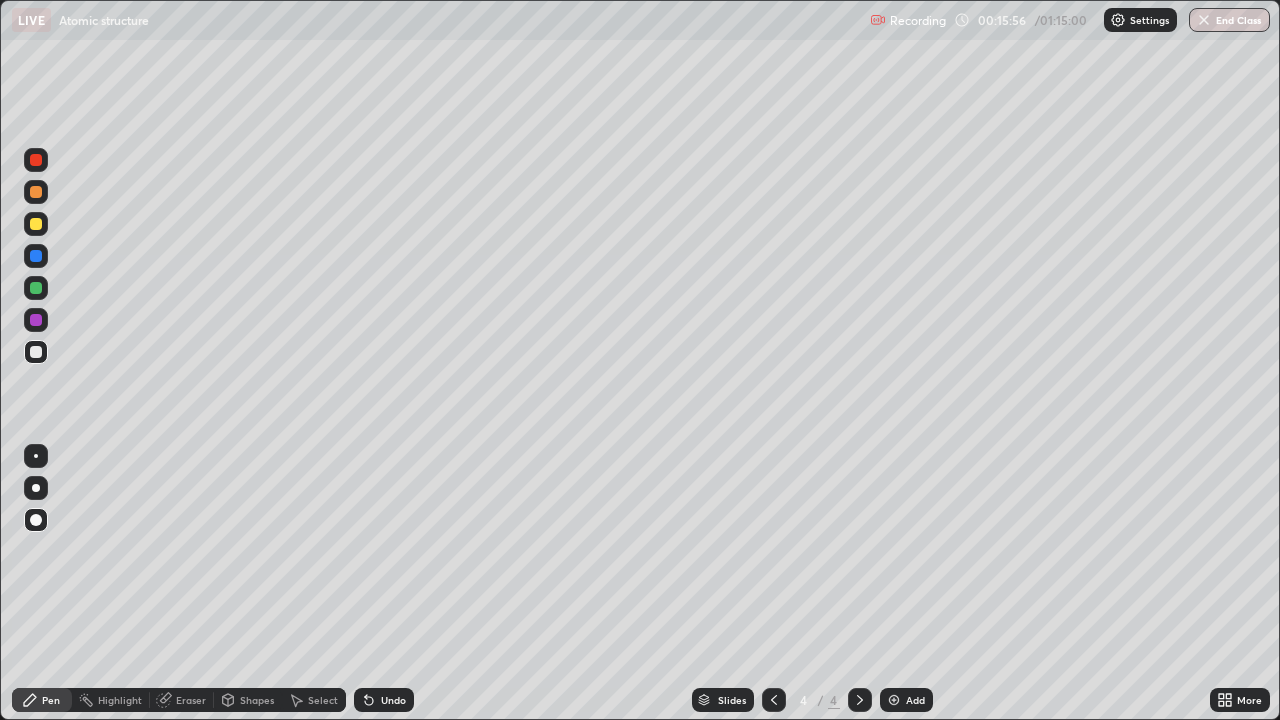 click at bounding box center [36, 288] 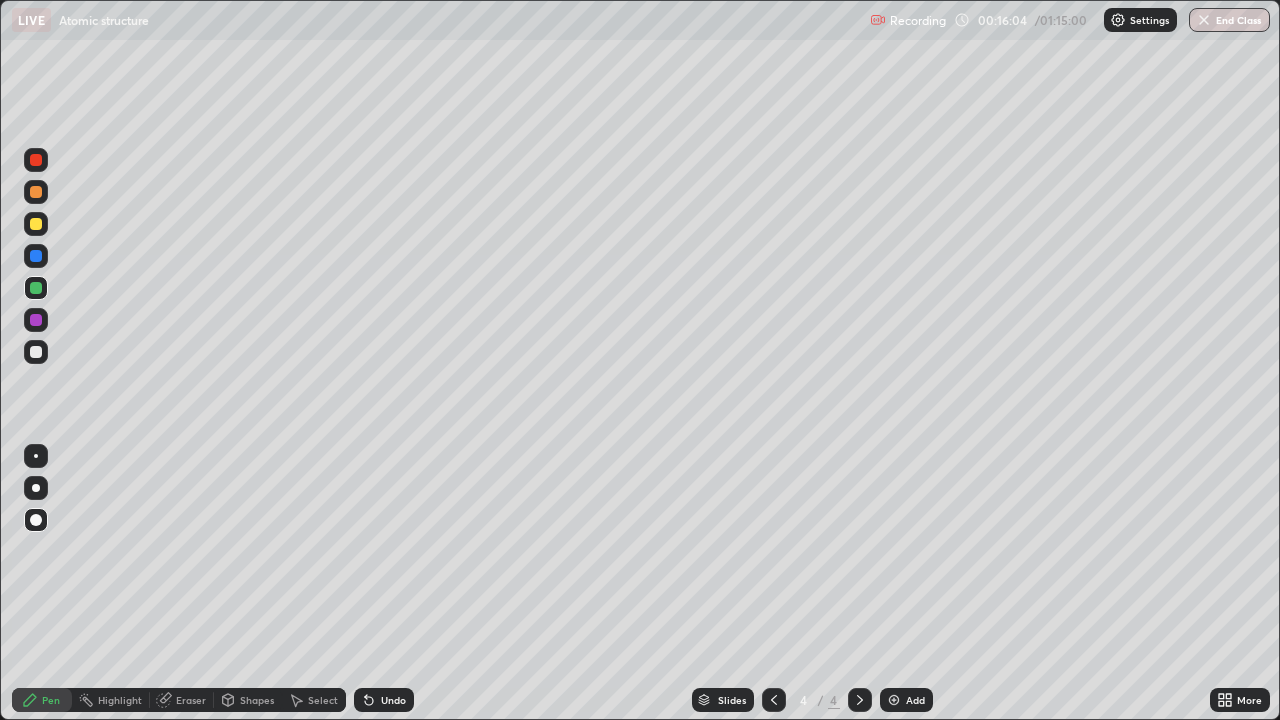 click at bounding box center [36, 256] 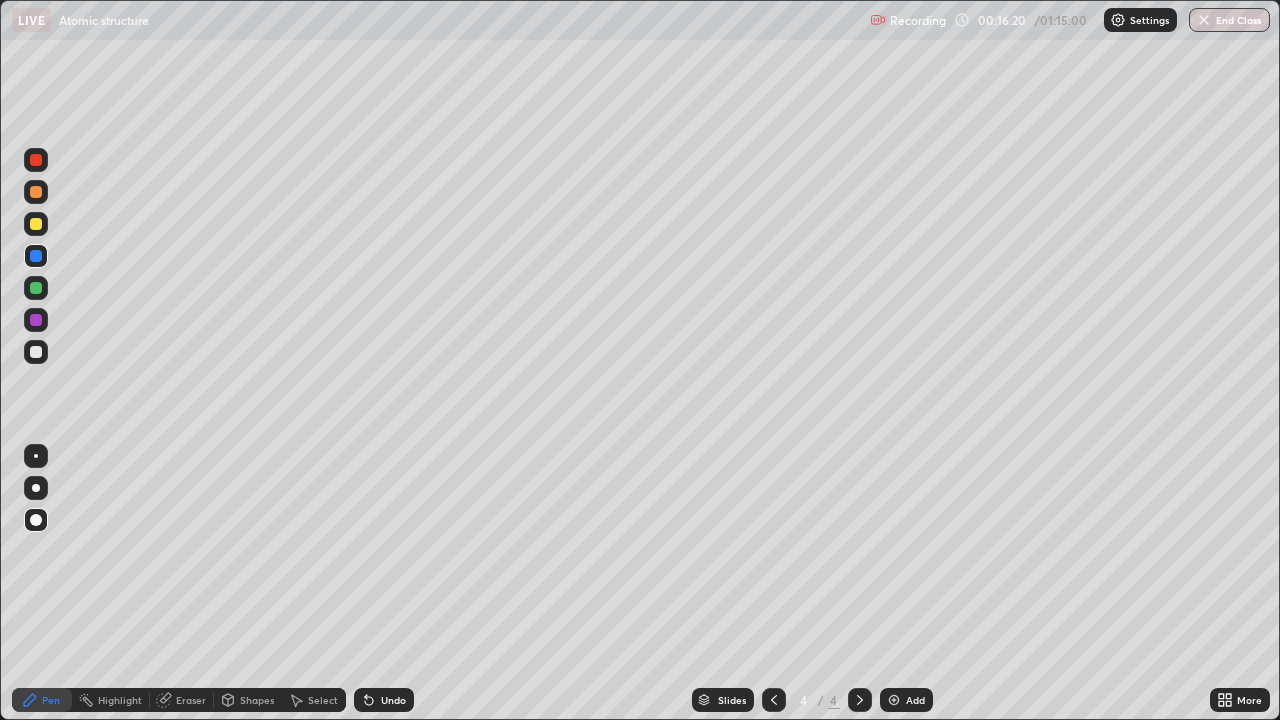 click at bounding box center [36, 224] 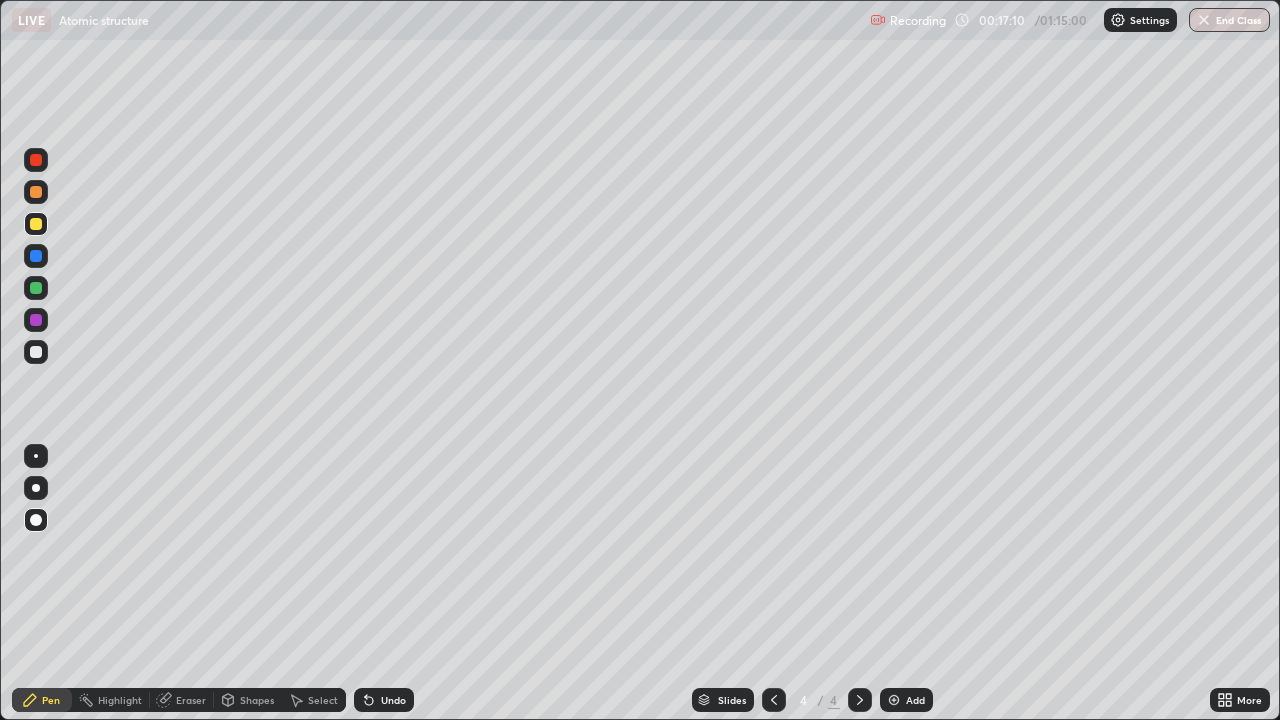 click on "Shapes" at bounding box center [257, 700] 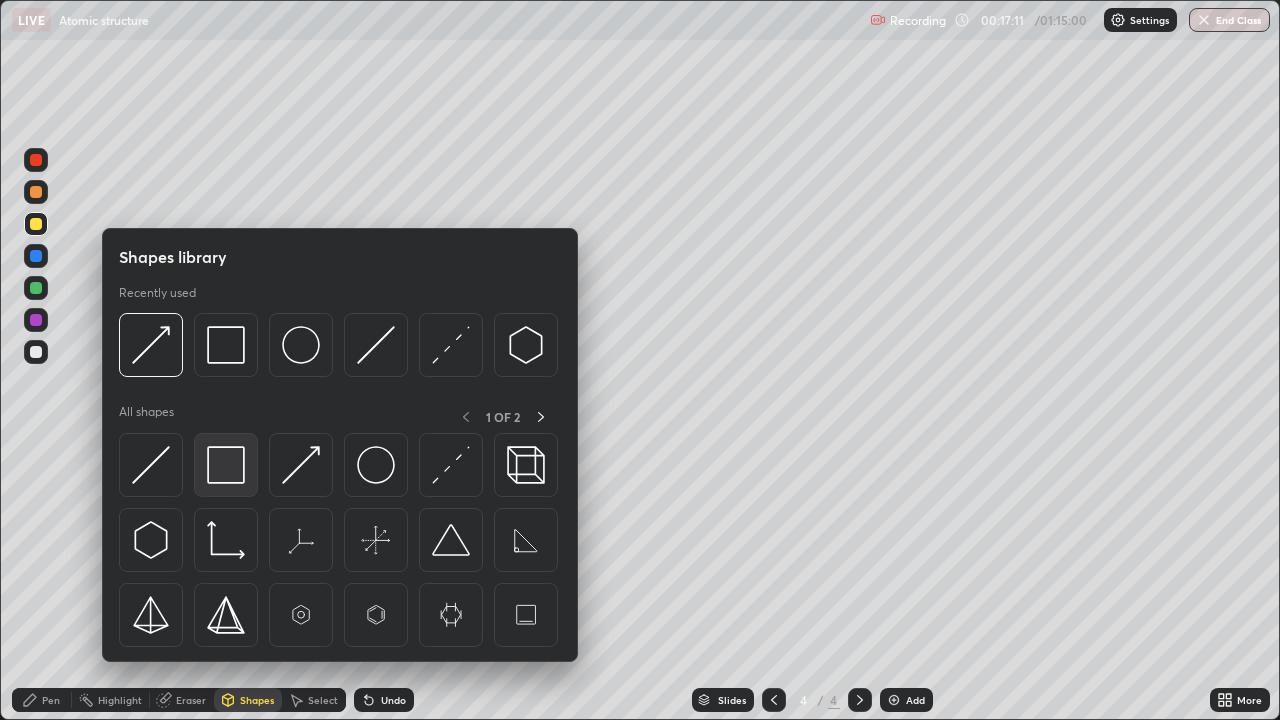 click at bounding box center (226, 465) 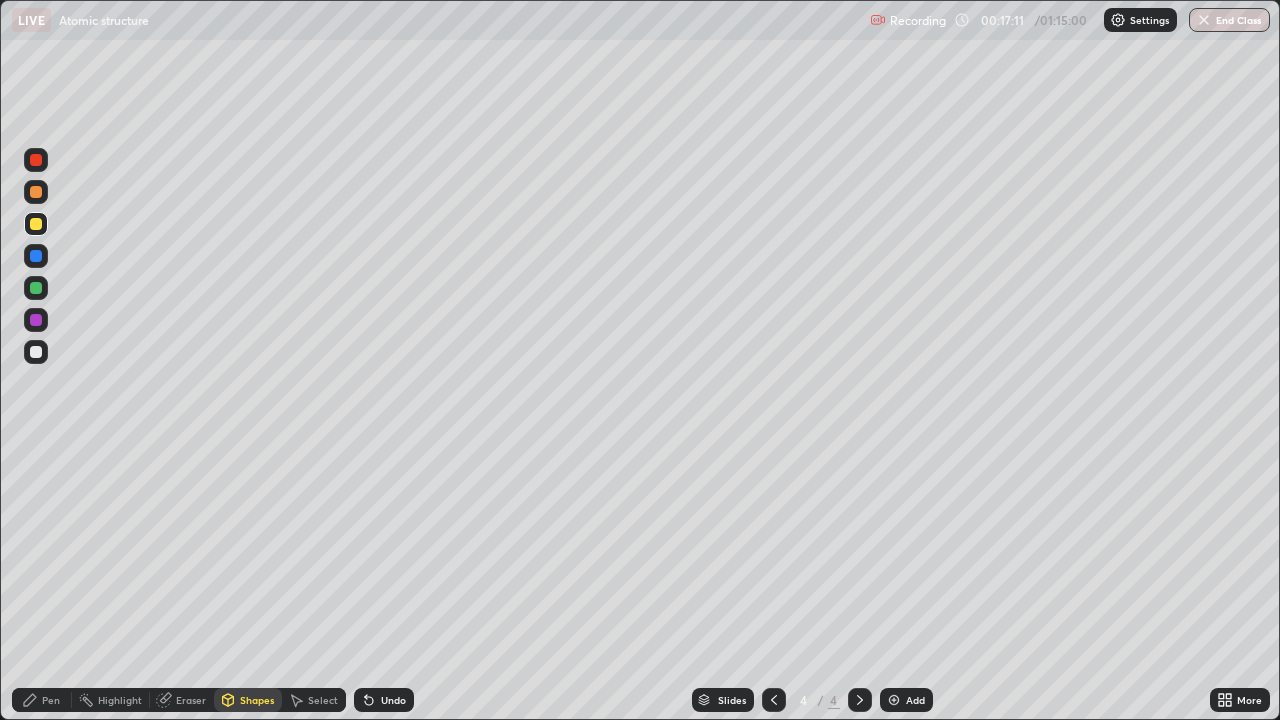 click at bounding box center (36, 320) 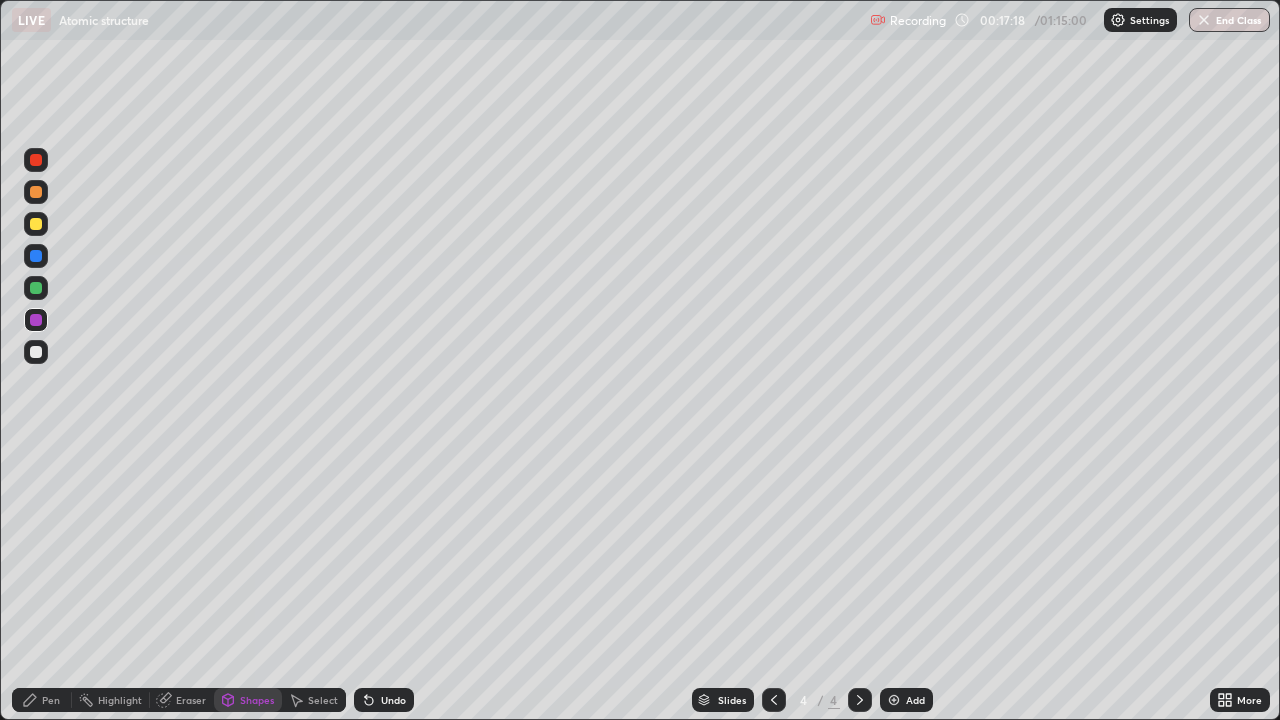 click at bounding box center (36, 256) 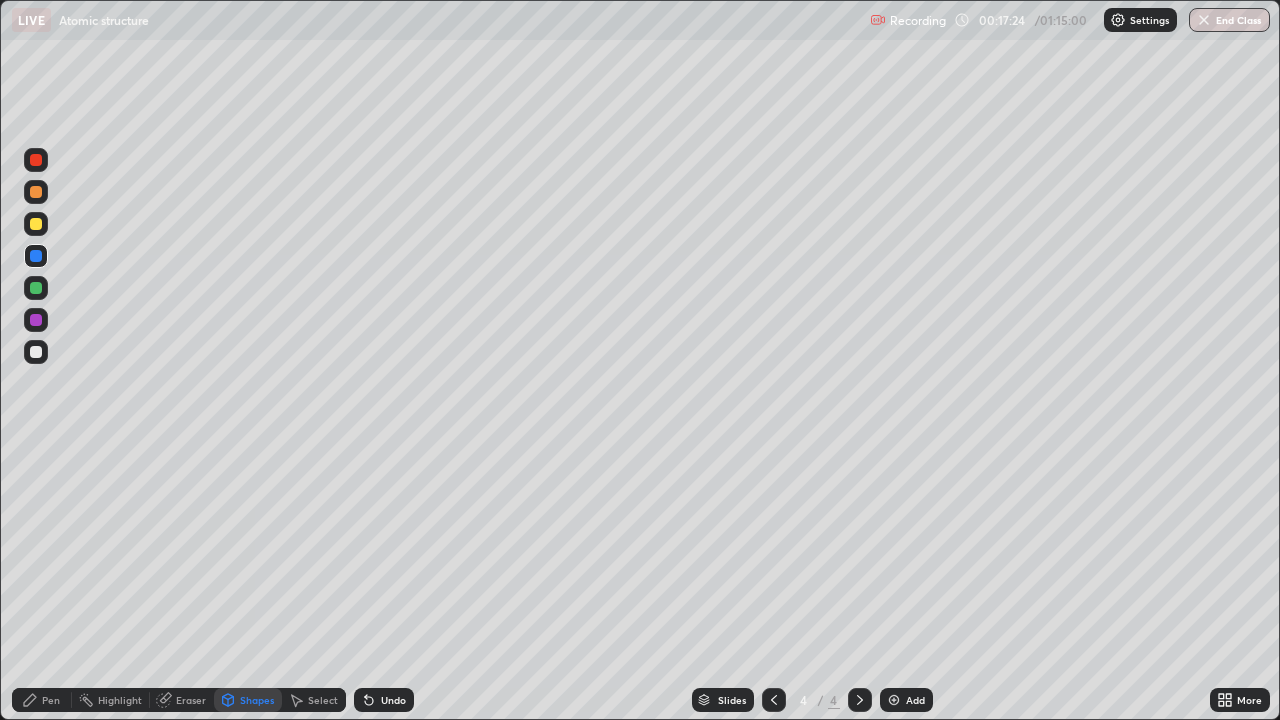 click on "Pen" at bounding box center [51, 700] 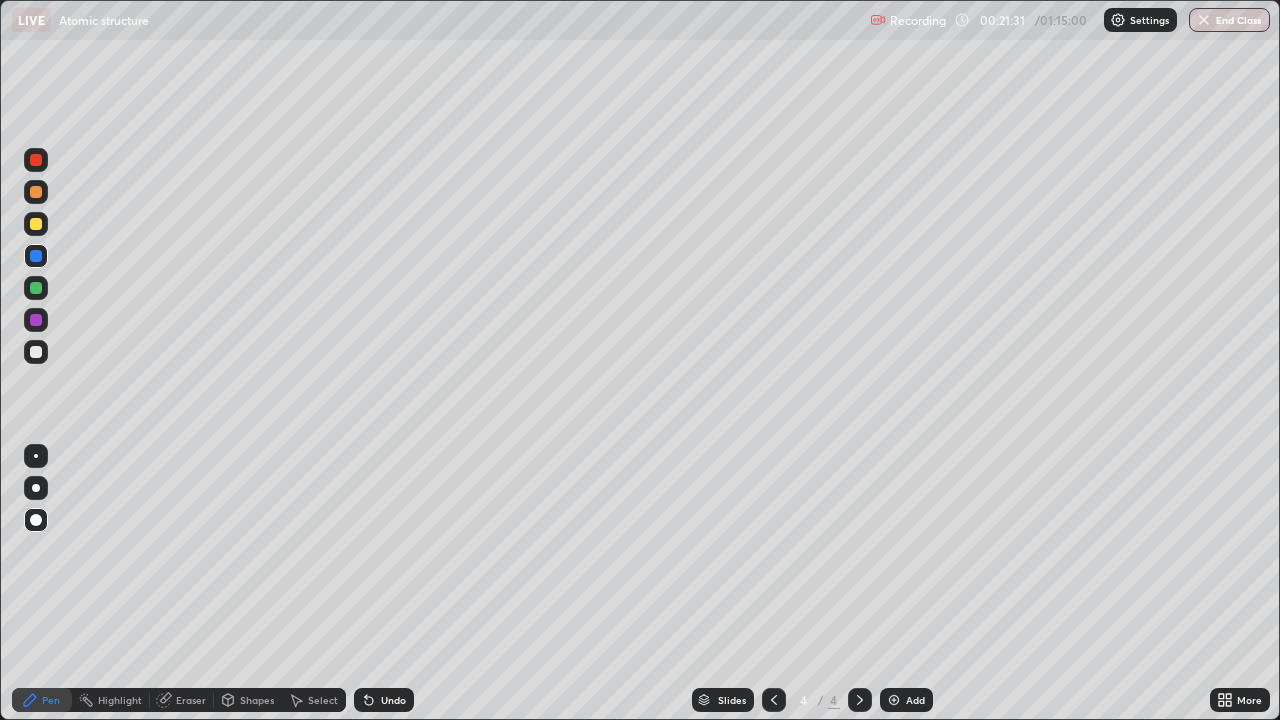 click at bounding box center [774, 700] 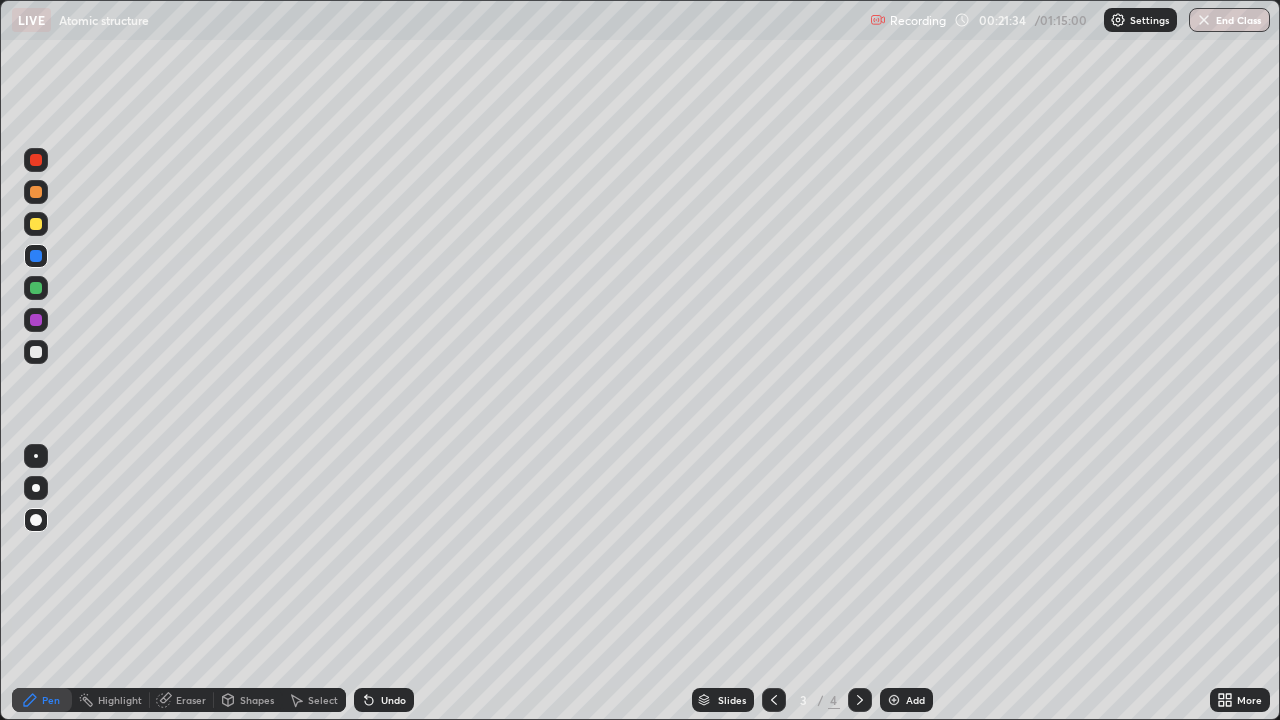 click 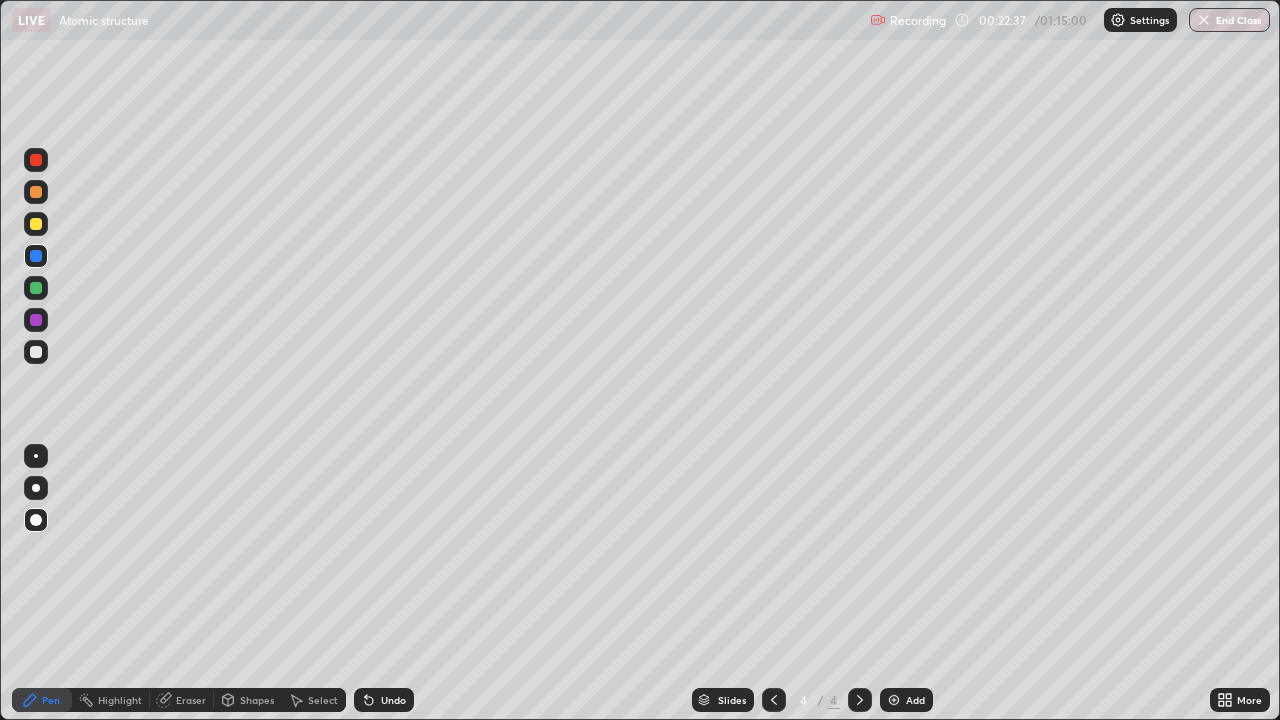 click 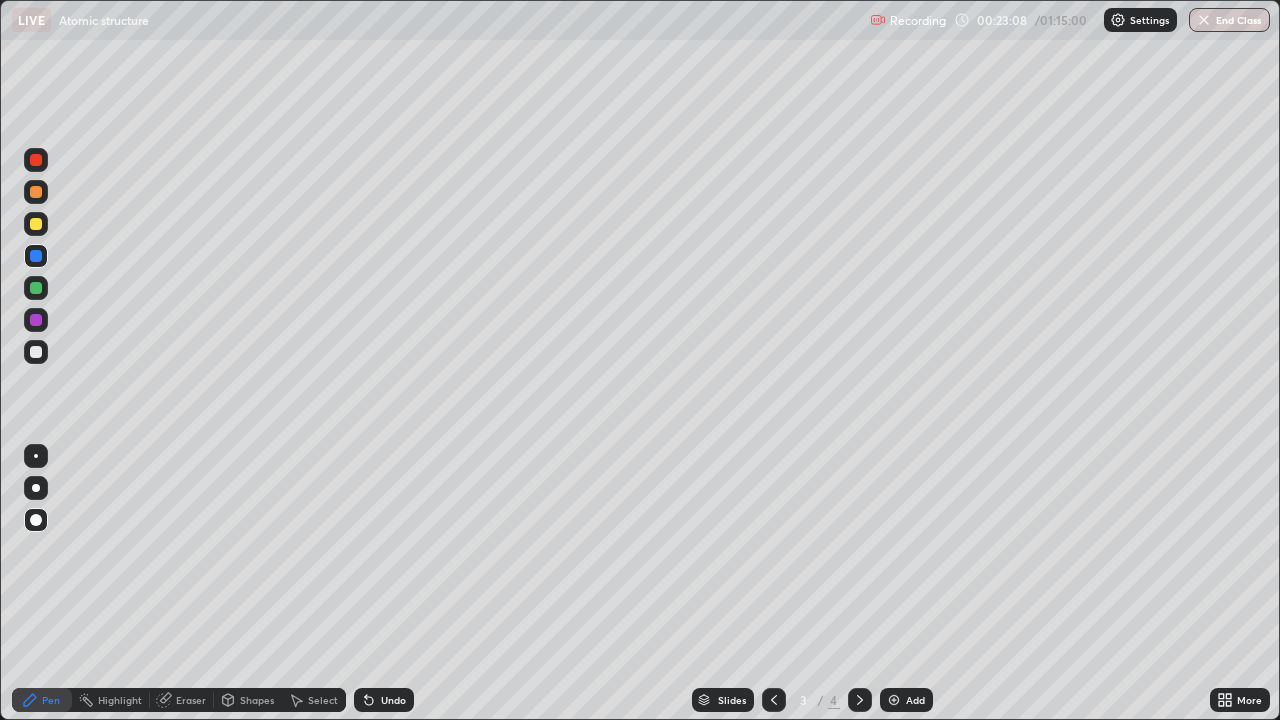 click on "Select" at bounding box center (323, 700) 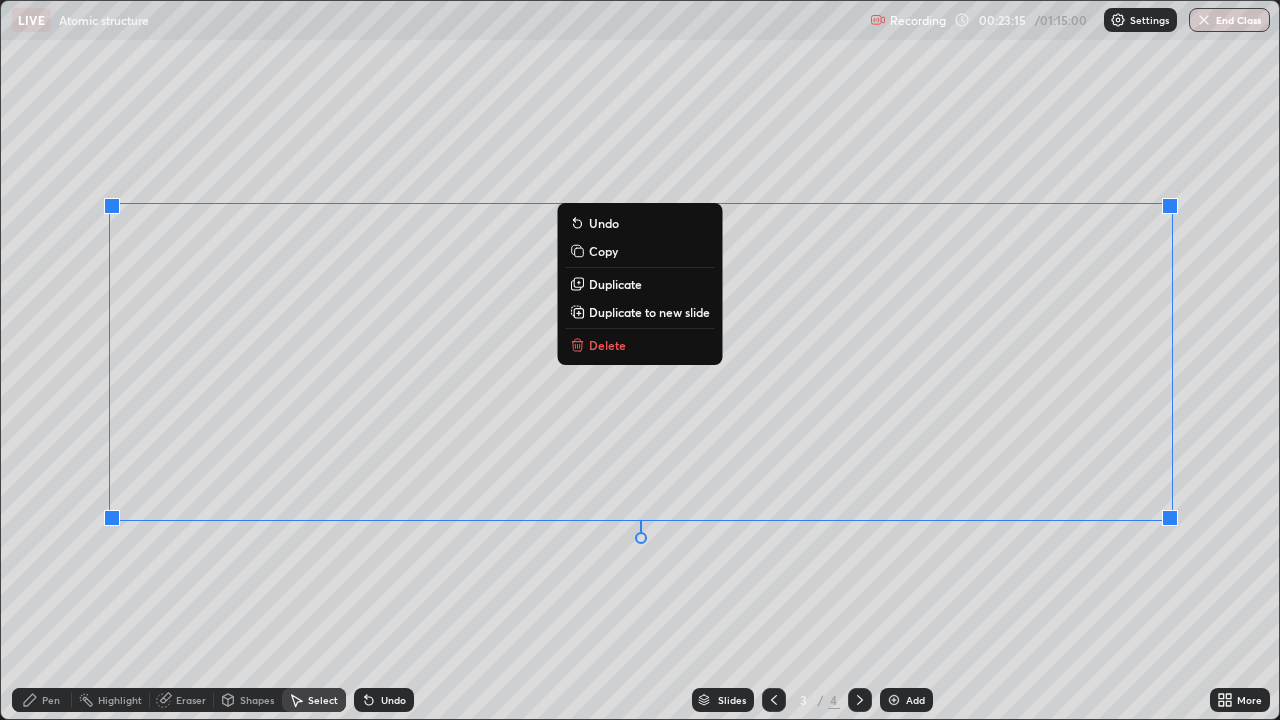 click on "Duplicate to new slide" at bounding box center [649, 312] 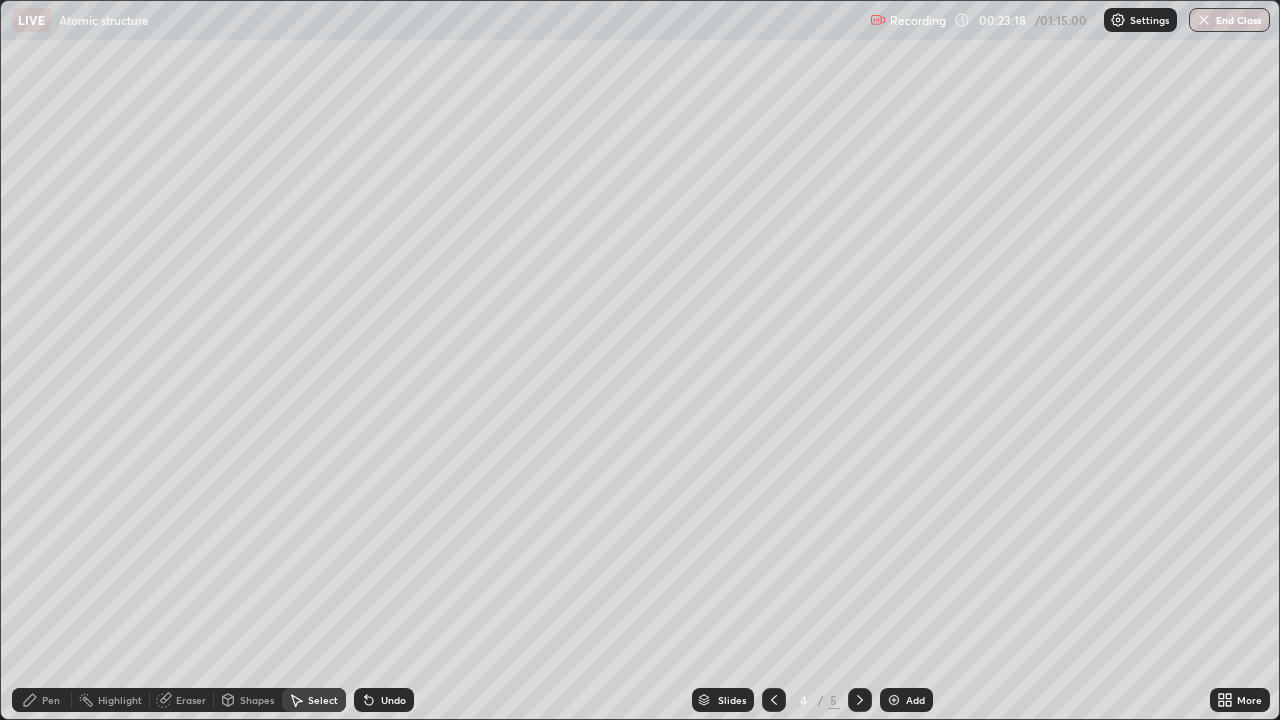 click on "Eraser" at bounding box center (191, 700) 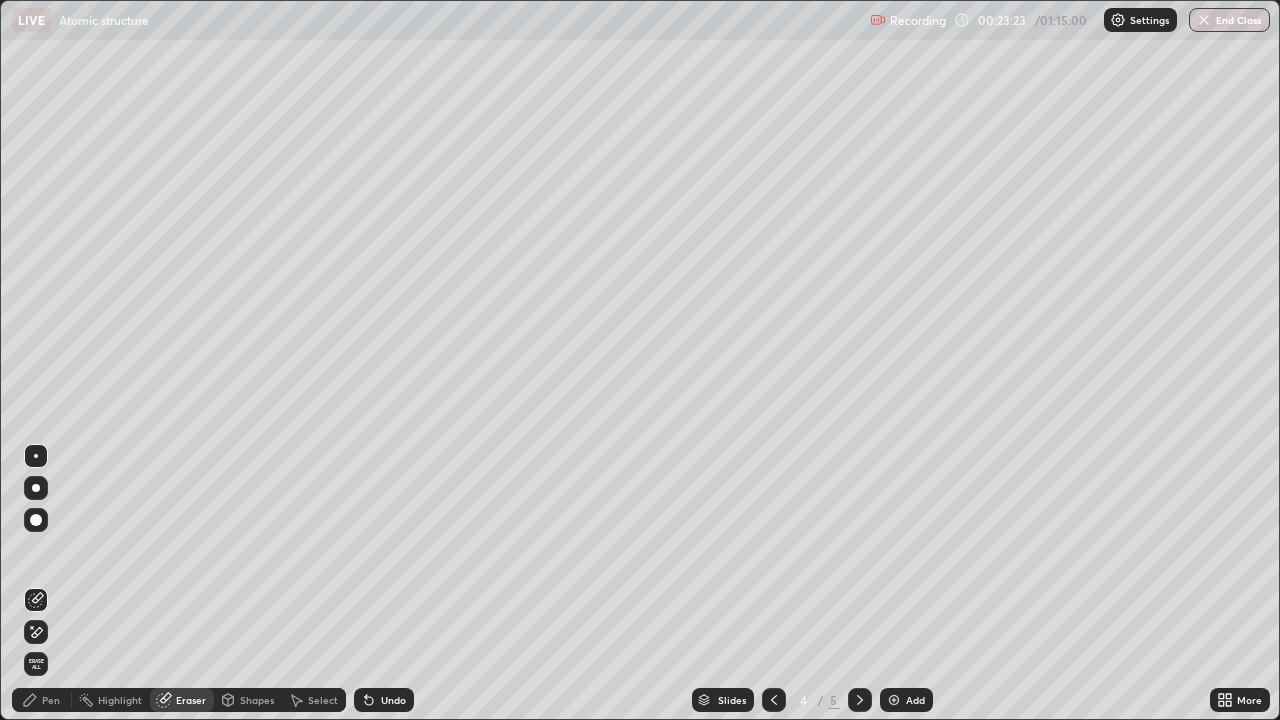 click on "Pen" at bounding box center [51, 700] 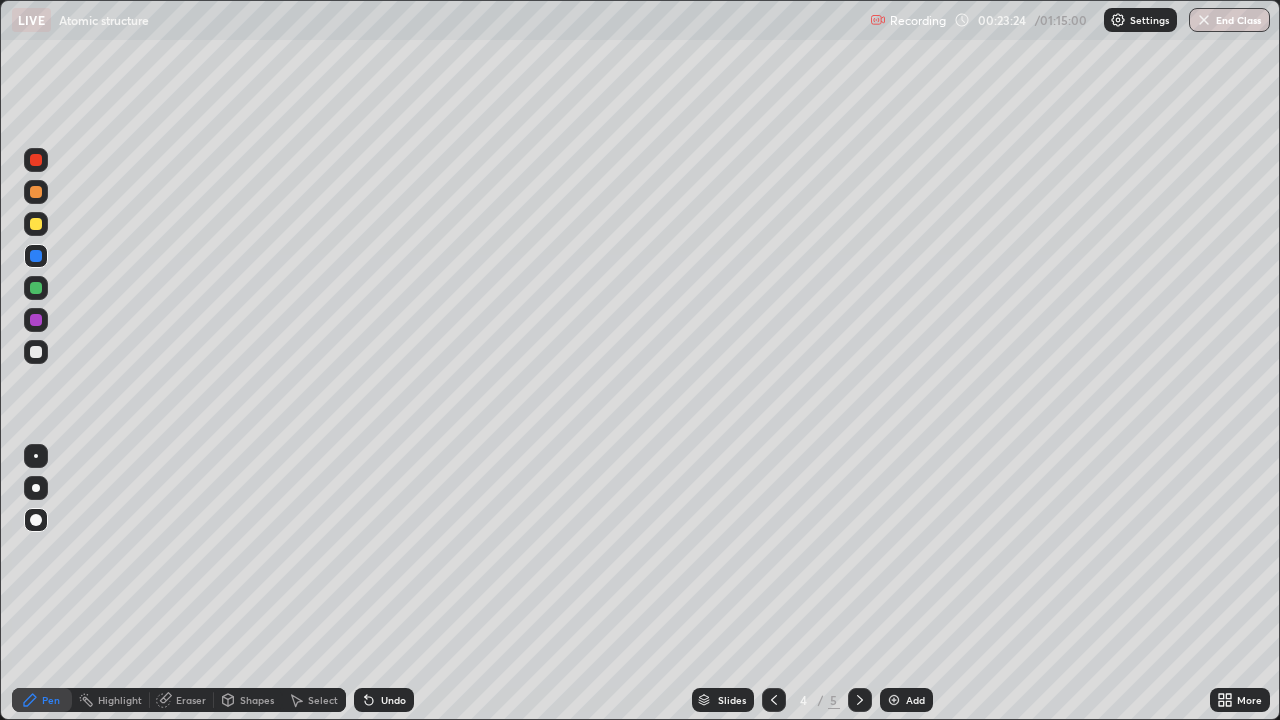 click at bounding box center [36, 224] 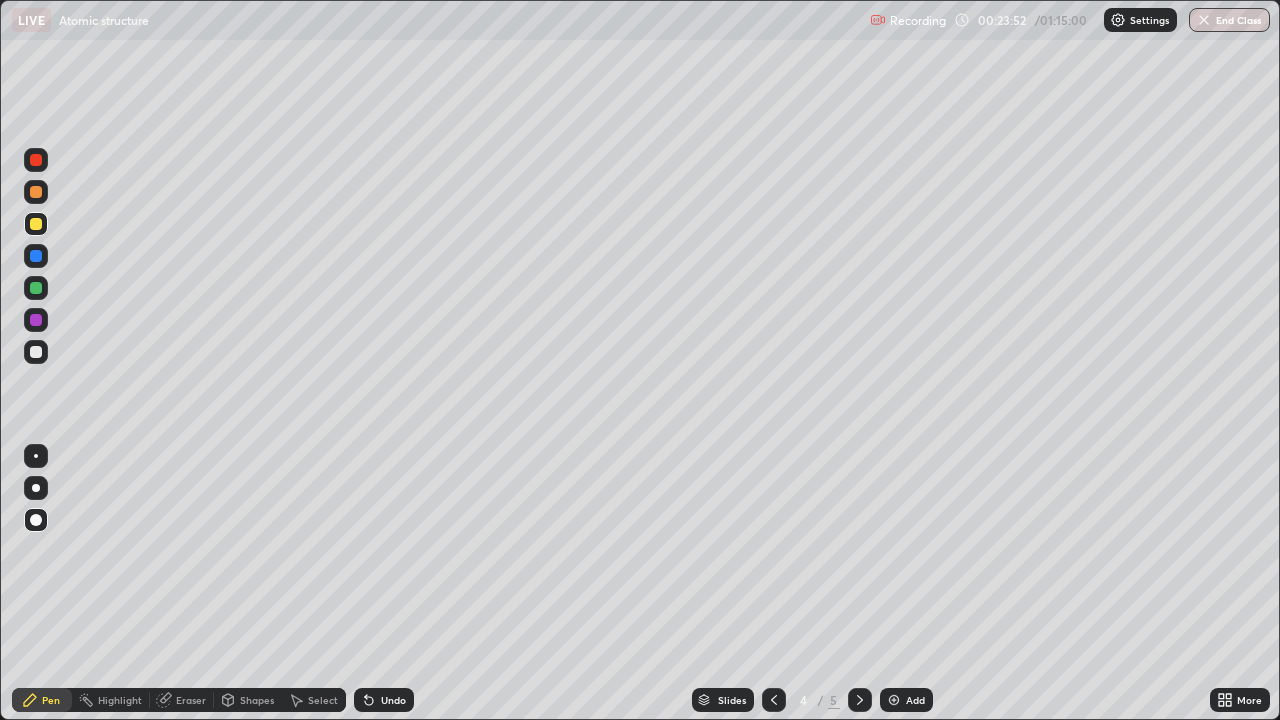 click at bounding box center [36, 288] 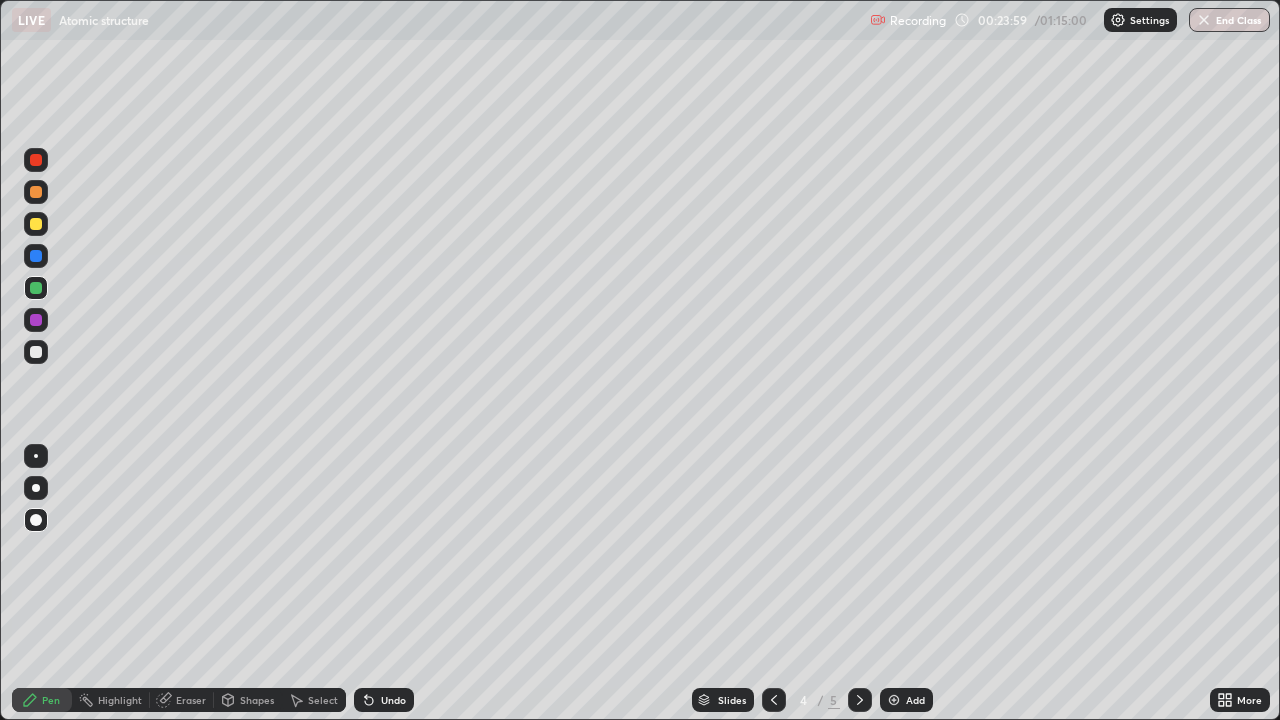 click on "Select" at bounding box center [323, 700] 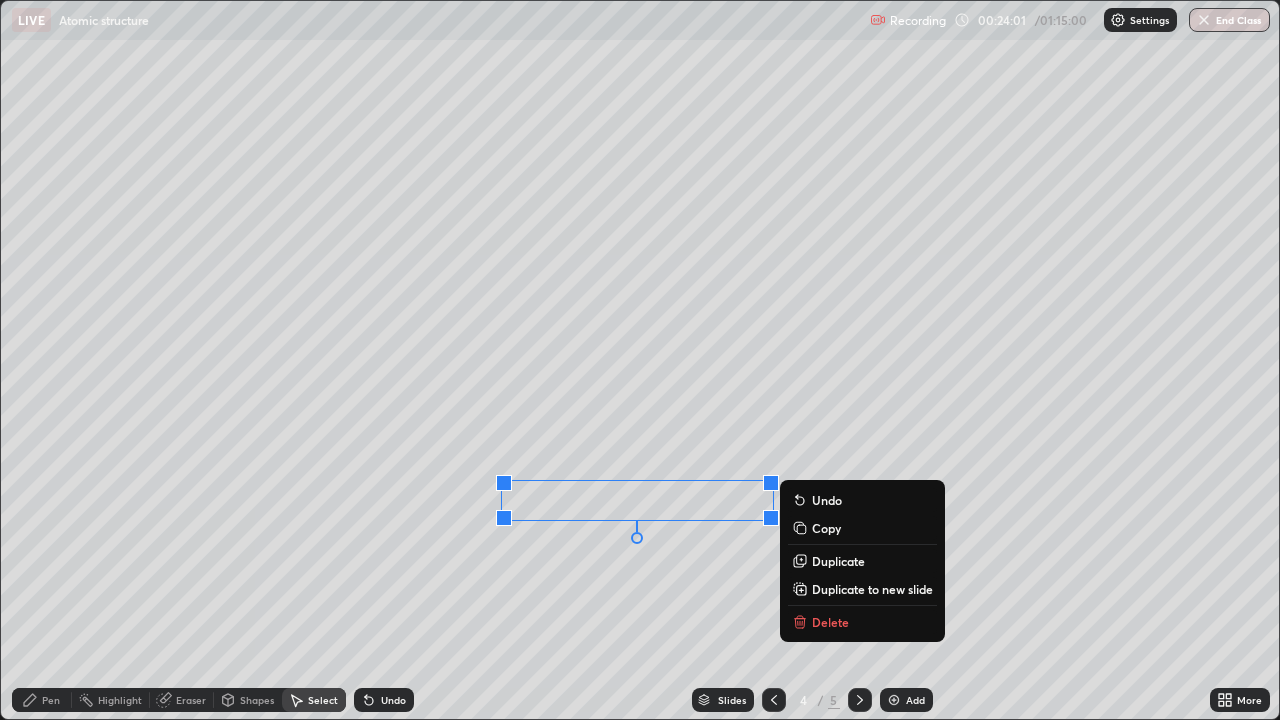 click on "Delete" at bounding box center (830, 622) 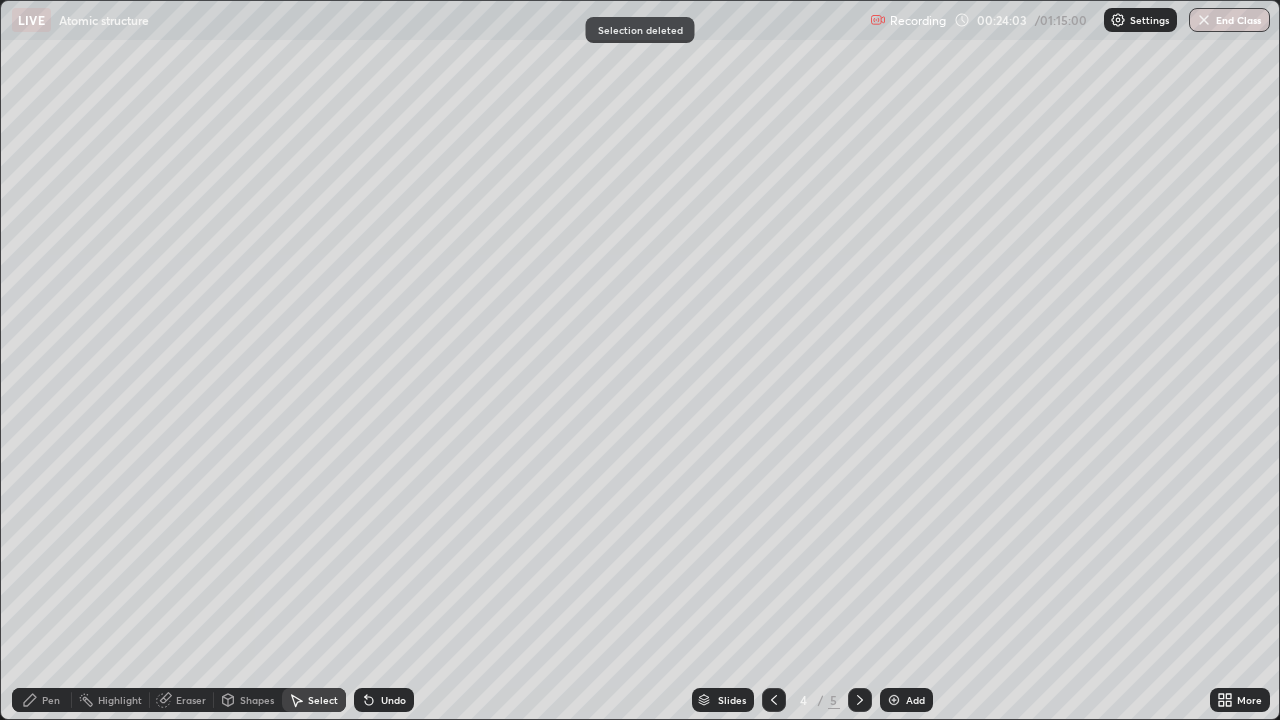 click on "Pen" at bounding box center (51, 700) 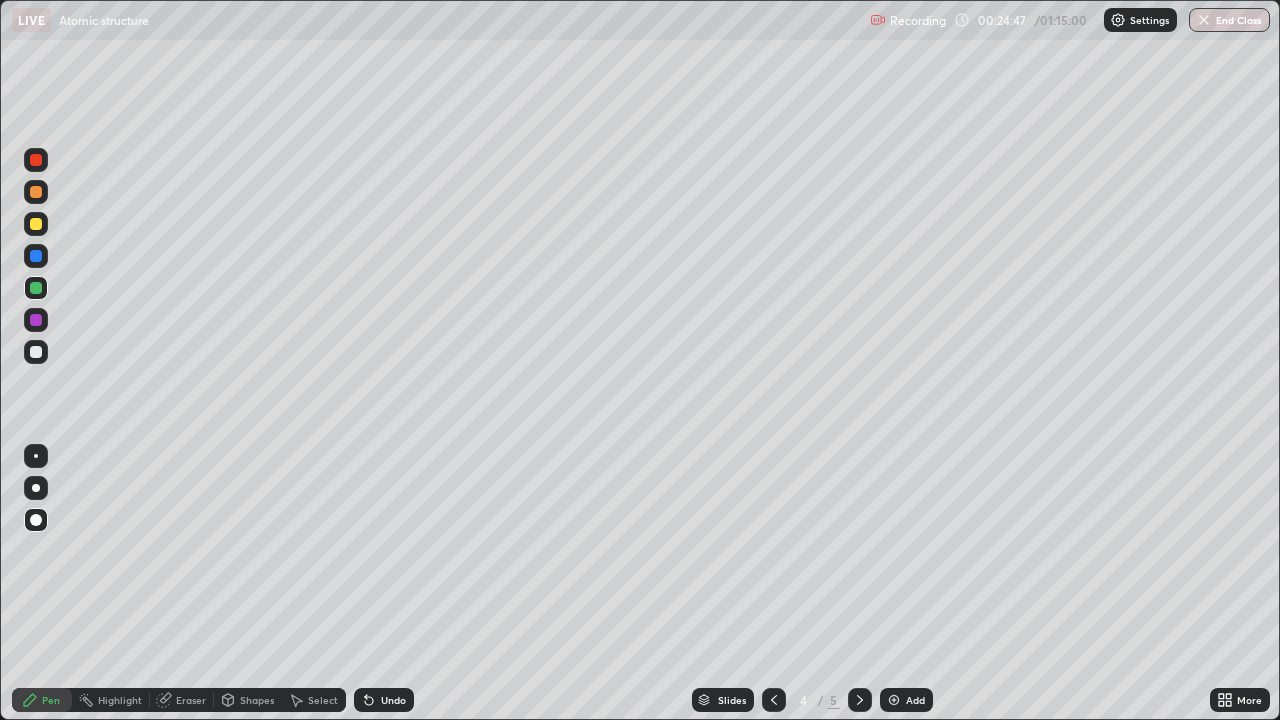 click on "Undo" at bounding box center (384, 700) 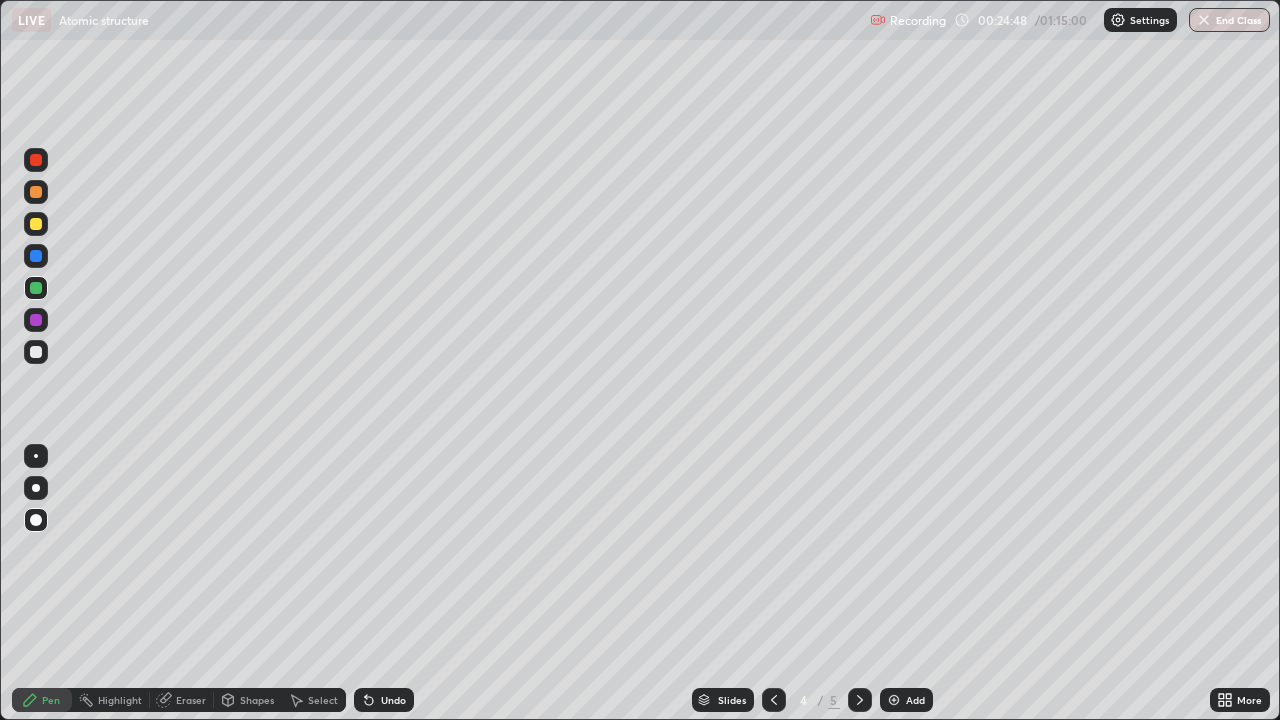 click on "Undo" at bounding box center [380, 700] 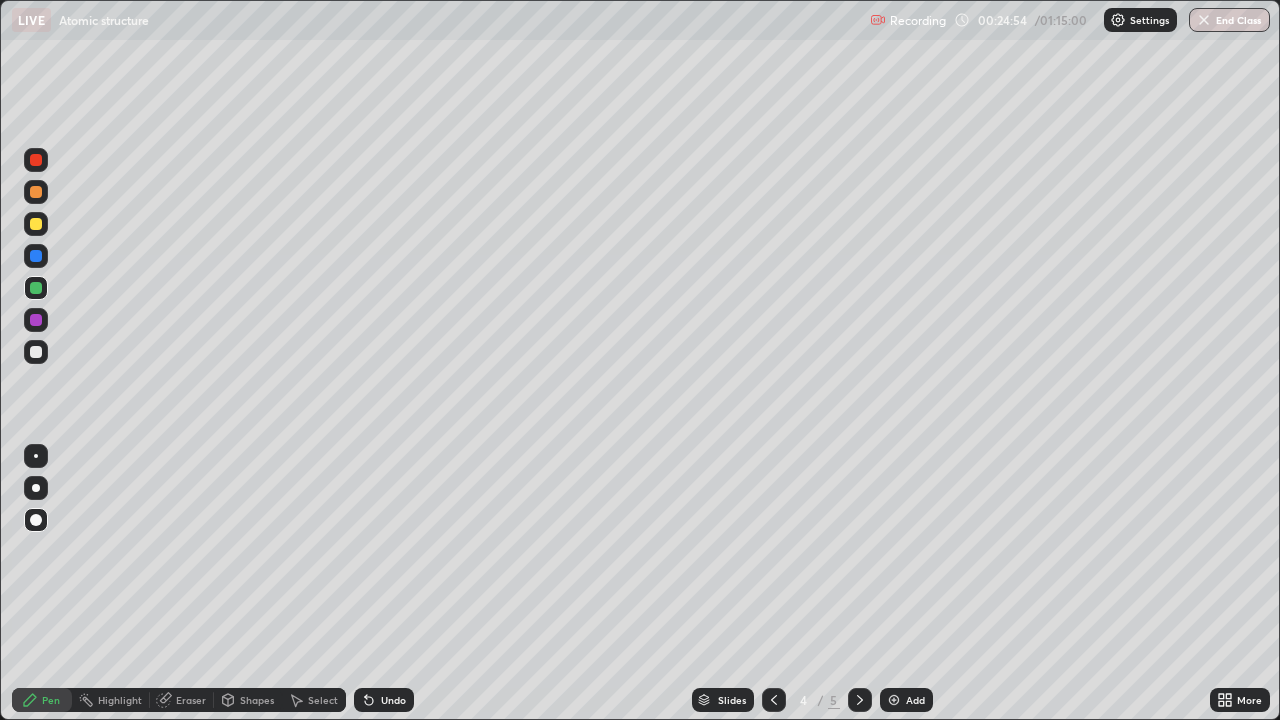 click at bounding box center (36, 224) 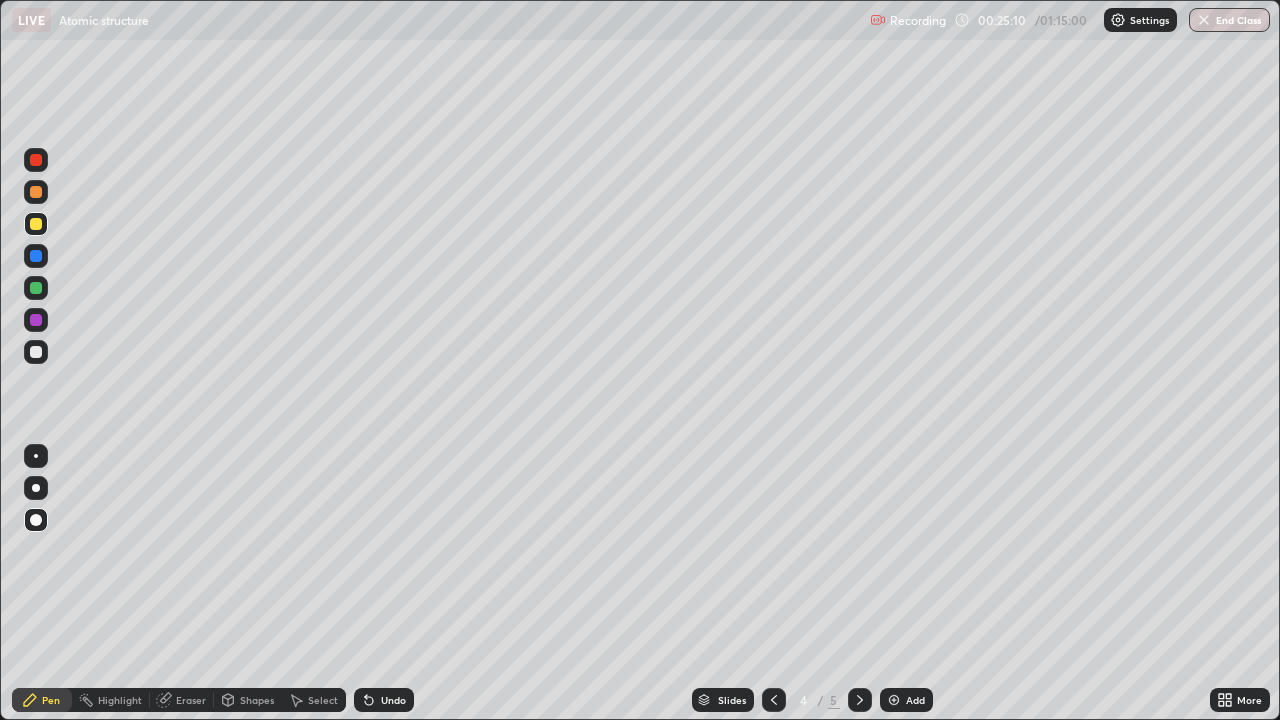 click on "Shapes" at bounding box center (257, 700) 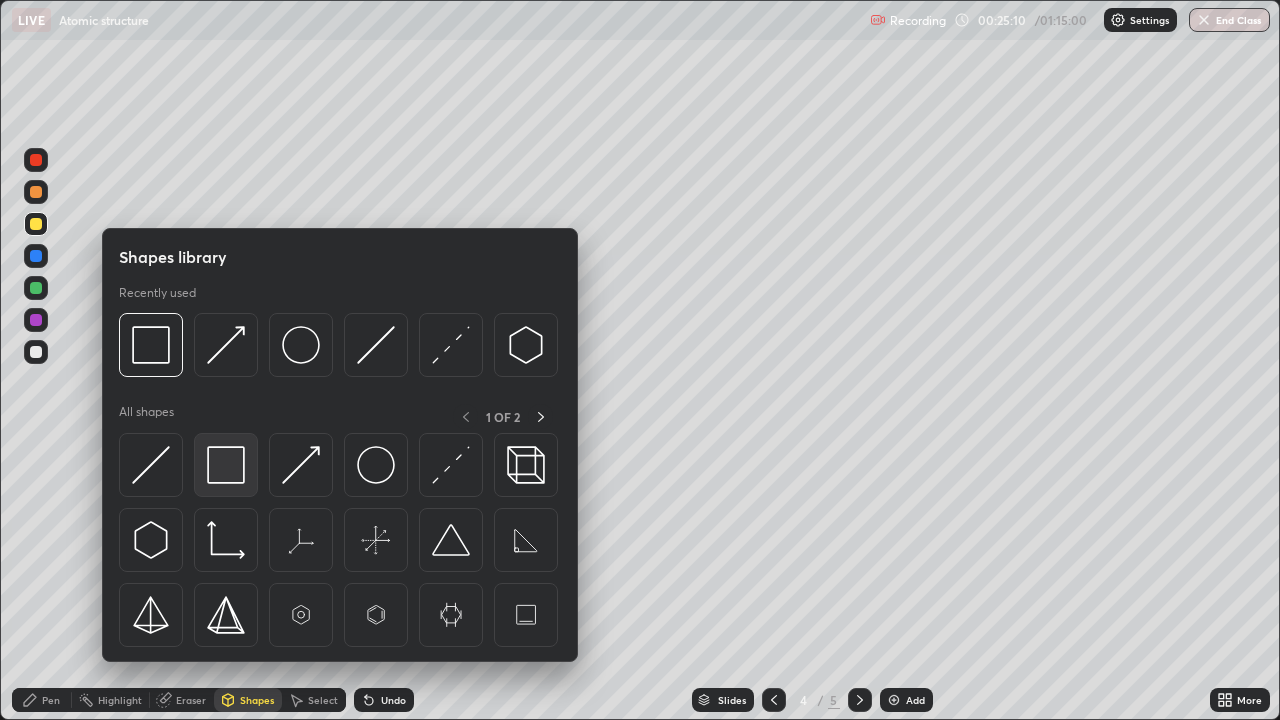 click at bounding box center (226, 465) 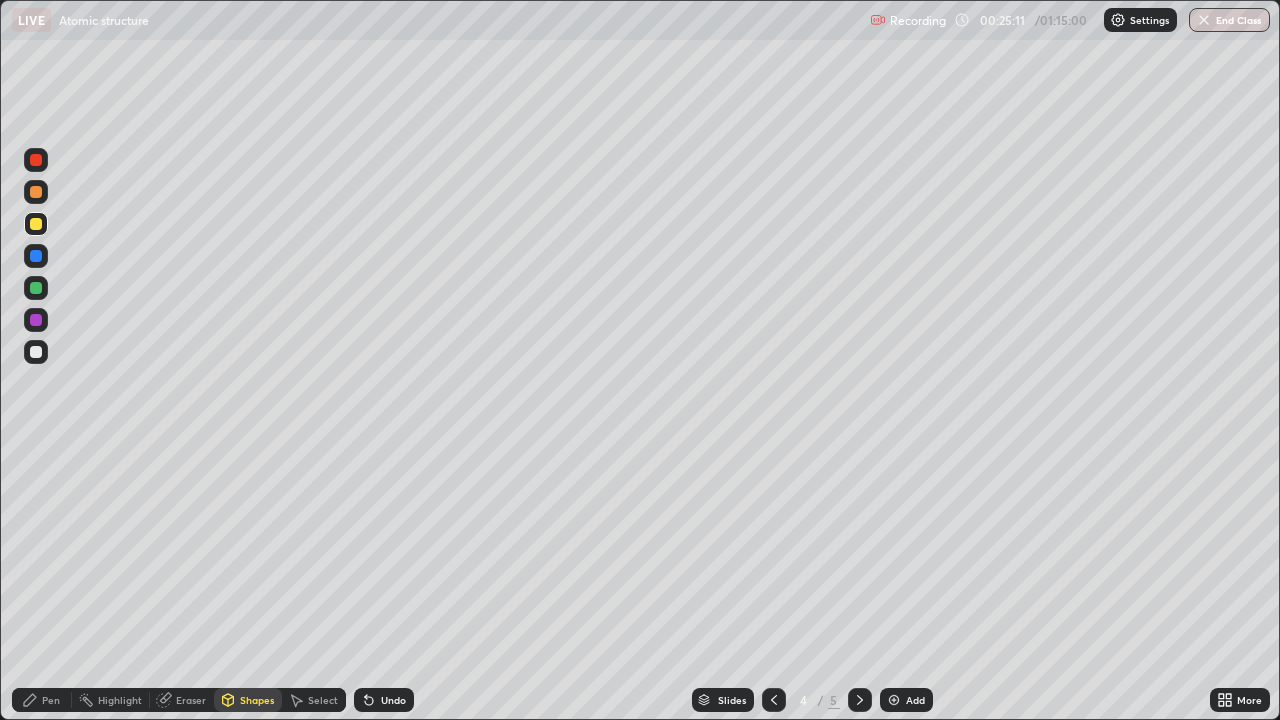 click at bounding box center [36, 288] 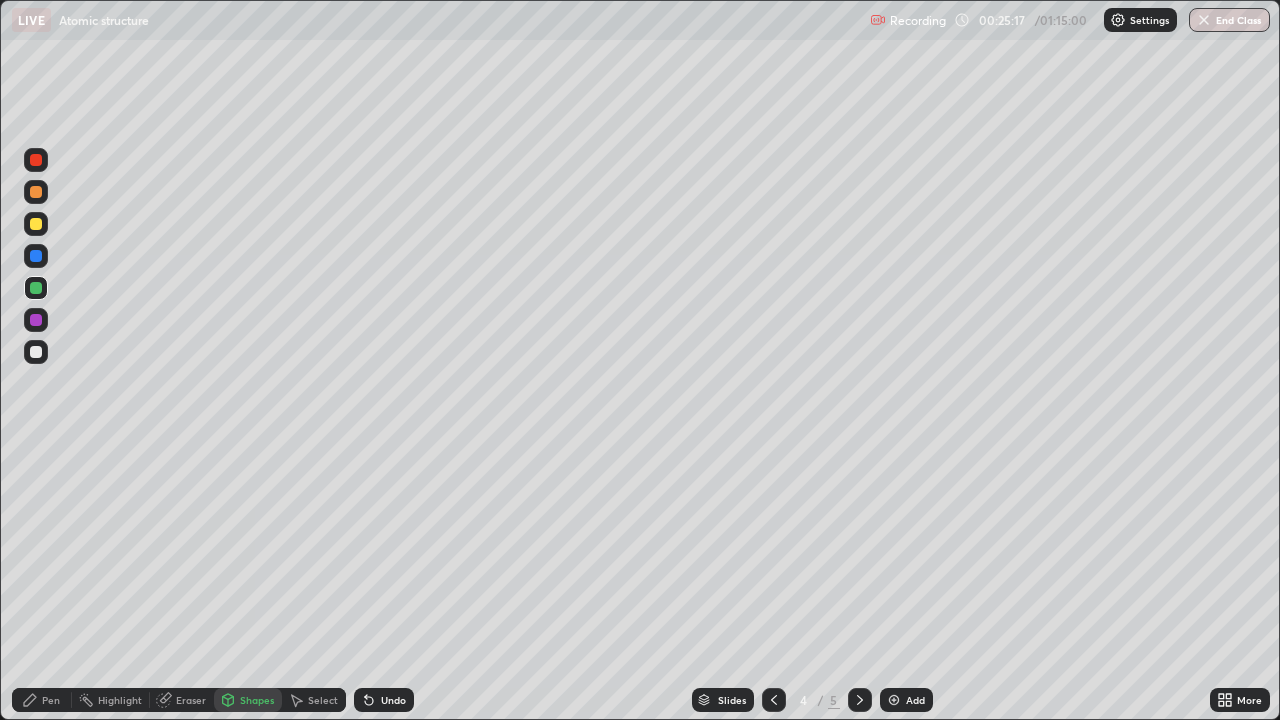 click on "Pen" at bounding box center [42, 700] 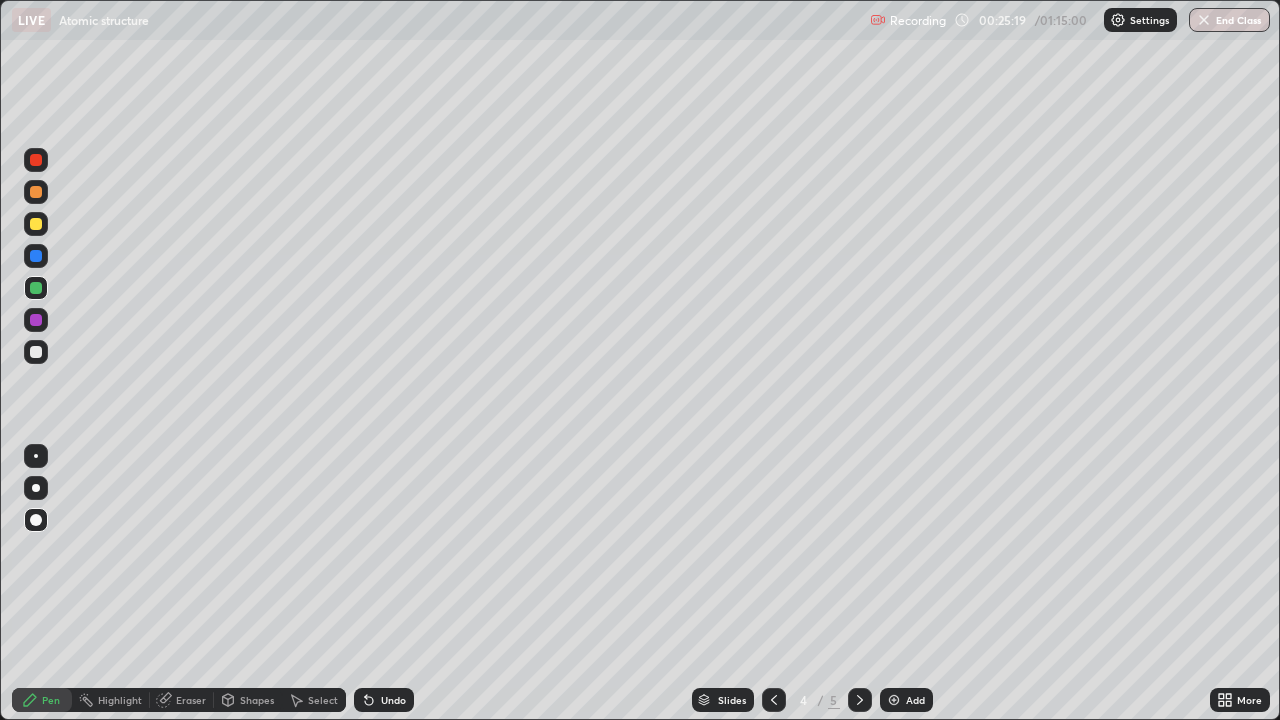 click at bounding box center (894, 700) 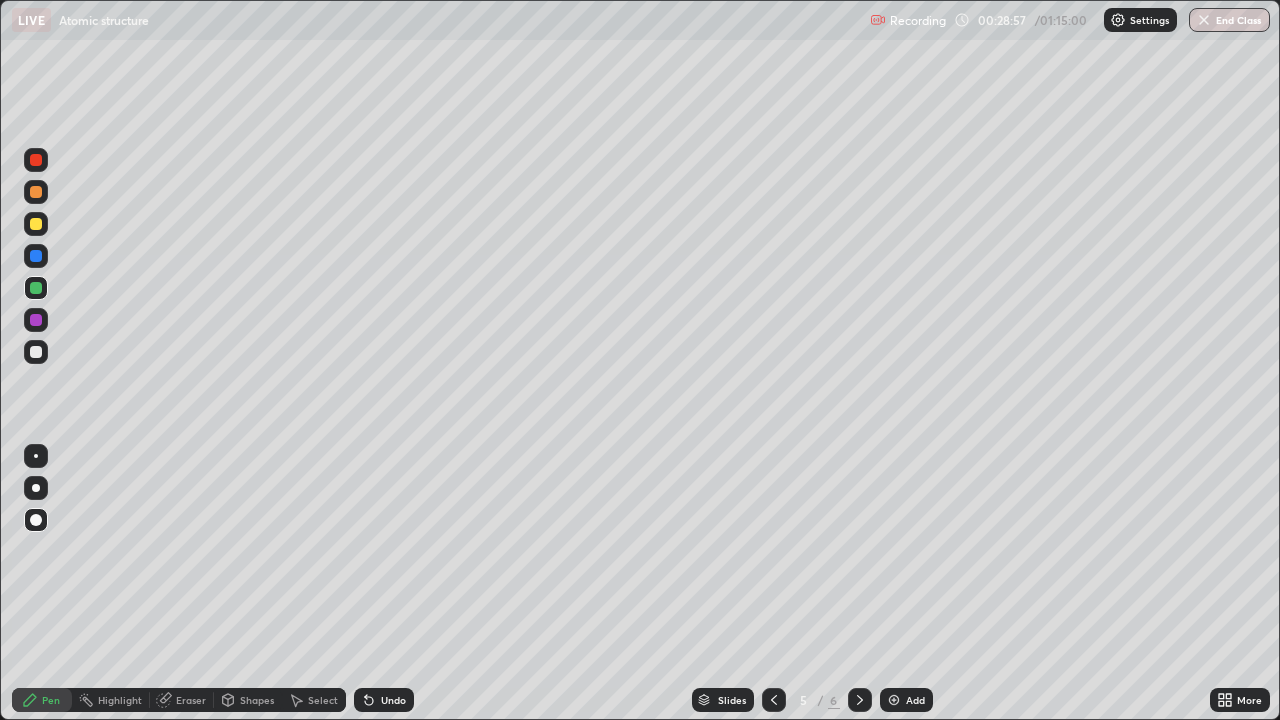 click at bounding box center (36, 352) 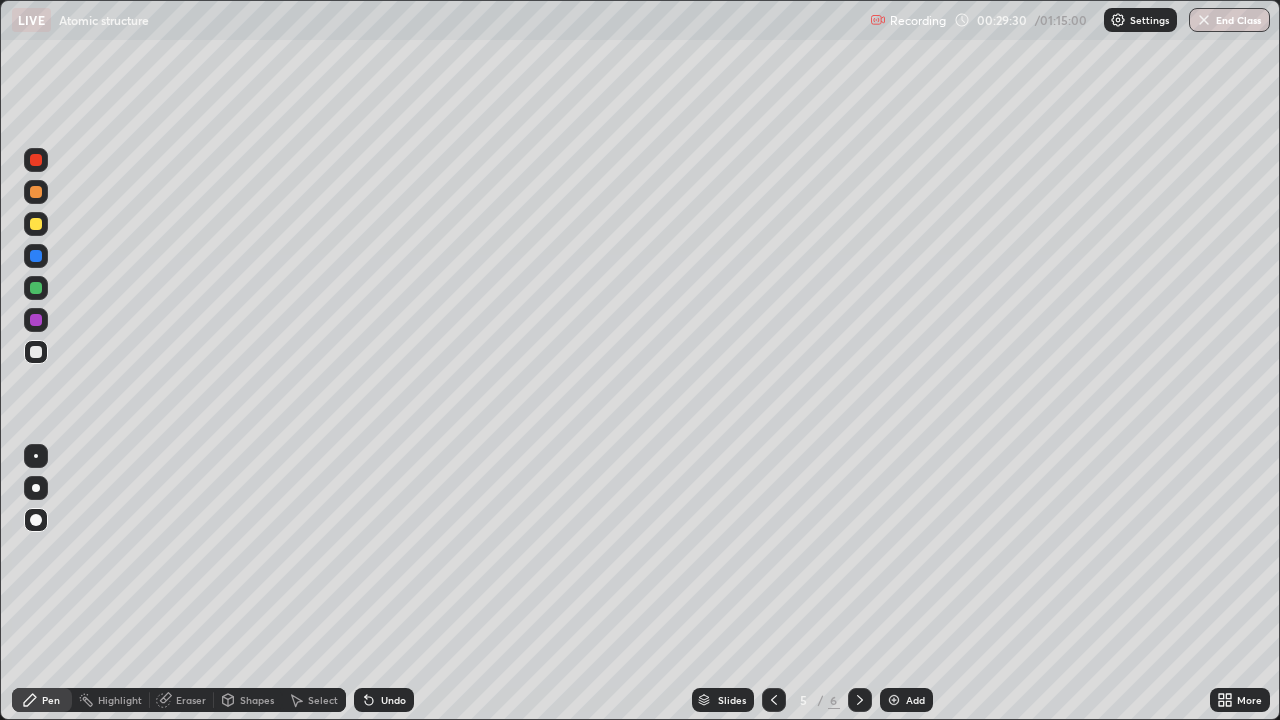 click at bounding box center [36, 224] 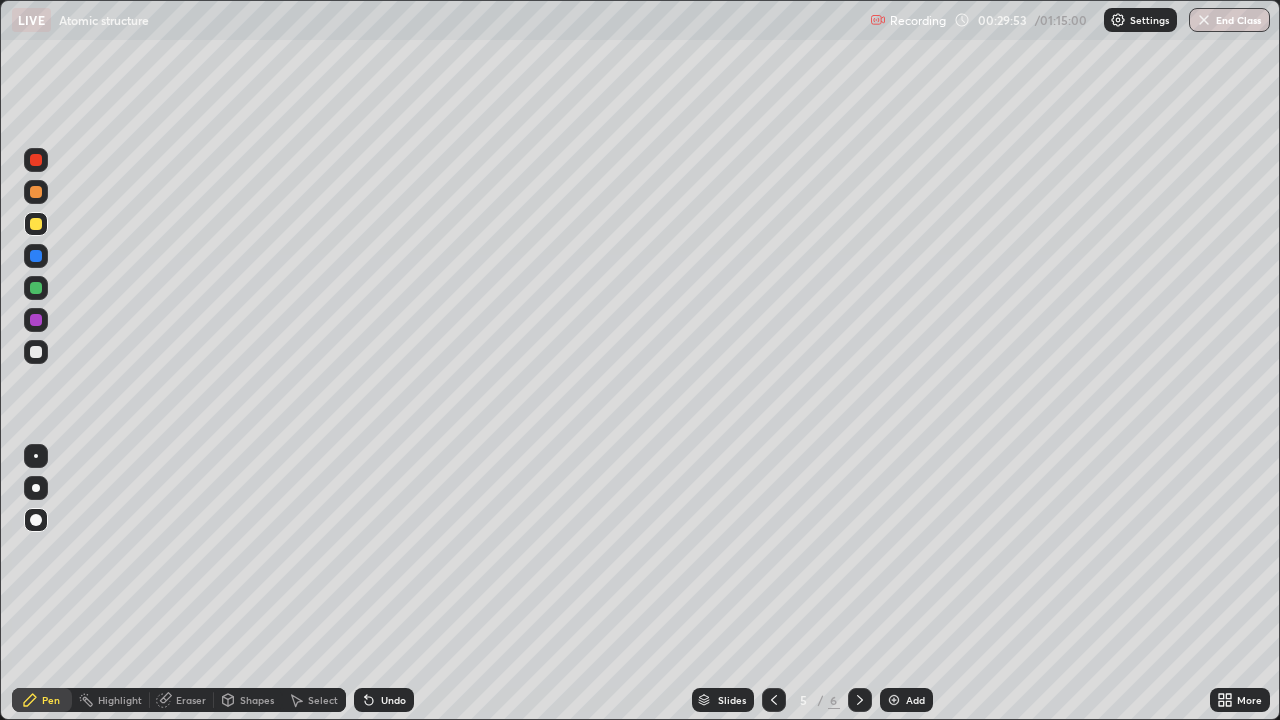 click at bounding box center (36, 288) 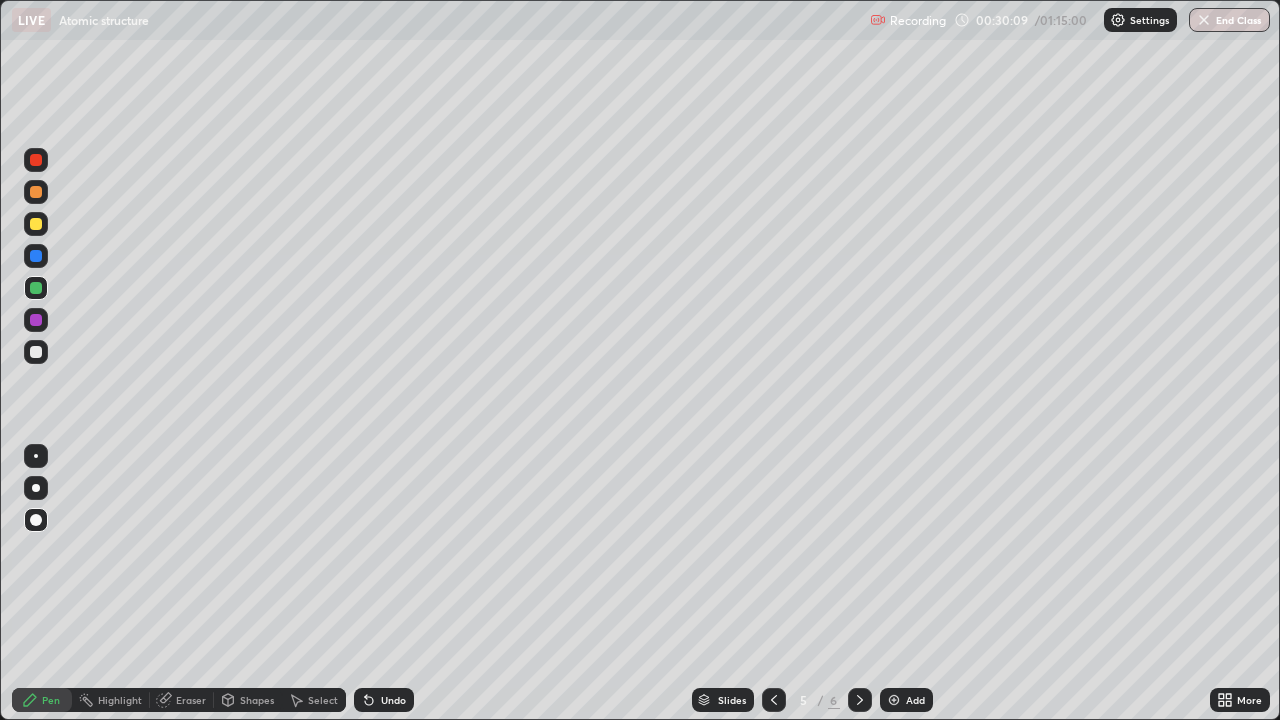click at bounding box center [36, 192] 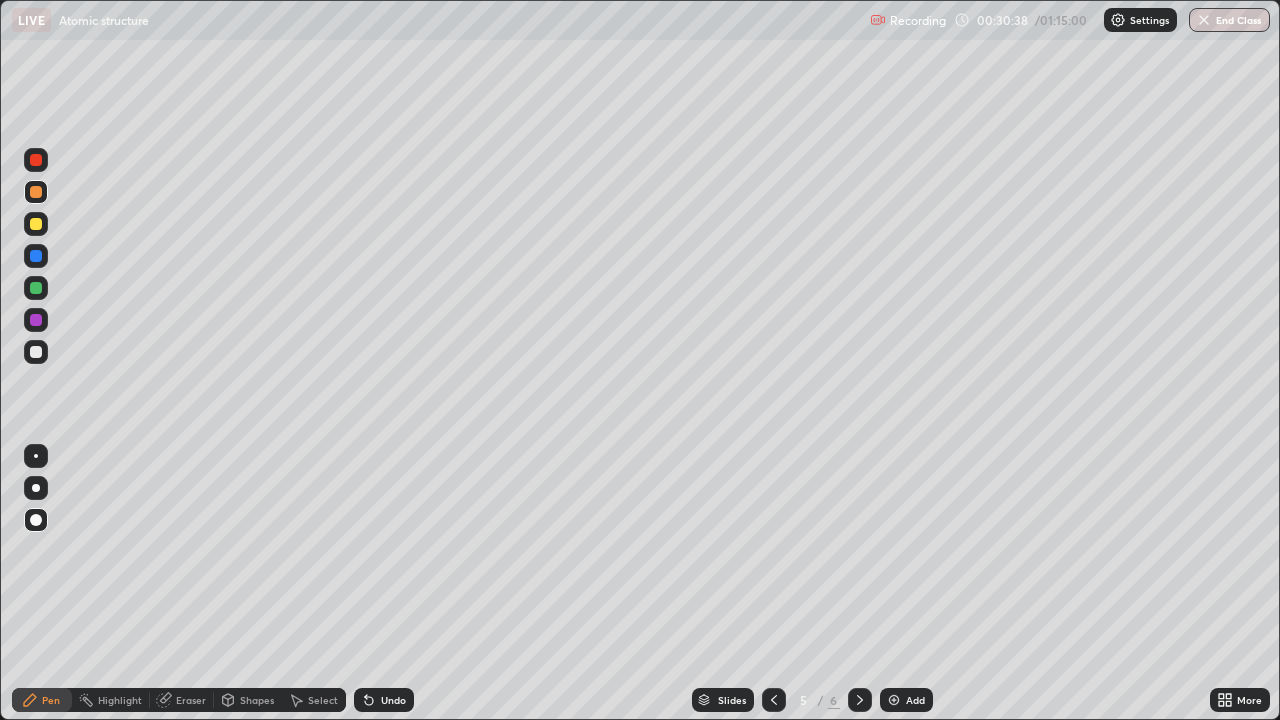 click at bounding box center (894, 700) 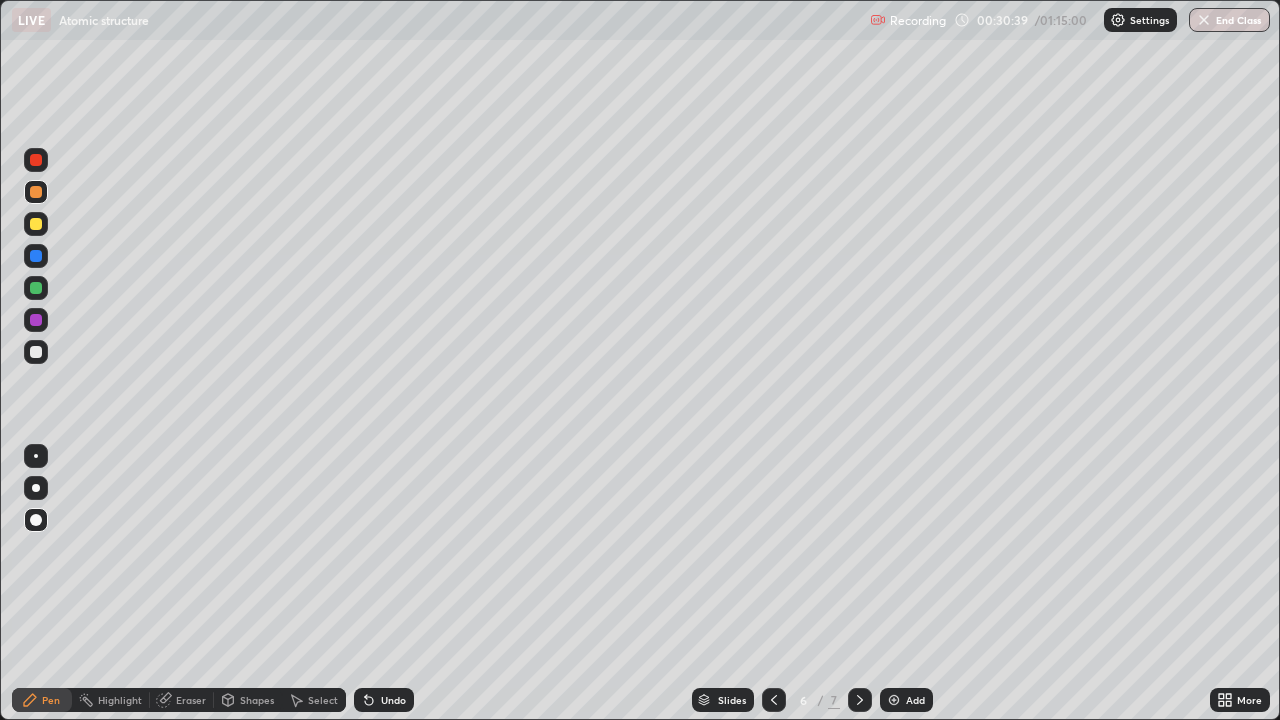 click at bounding box center [36, 352] 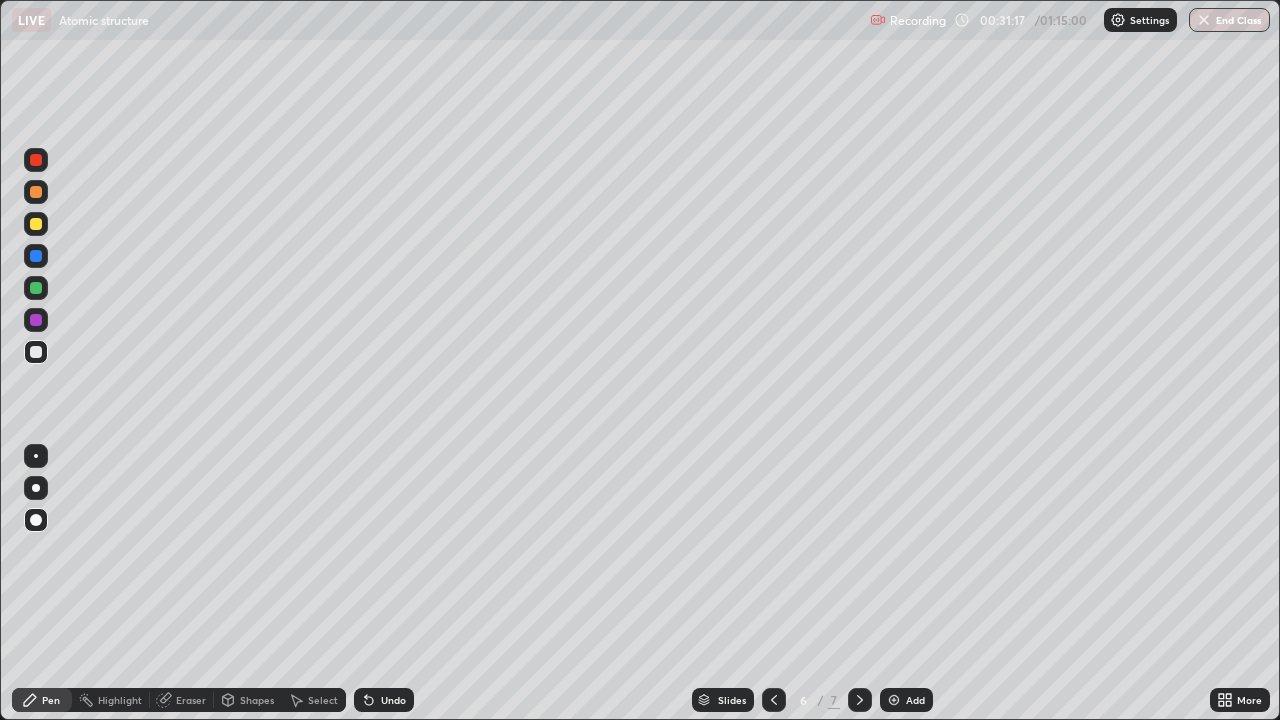 click 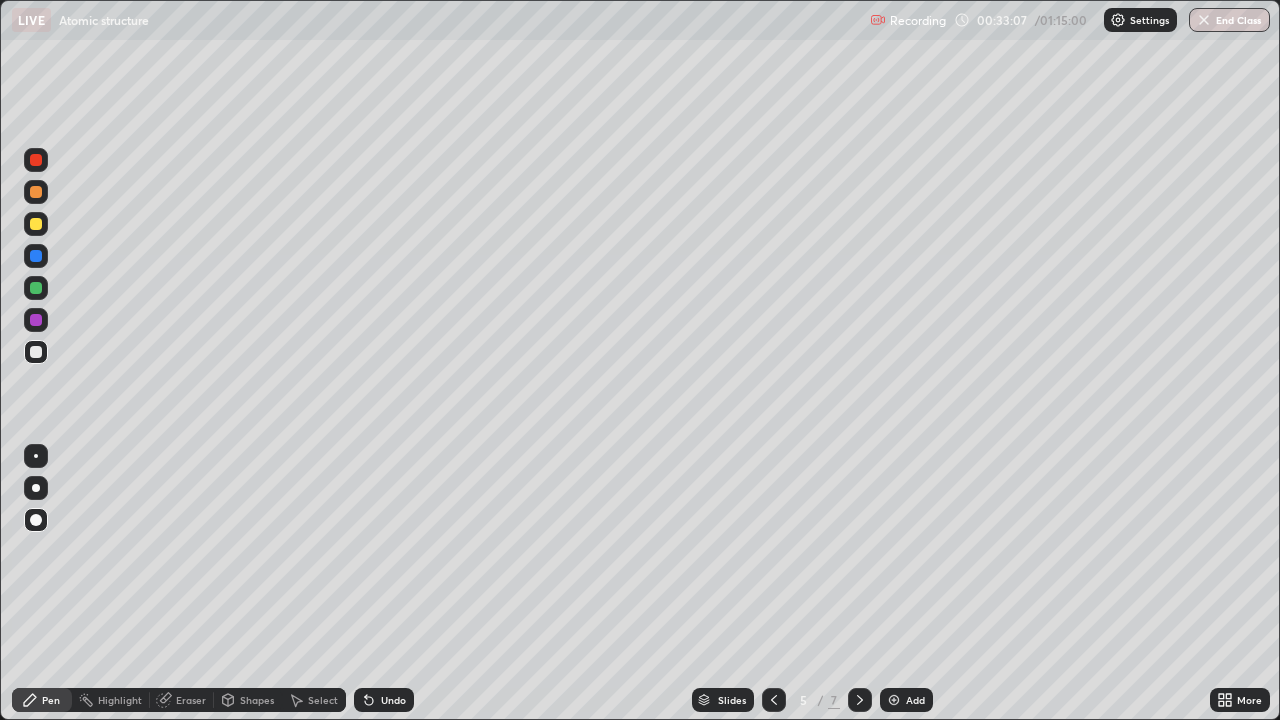 click on "Shapes" at bounding box center (257, 700) 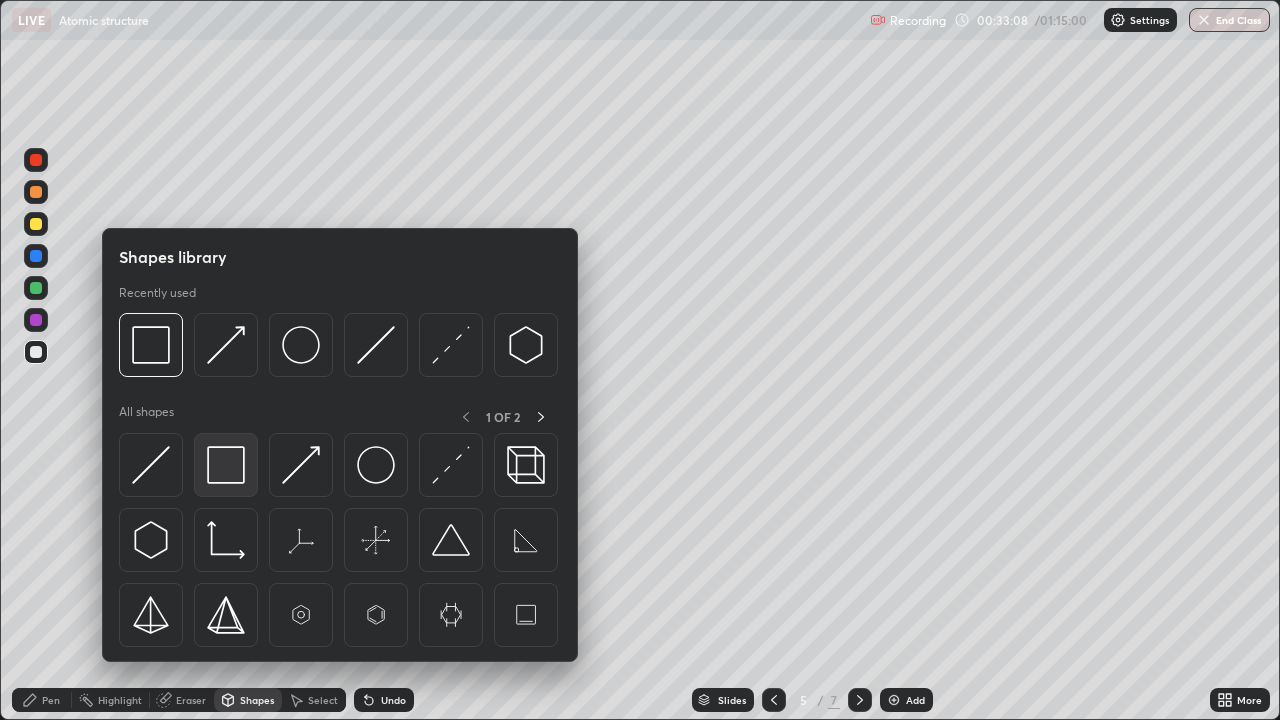 click at bounding box center (226, 465) 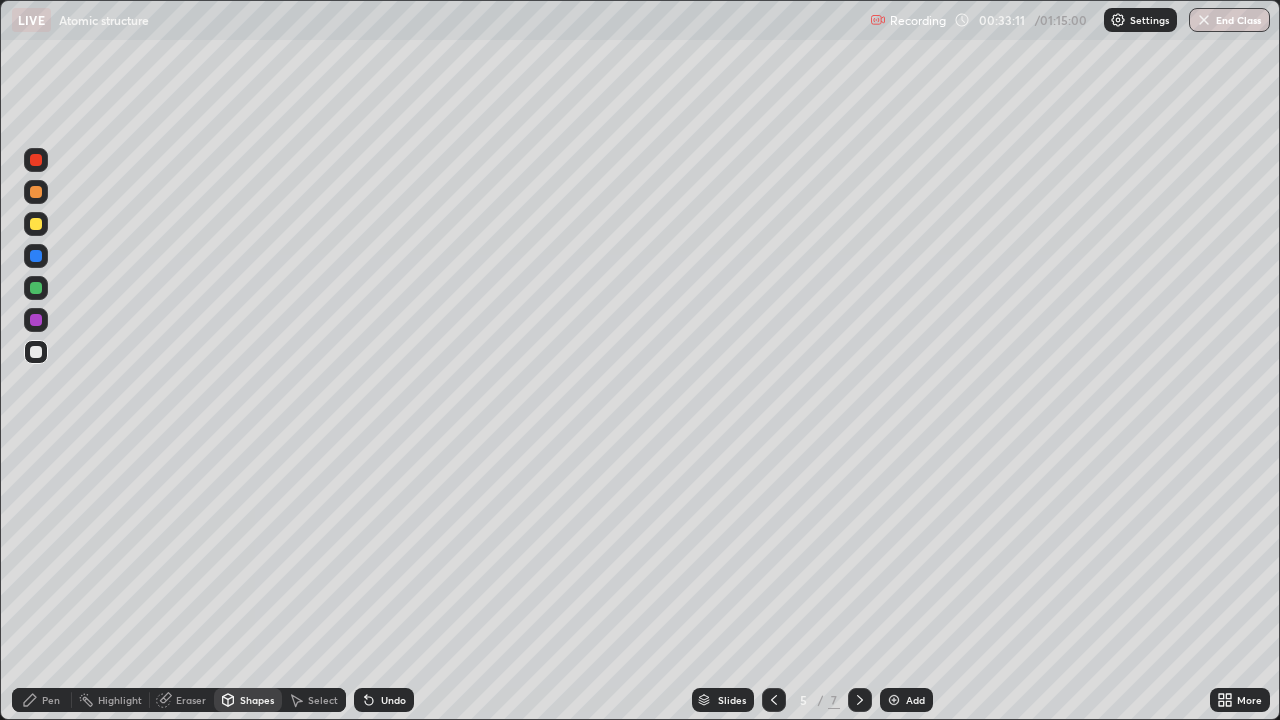 click at bounding box center (36, 192) 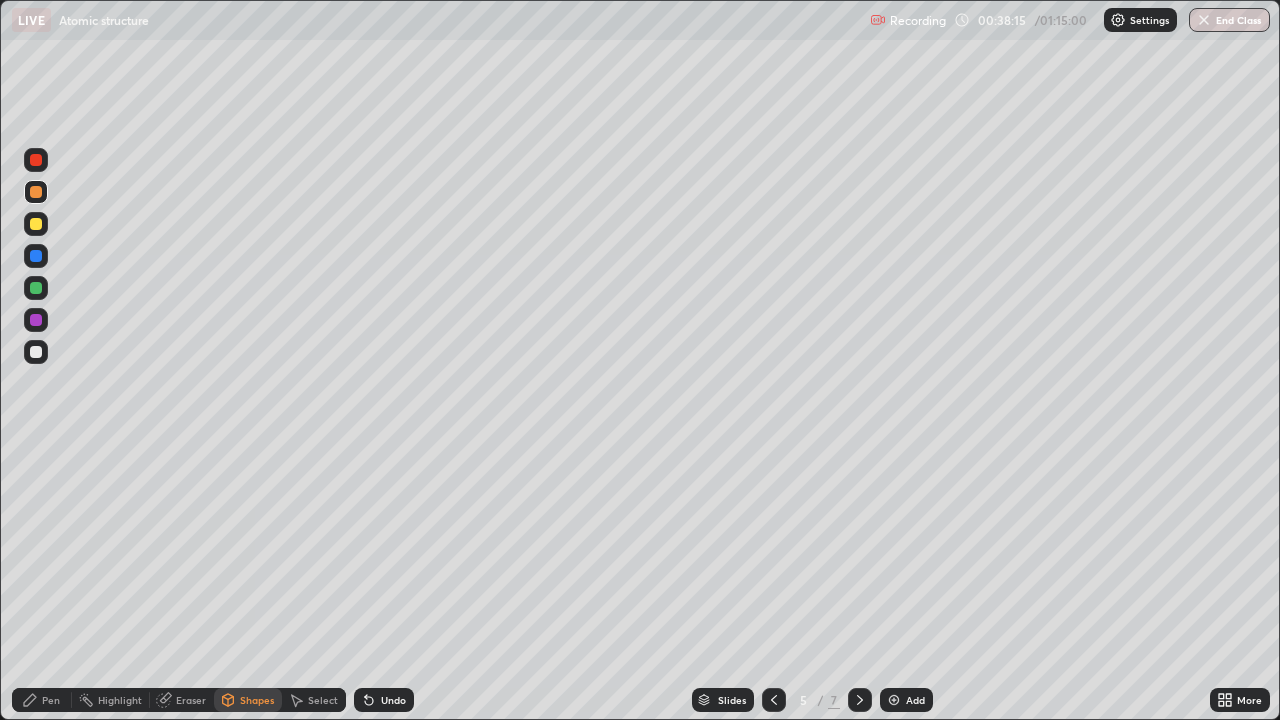 click 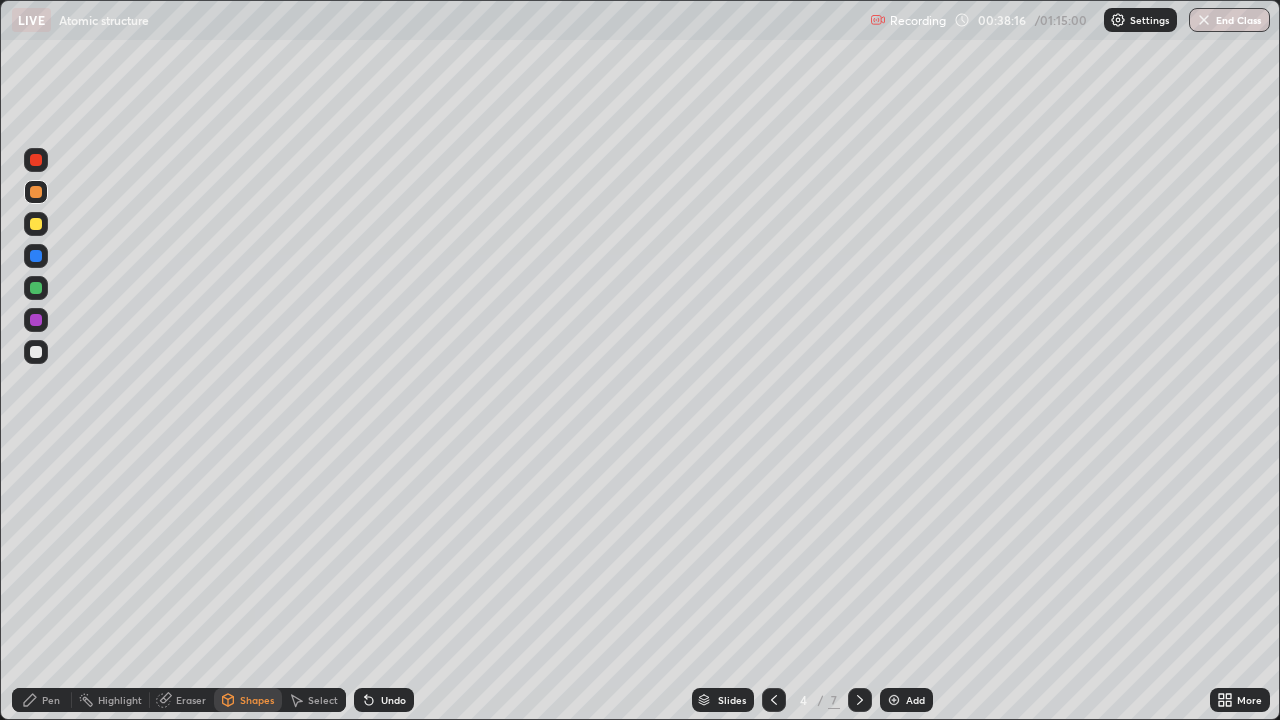 click 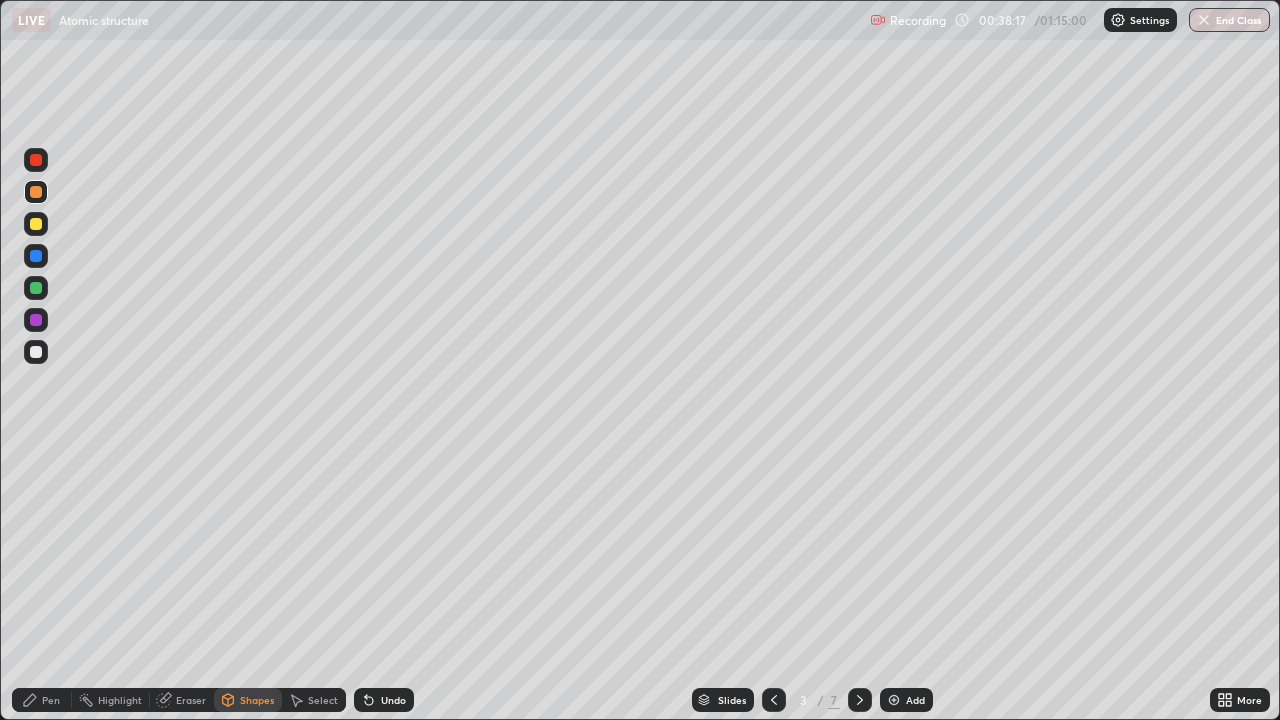 click 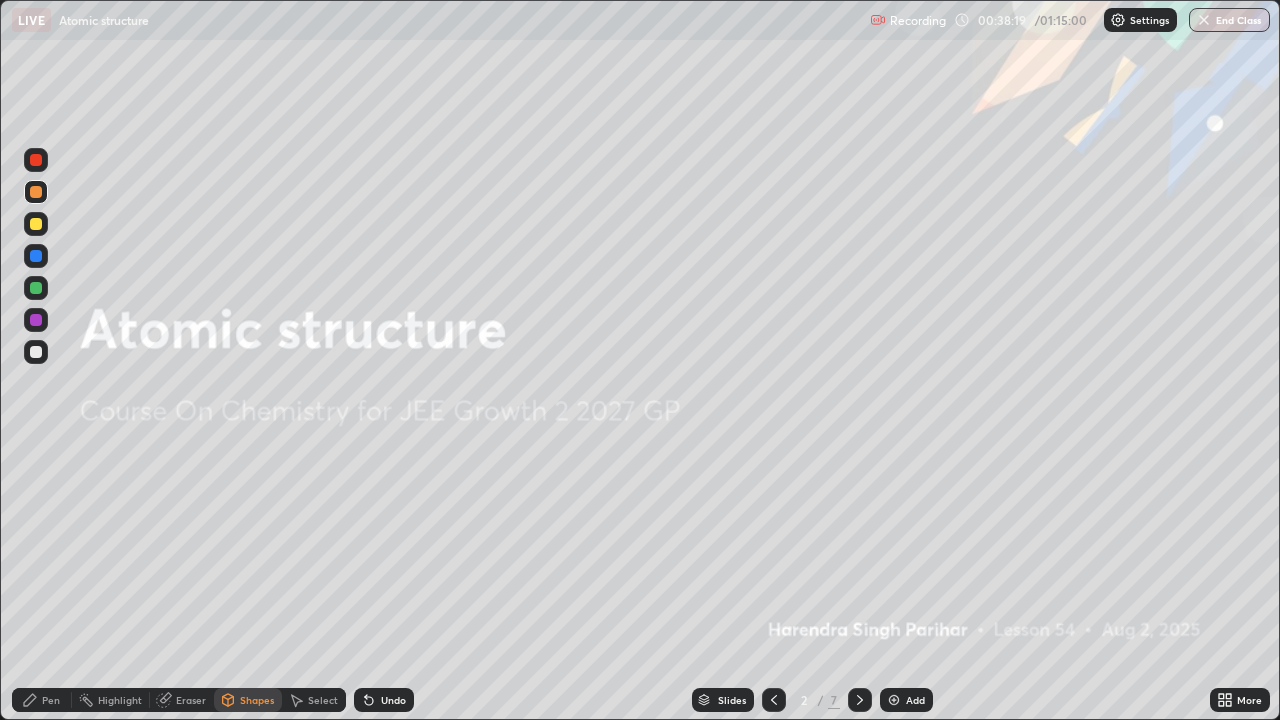 click at bounding box center (860, 700) 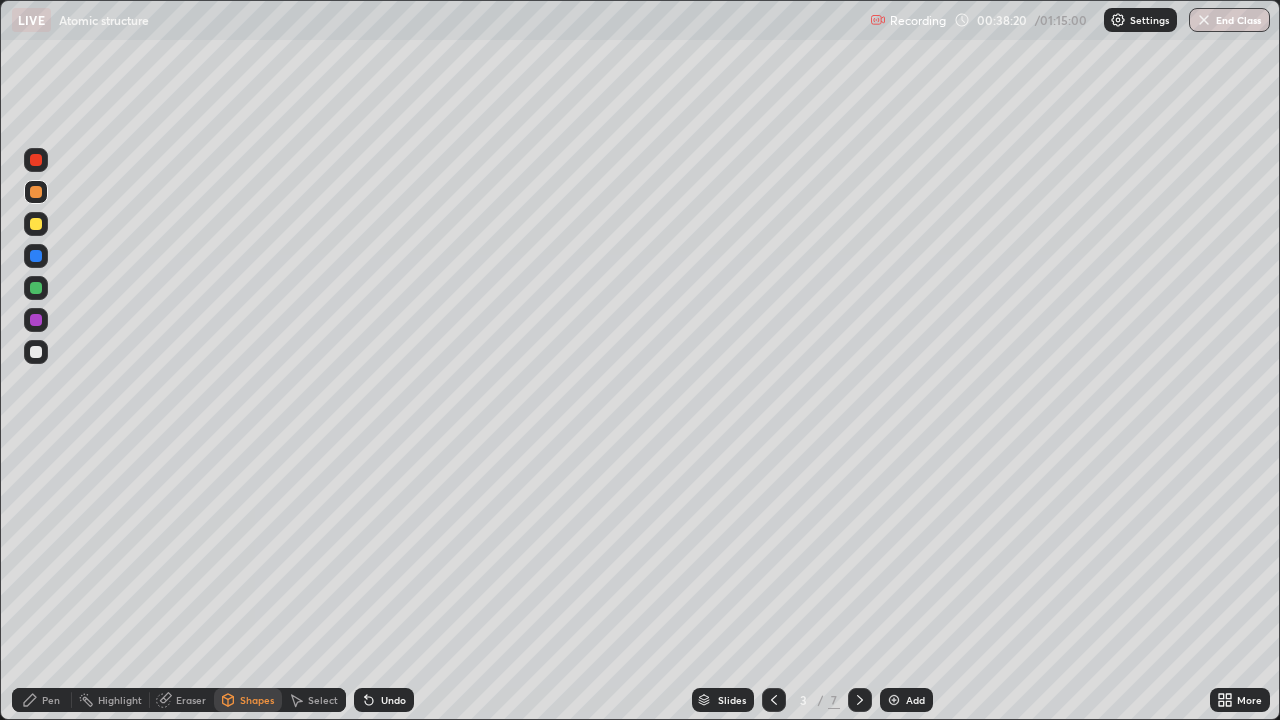 click 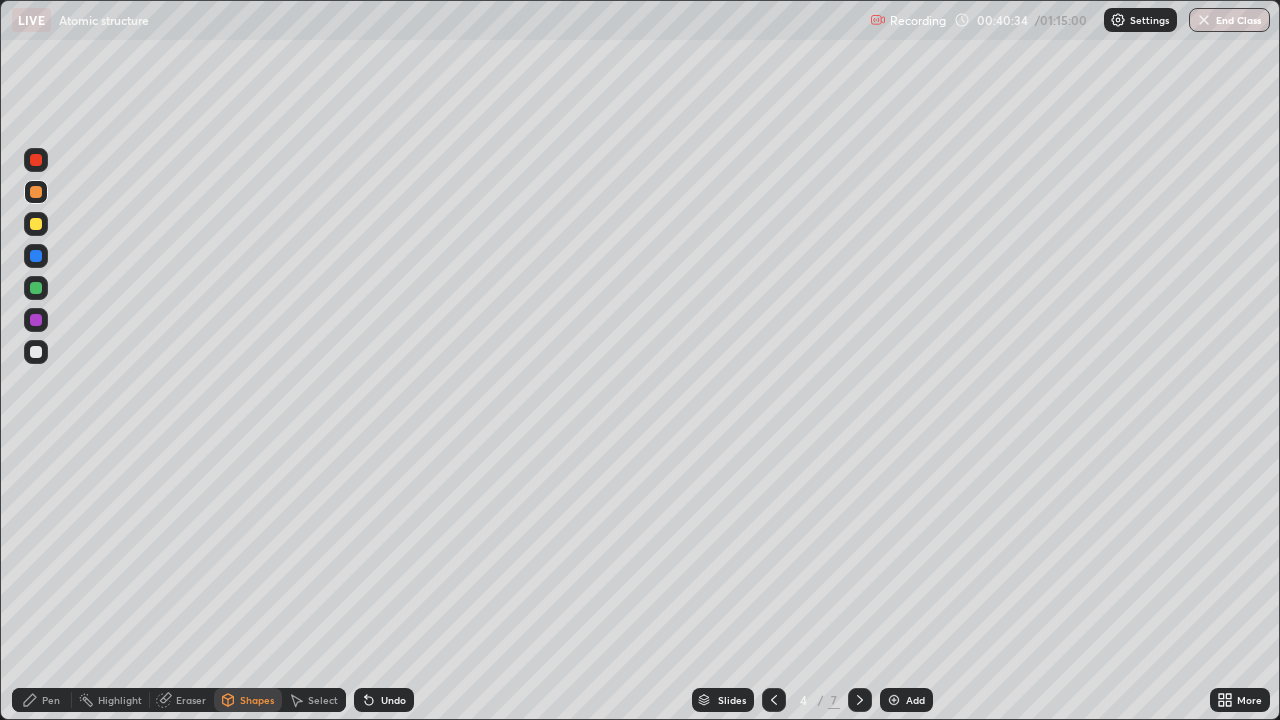 click at bounding box center (894, 700) 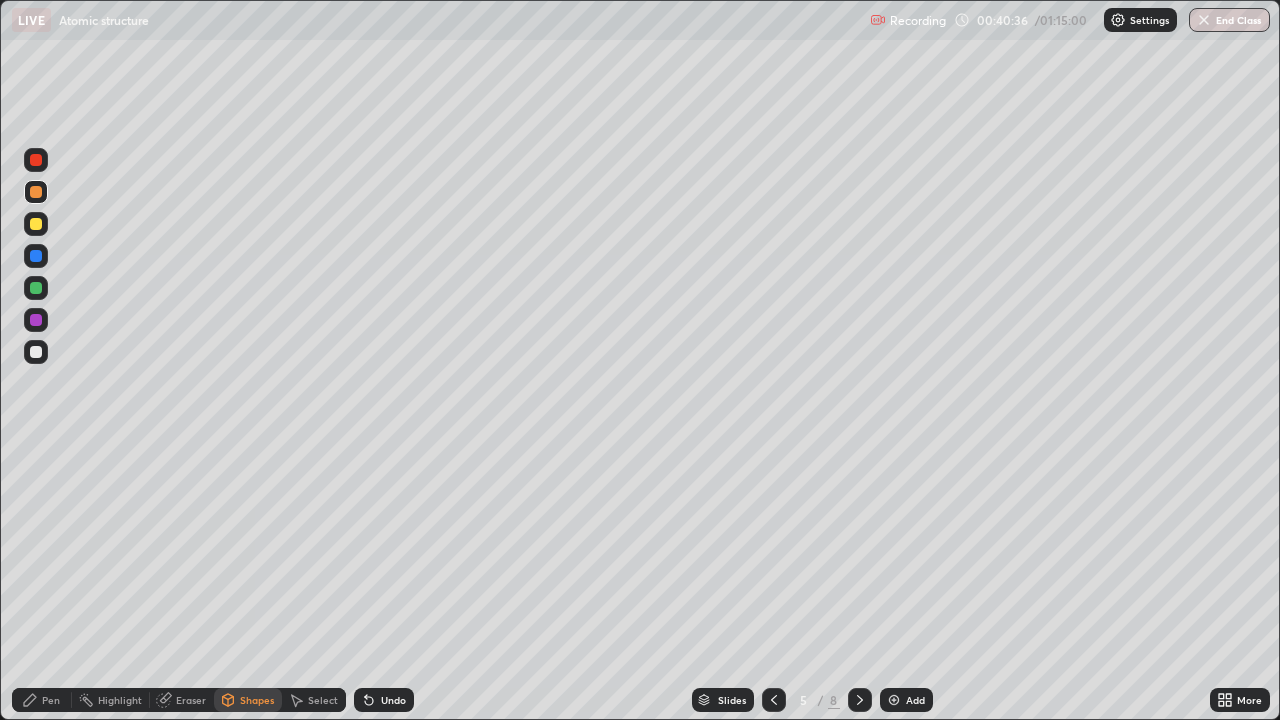 click at bounding box center [36, 352] 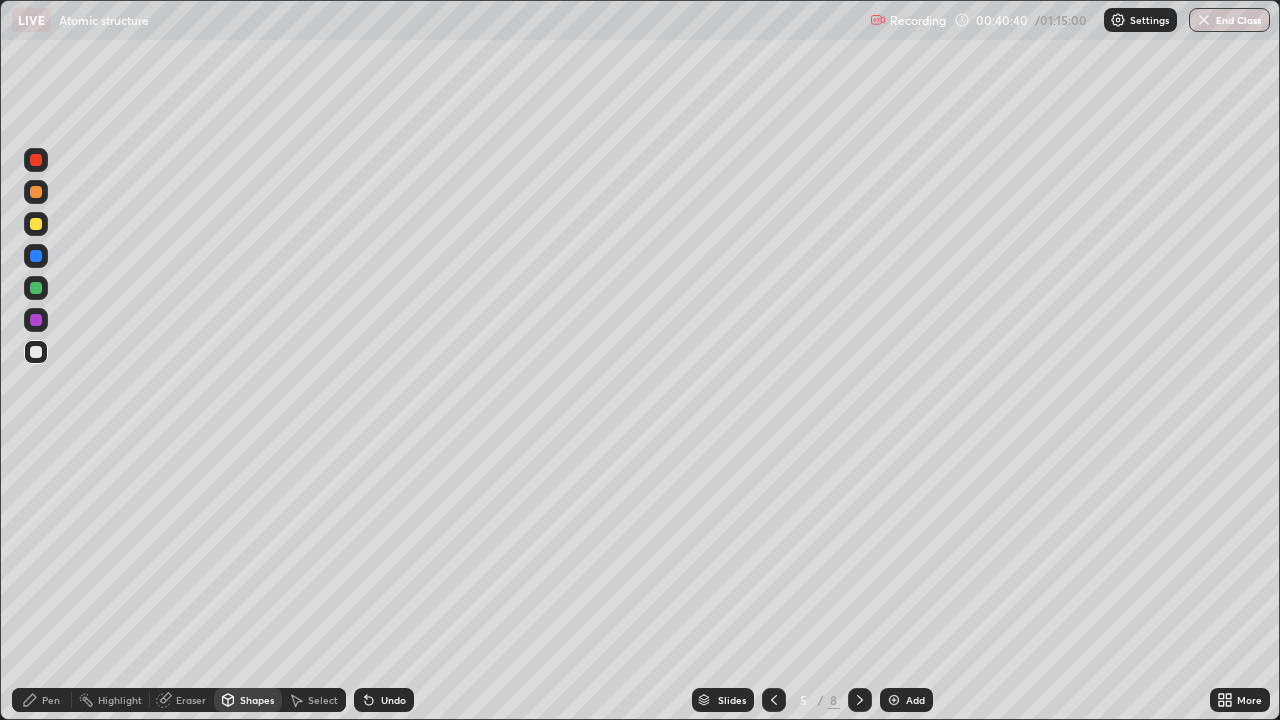 click on "Pen" at bounding box center (51, 700) 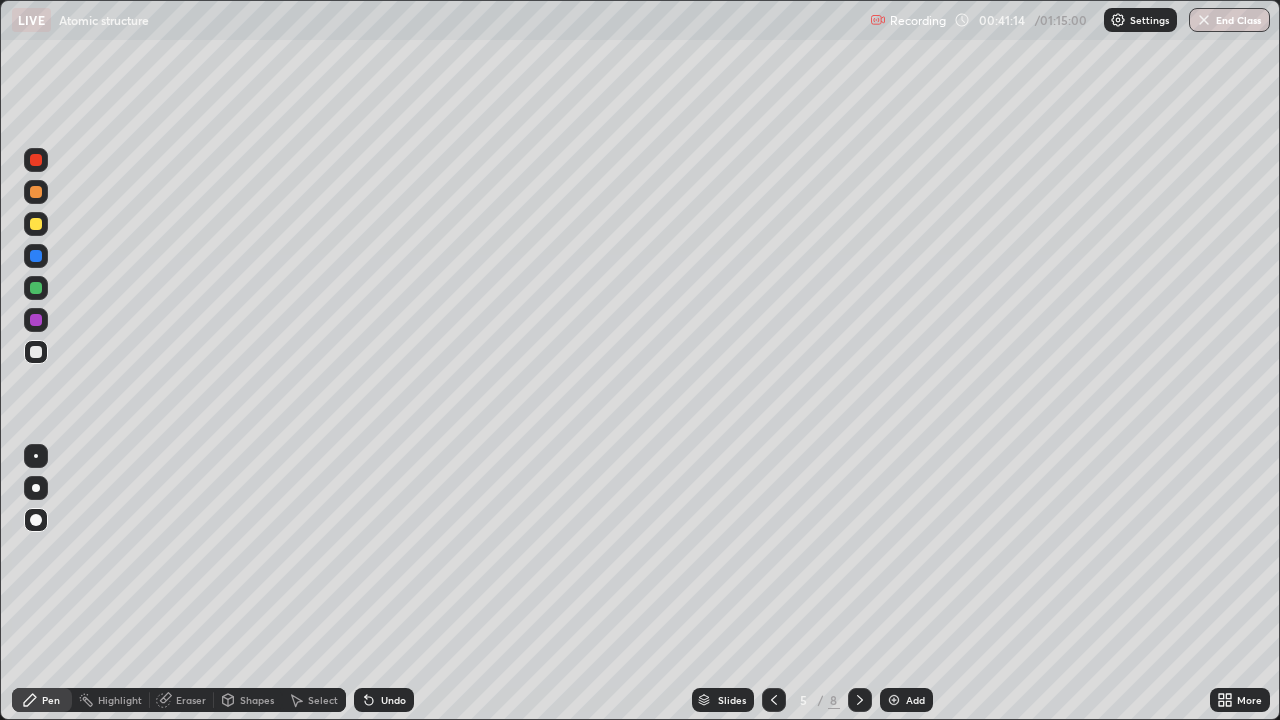 click at bounding box center (36, 224) 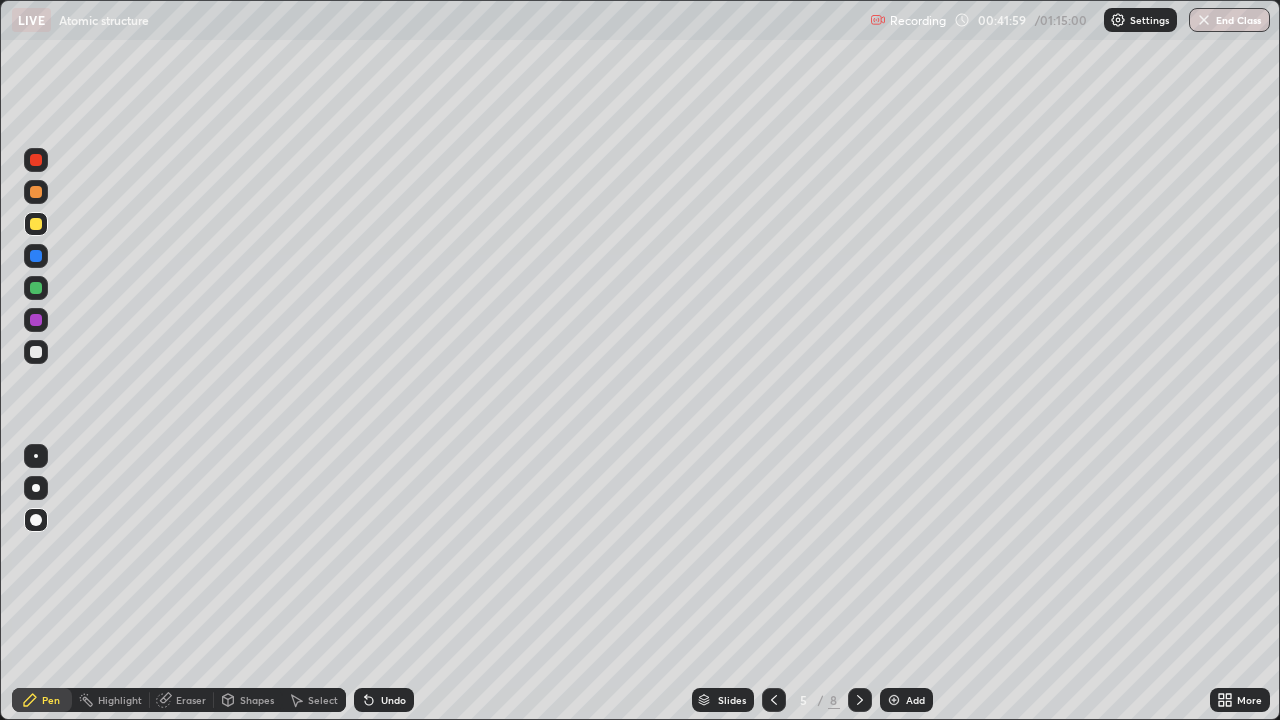click at bounding box center (36, 288) 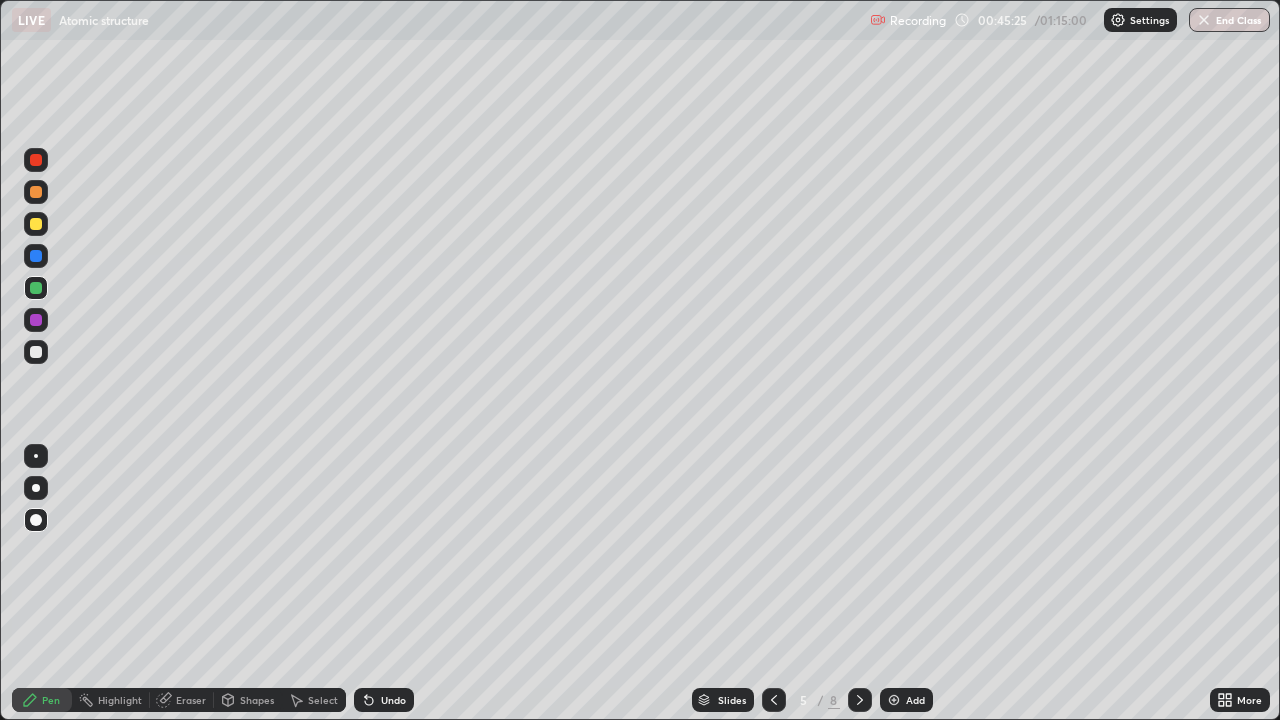 click at bounding box center (894, 700) 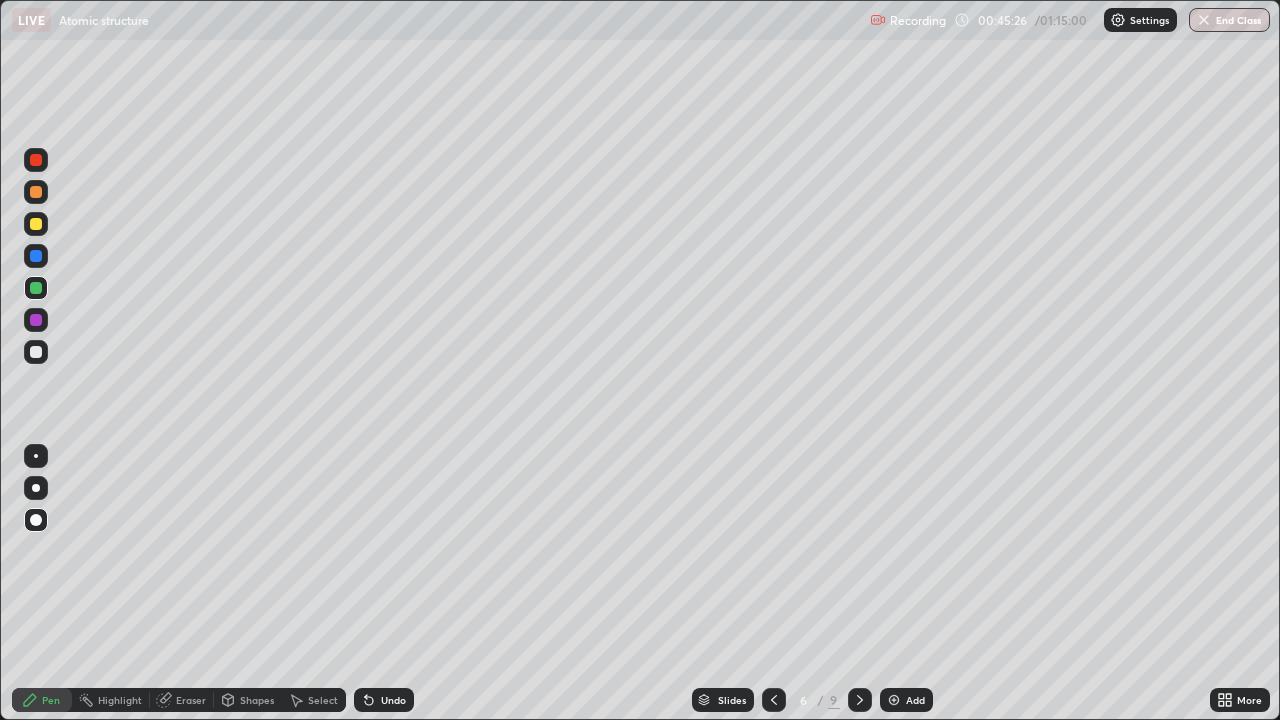 click at bounding box center (36, 352) 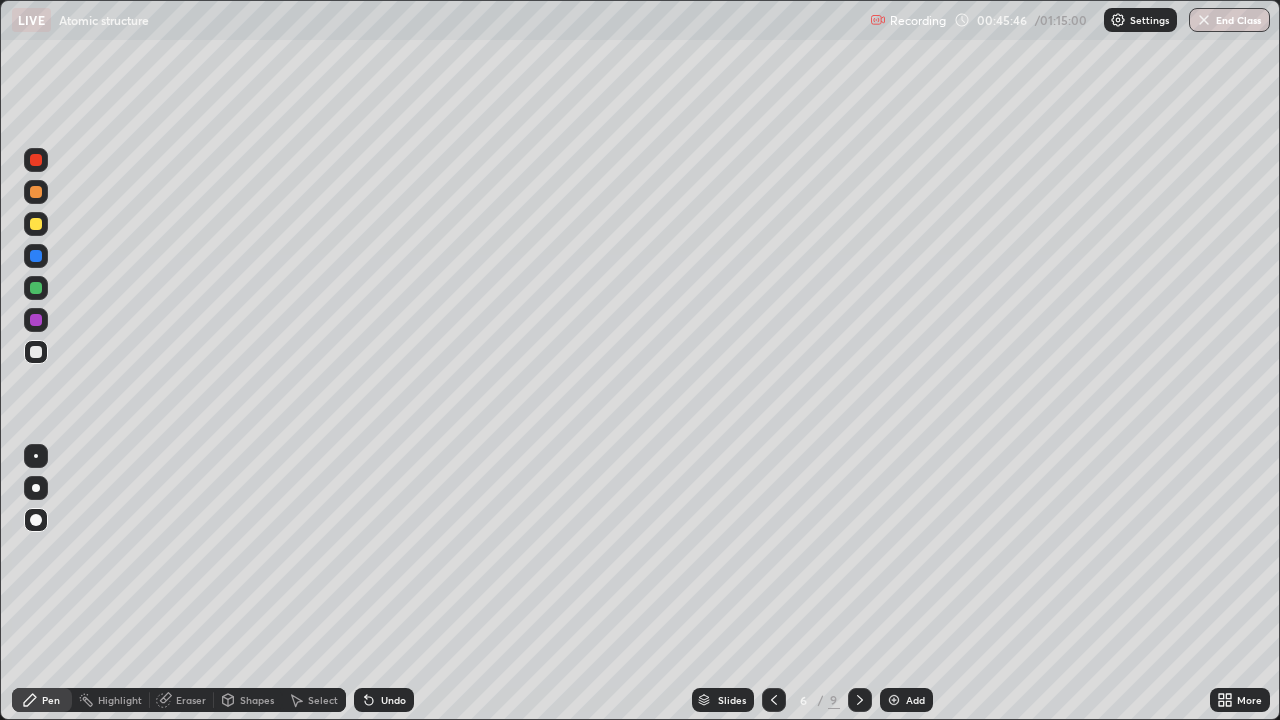 click on "Eraser" at bounding box center [191, 700] 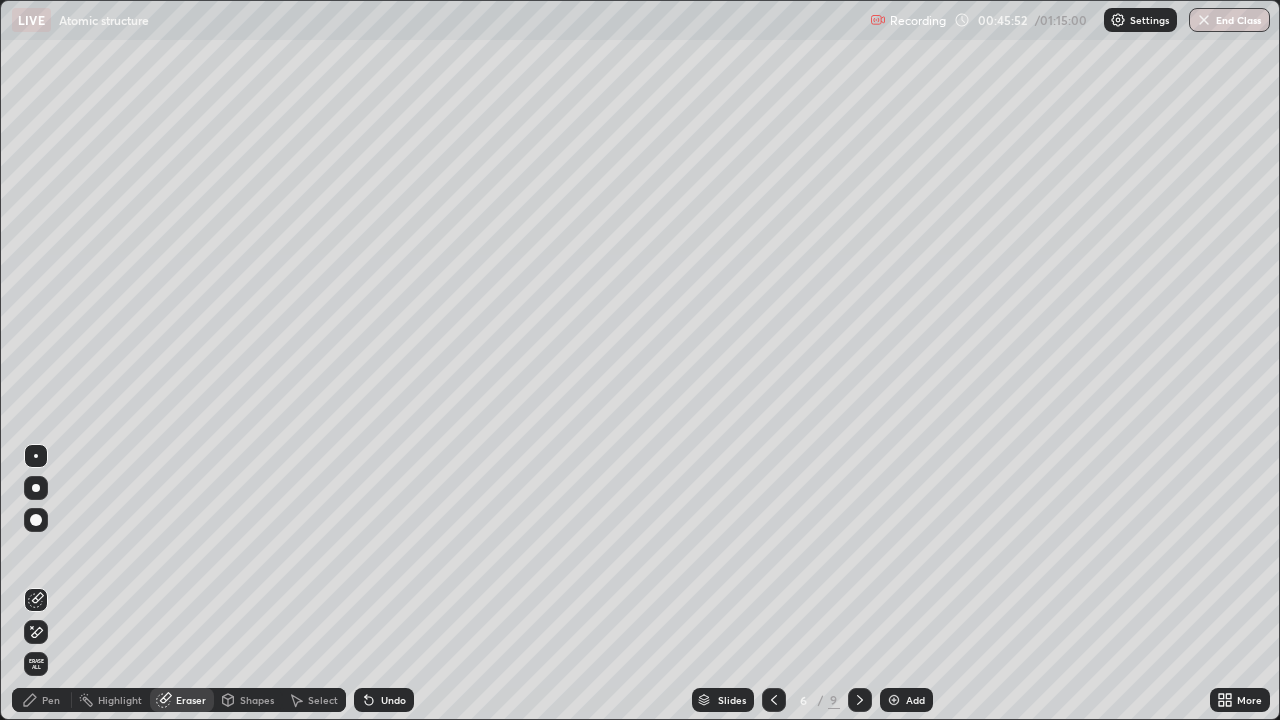 click on "Pen" at bounding box center [51, 700] 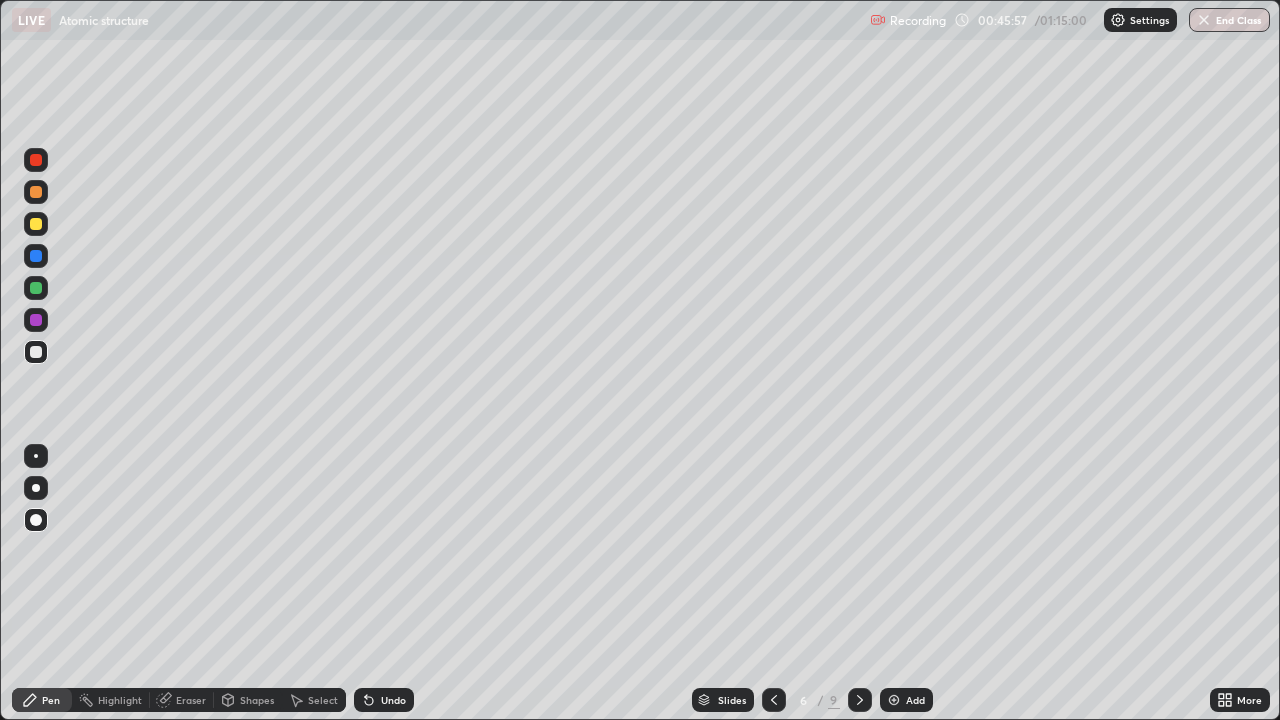 click on "Eraser" at bounding box center (191, 700) 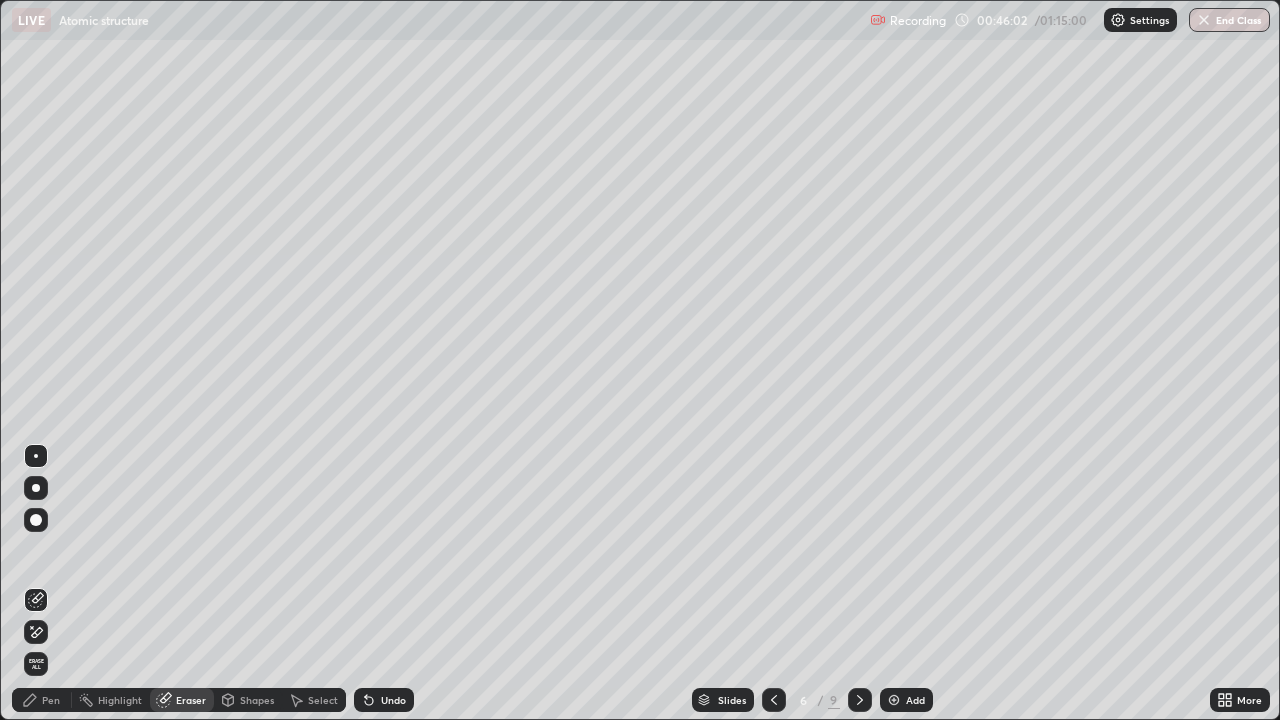 click on "Pen" at bounding box center [51, 700] 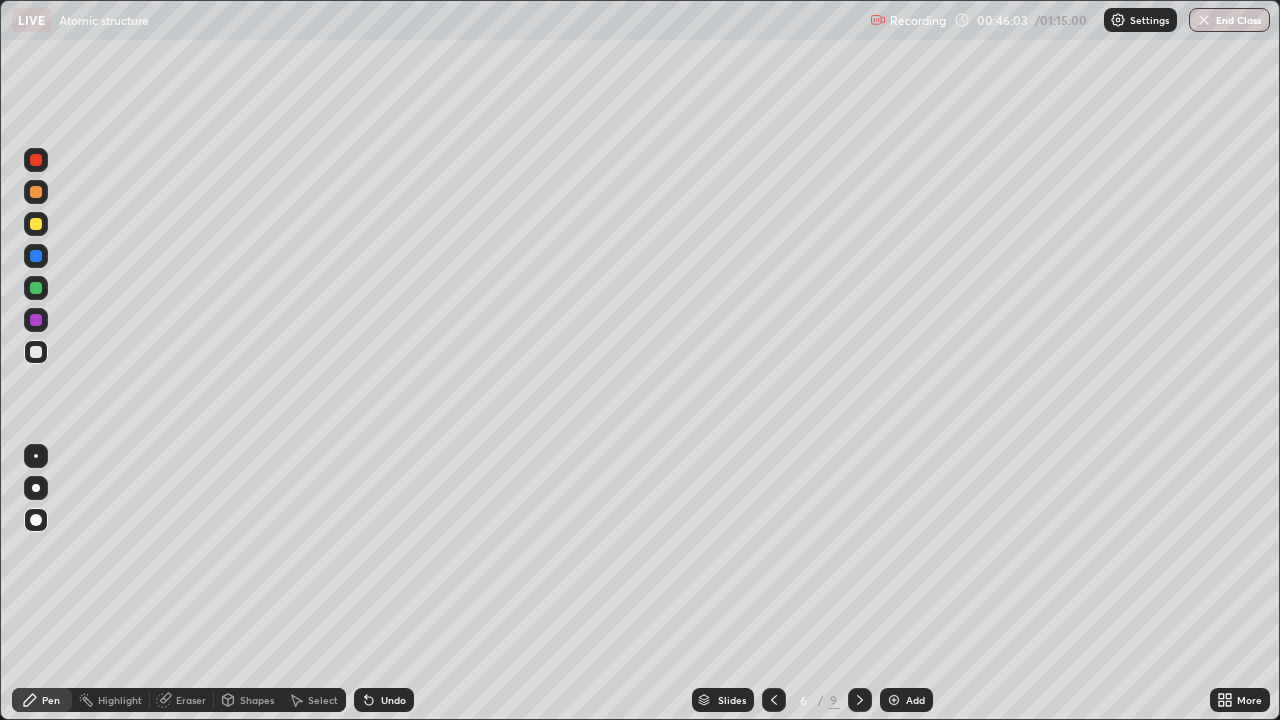 click at bounding box center [36, 224] 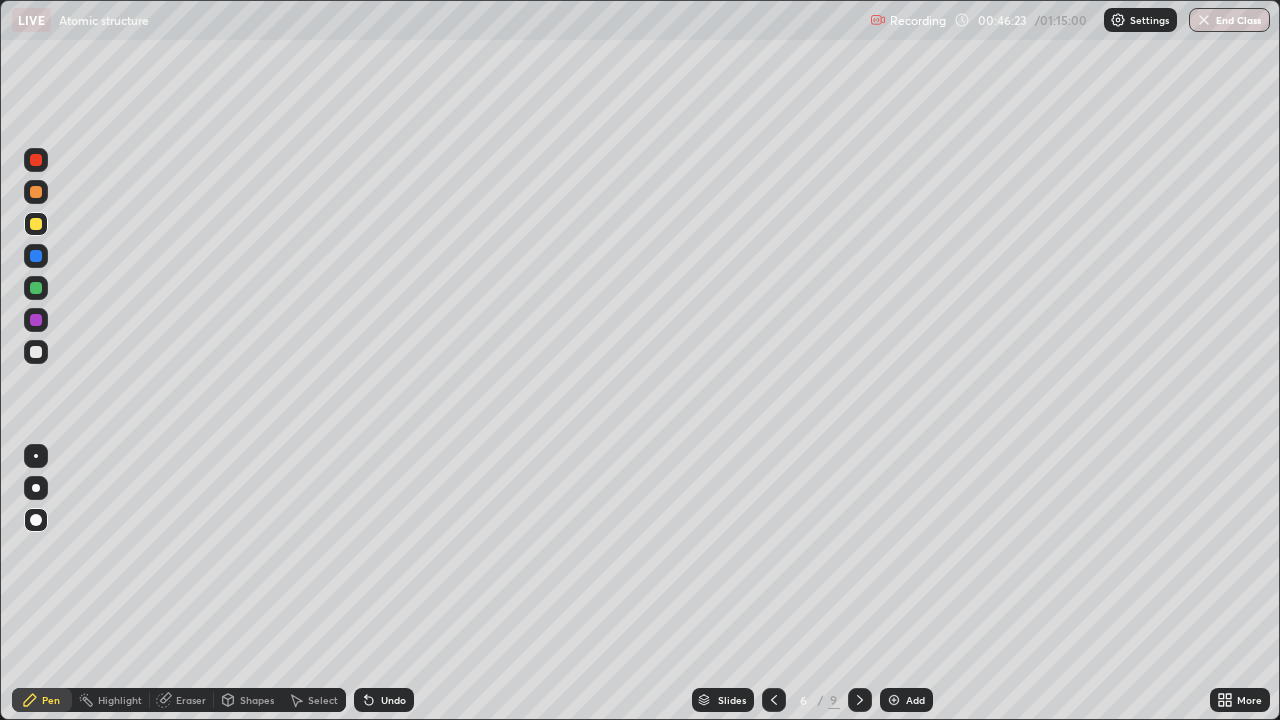 click on "Shapes" at bounding box center (257, 700) 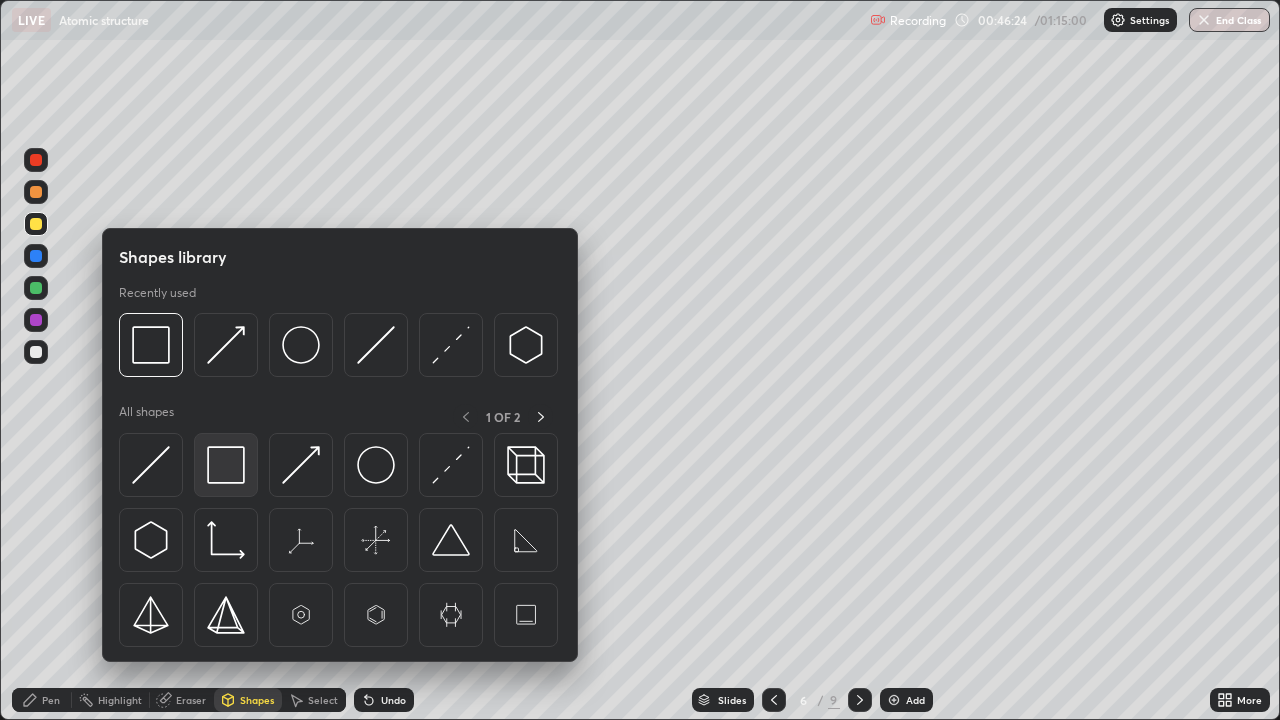 click at bounding box center [226, 465] 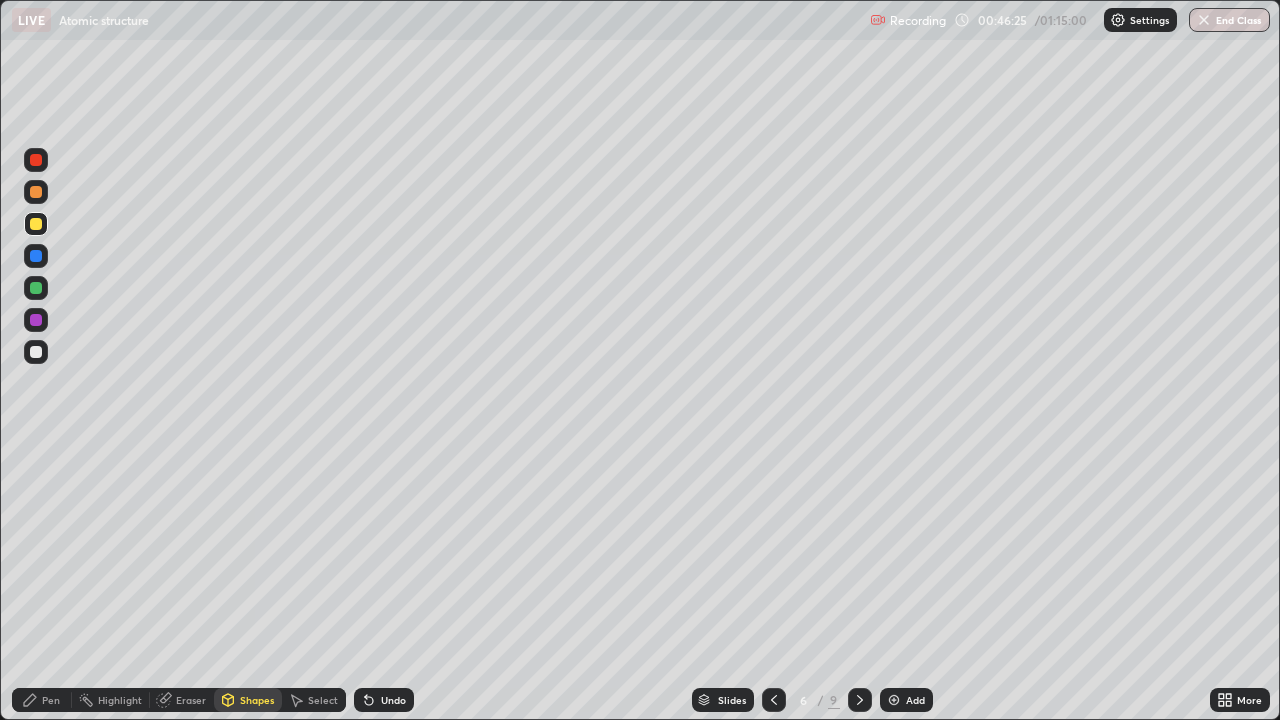 click on "Select" at bounding box center (323, 700) 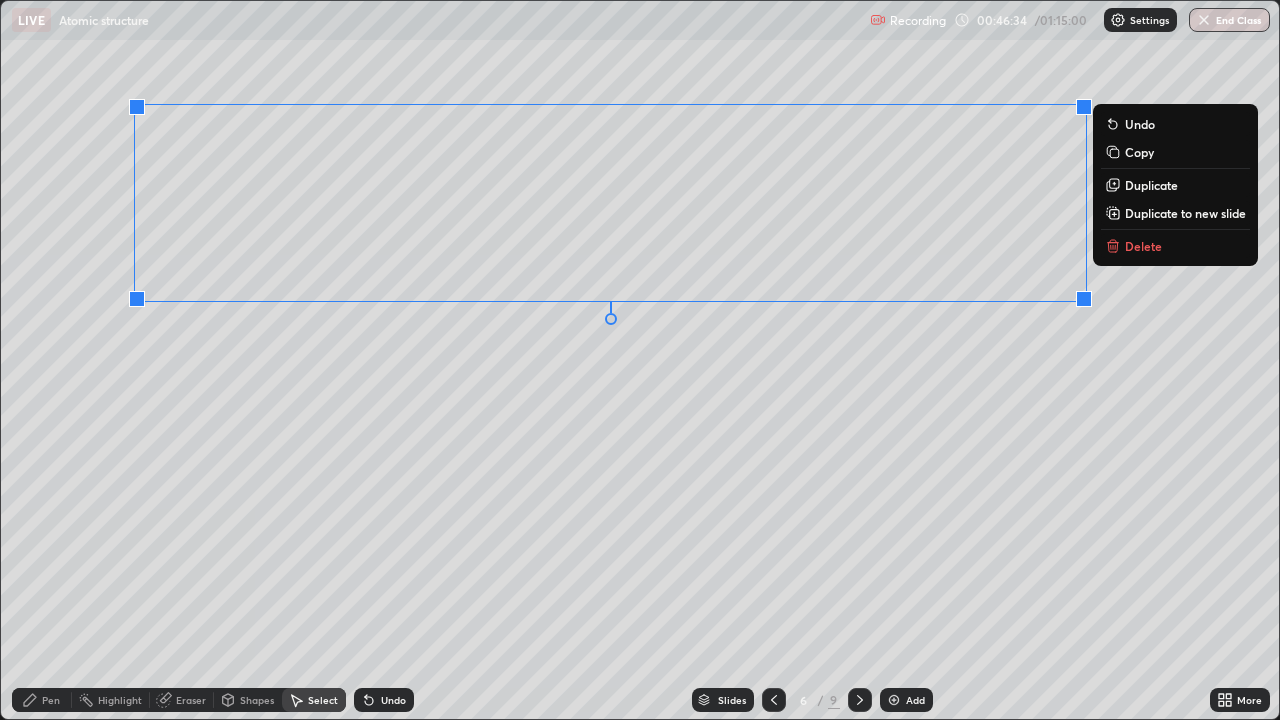 click on "0 ° Undo Copy Duplicate Duplicate to new slide Delete" at bounding box center [640, 360] 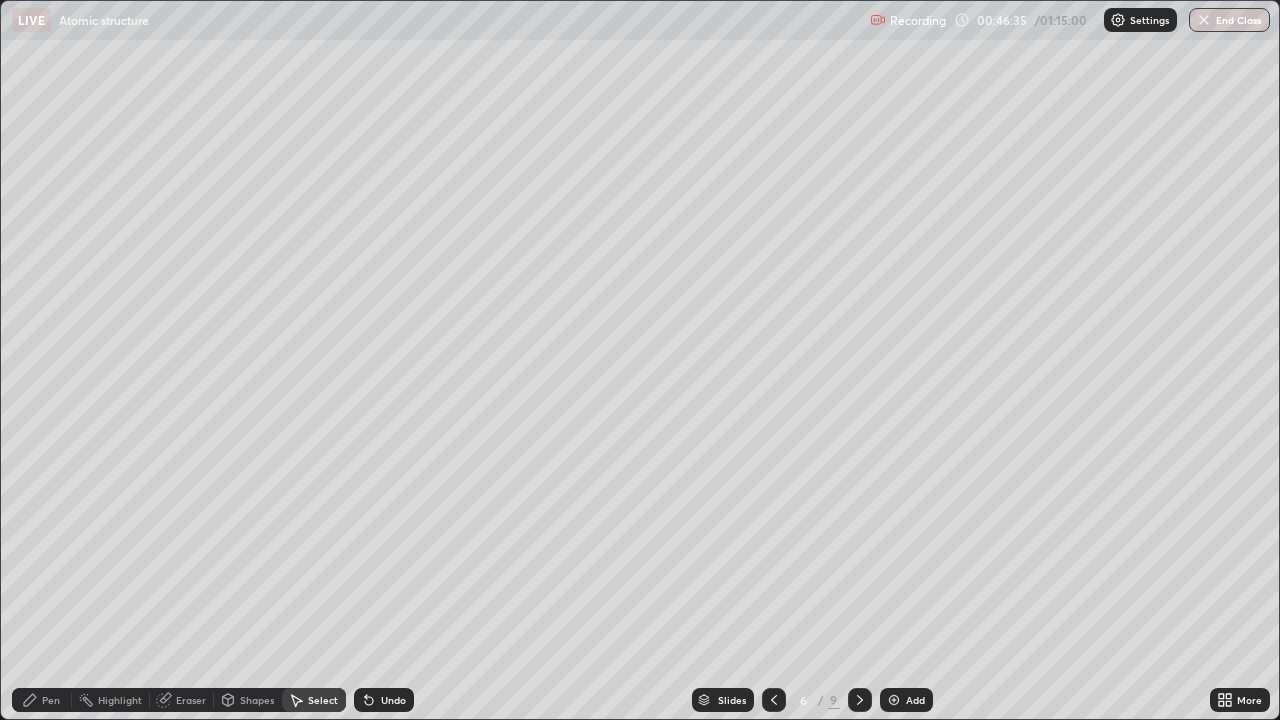 click on "Pen" at bounding box center (42, 700) 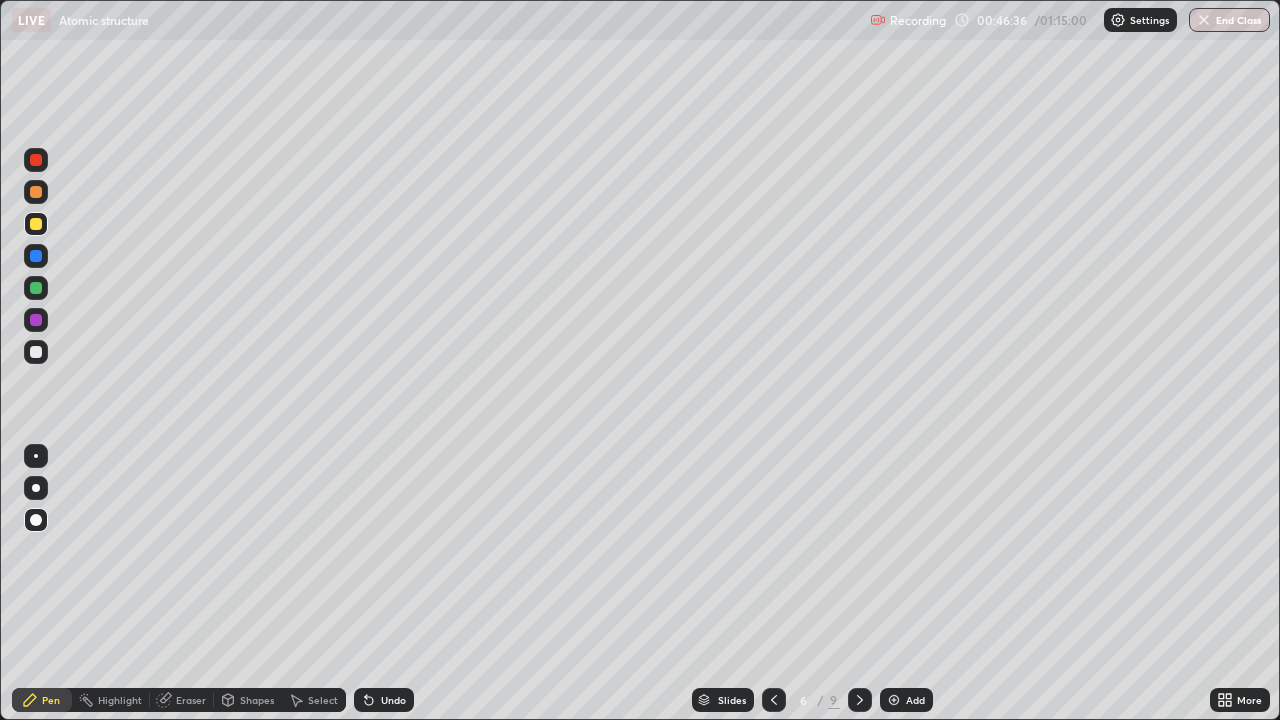 click at bounding box center (36, 352) 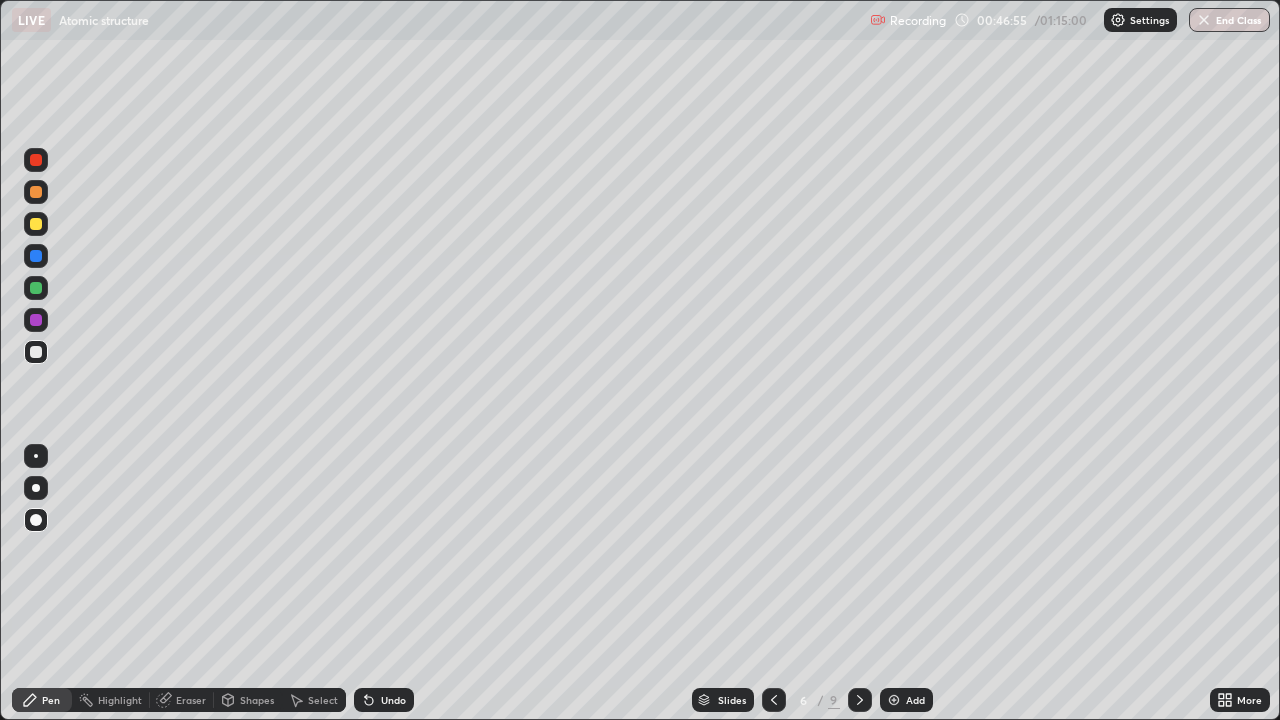 click at bounding box center [36, 224] 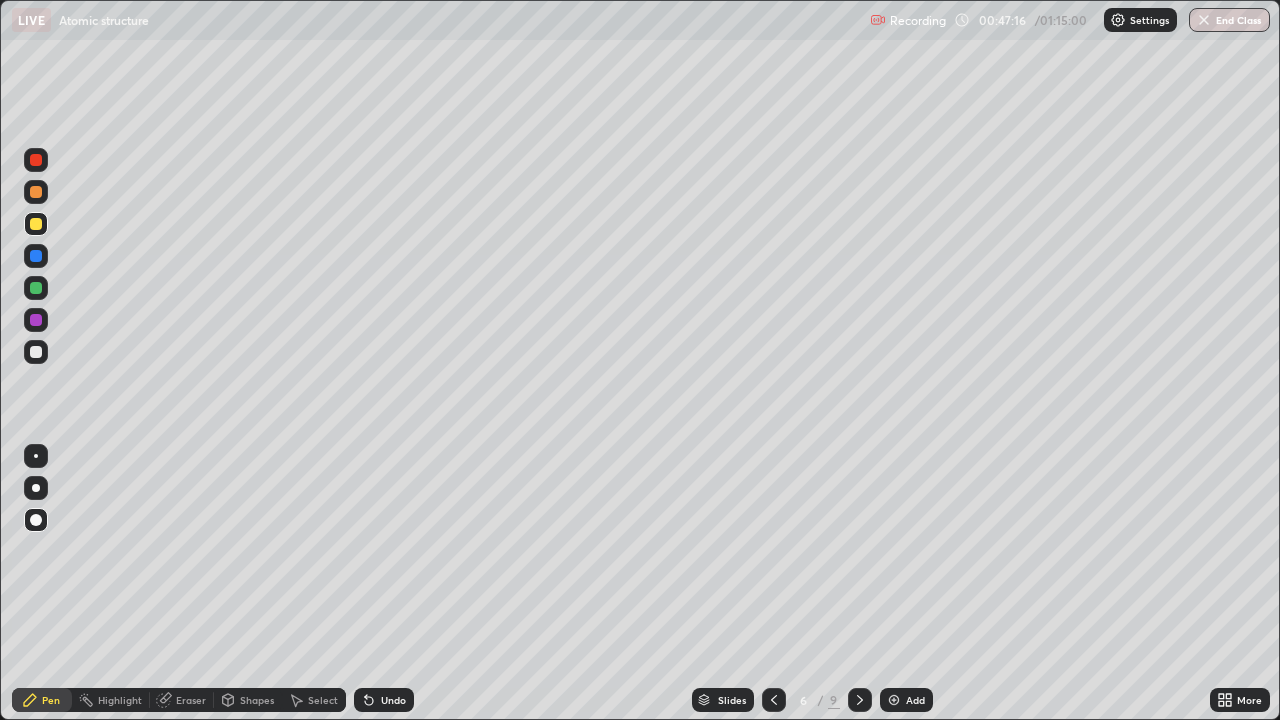 click at bounding box center (36, 288) 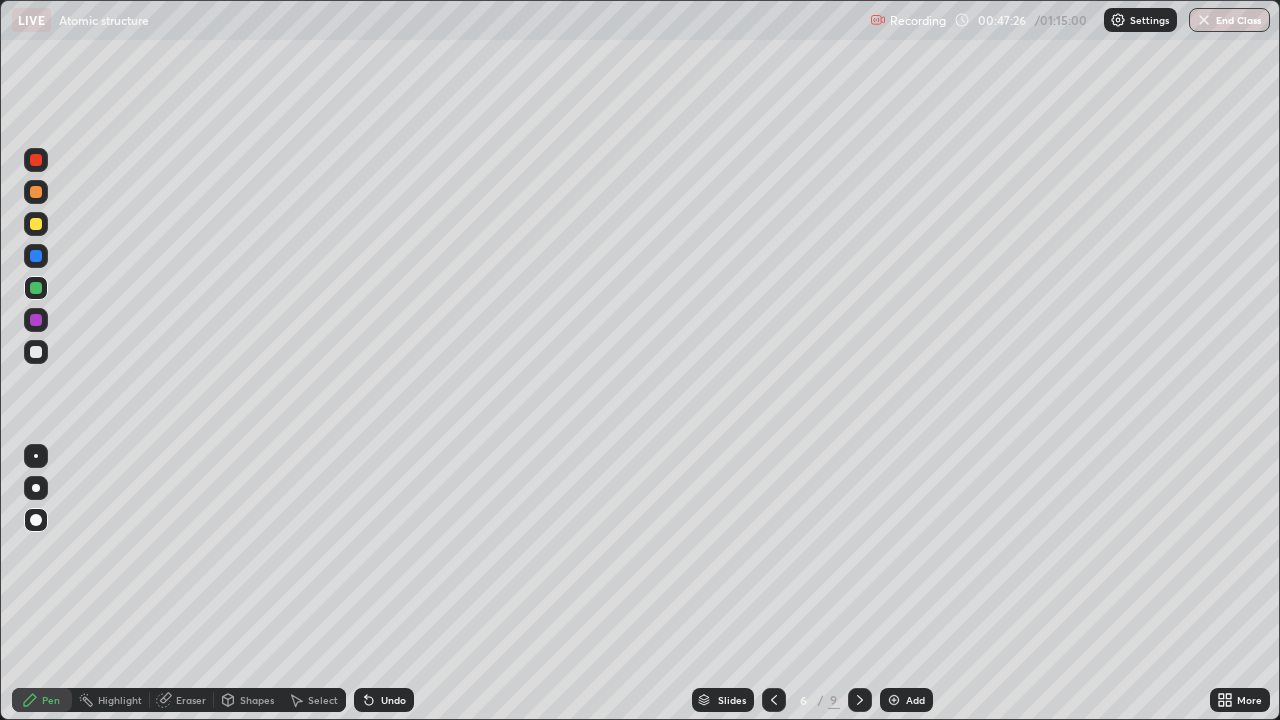 click at bounding box center [36, 256] 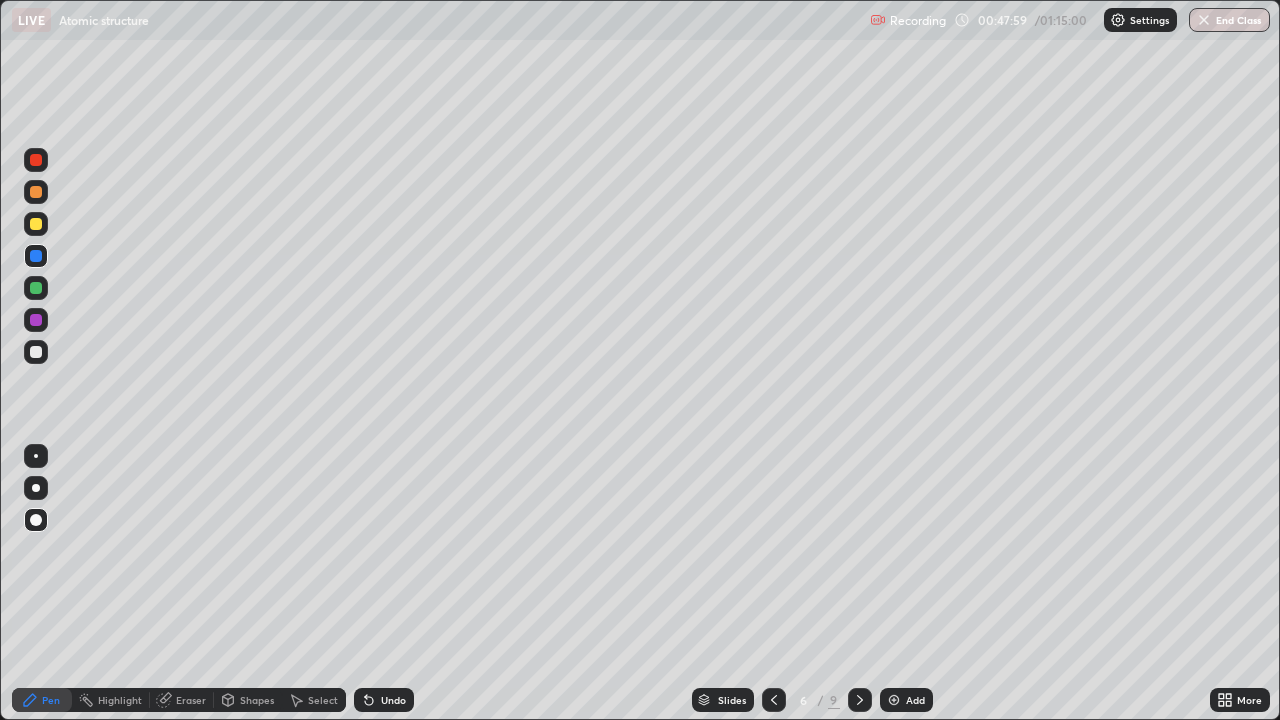 click at bounding box center [36, 224] 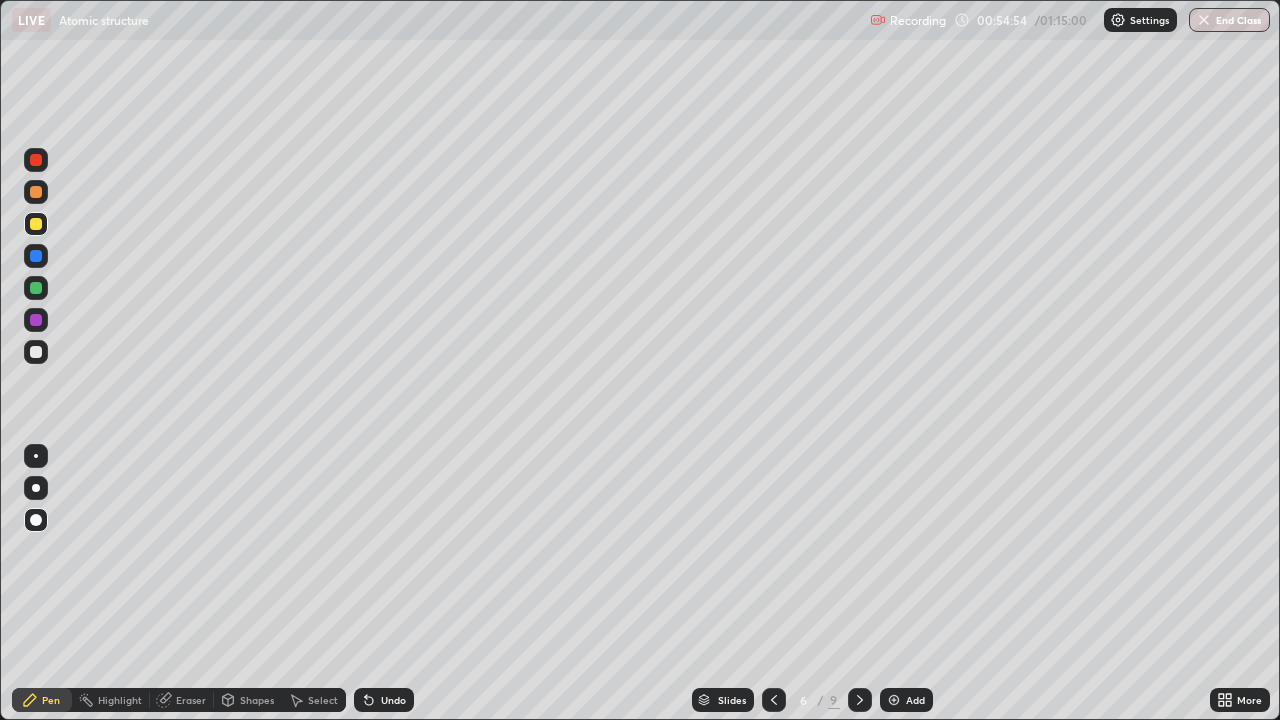 click at bounding box center (894, 700) 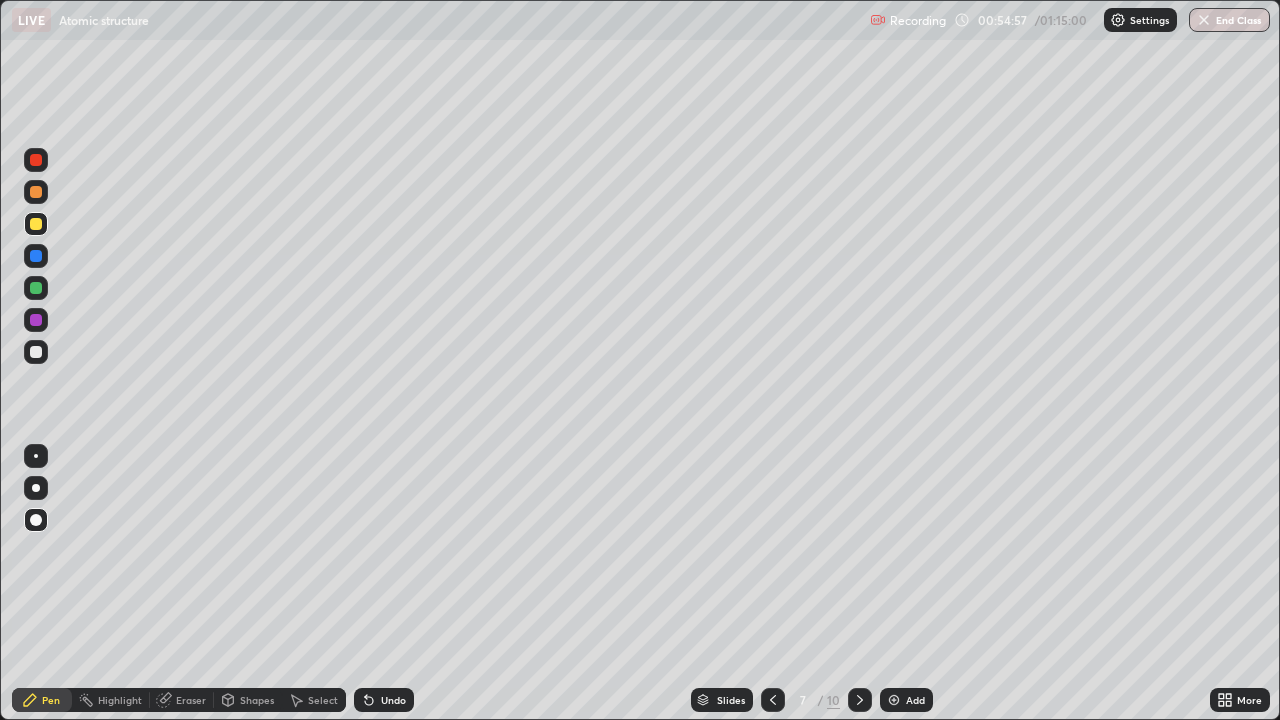 click at bounding box center (36, 352) 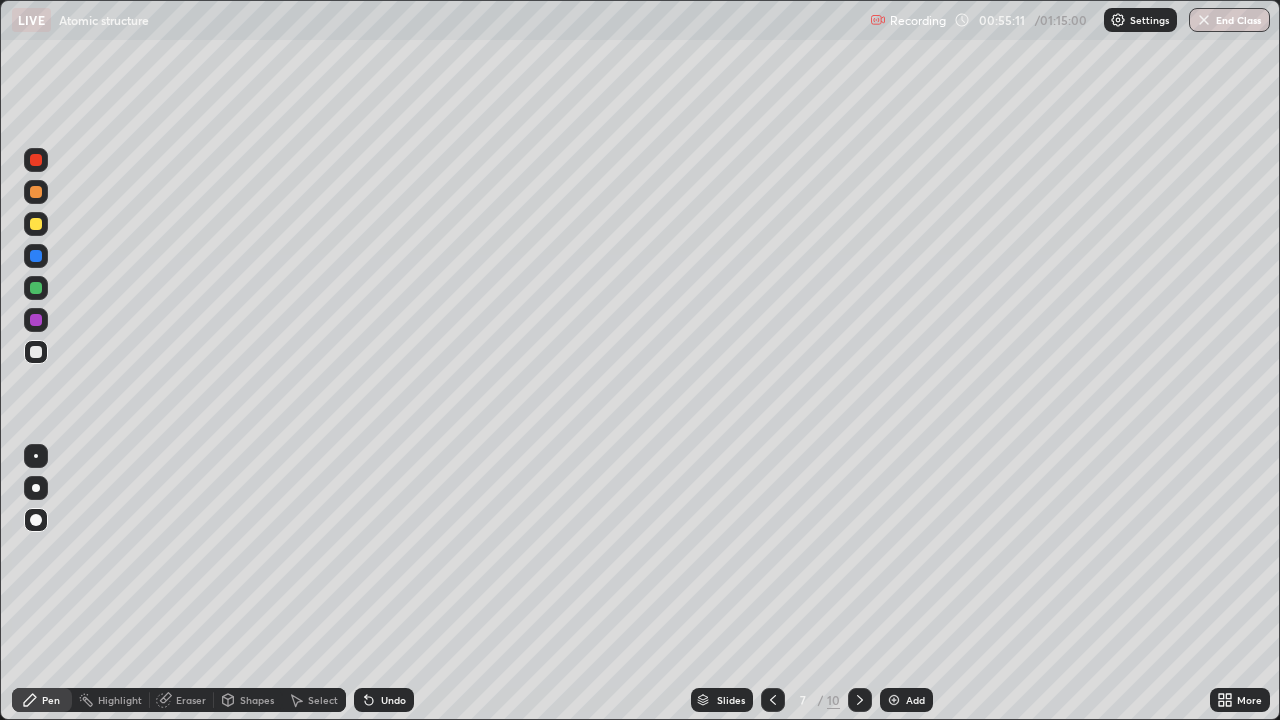 click 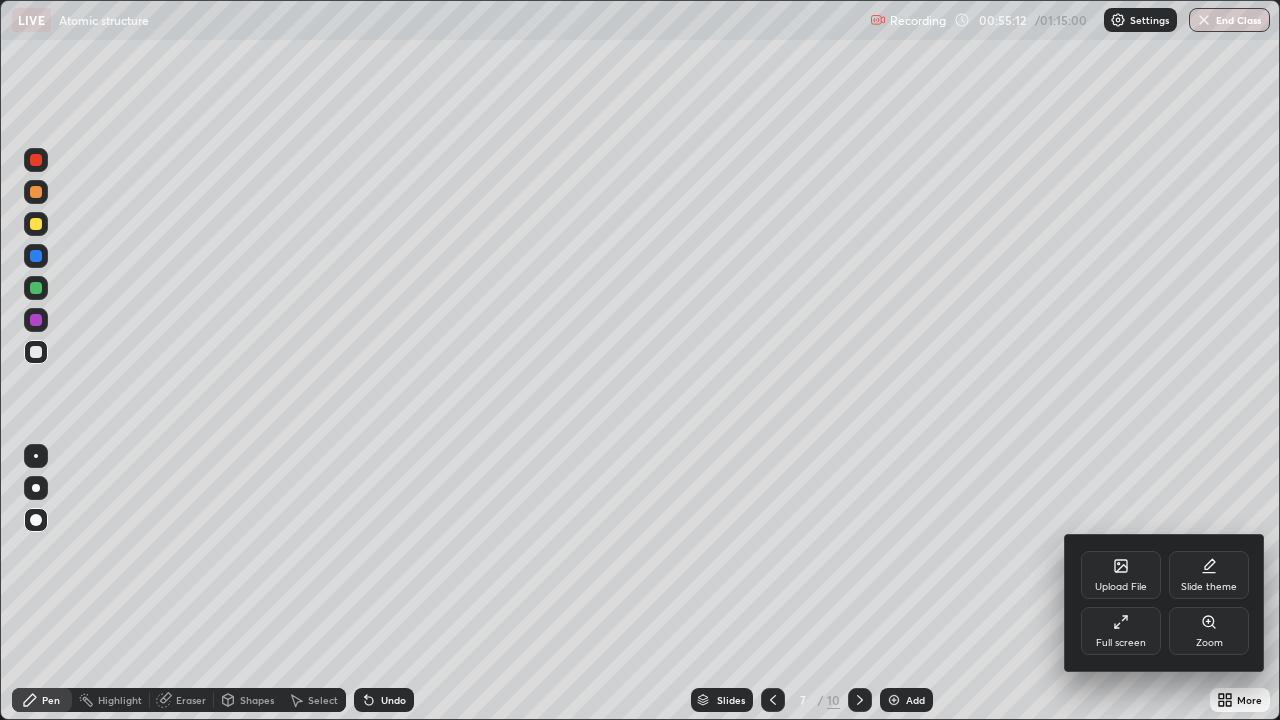 click on "Full screen" at bounding box center [1121, 631] 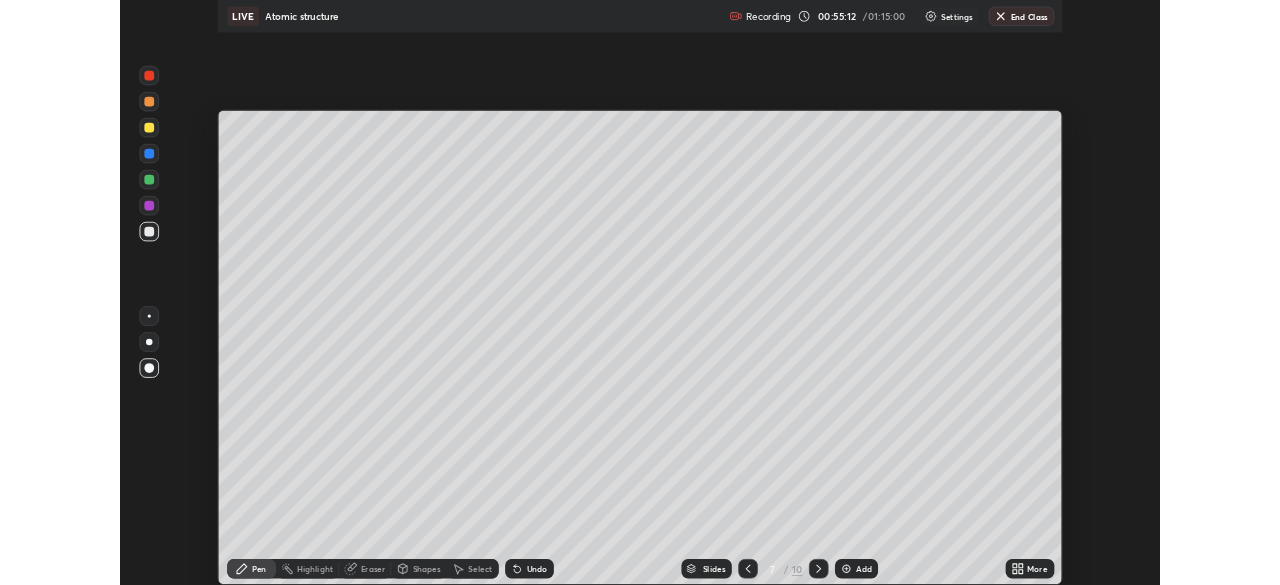 scroll, scrollTop: 585, scrollLeft: 1280, axis: both 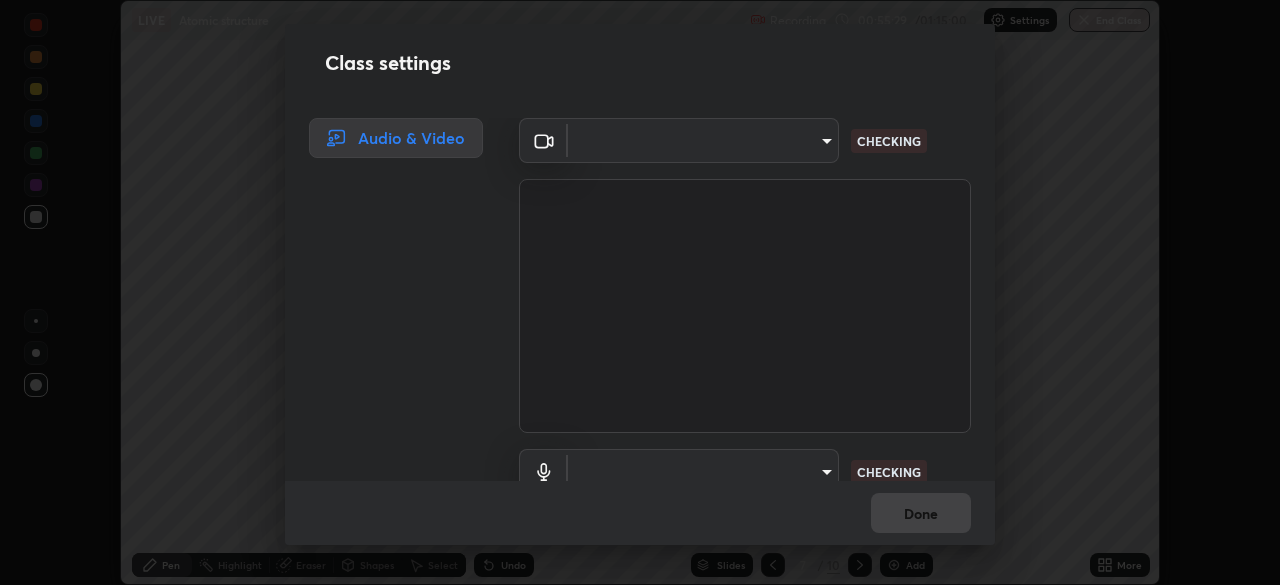 type on "[HASH]" 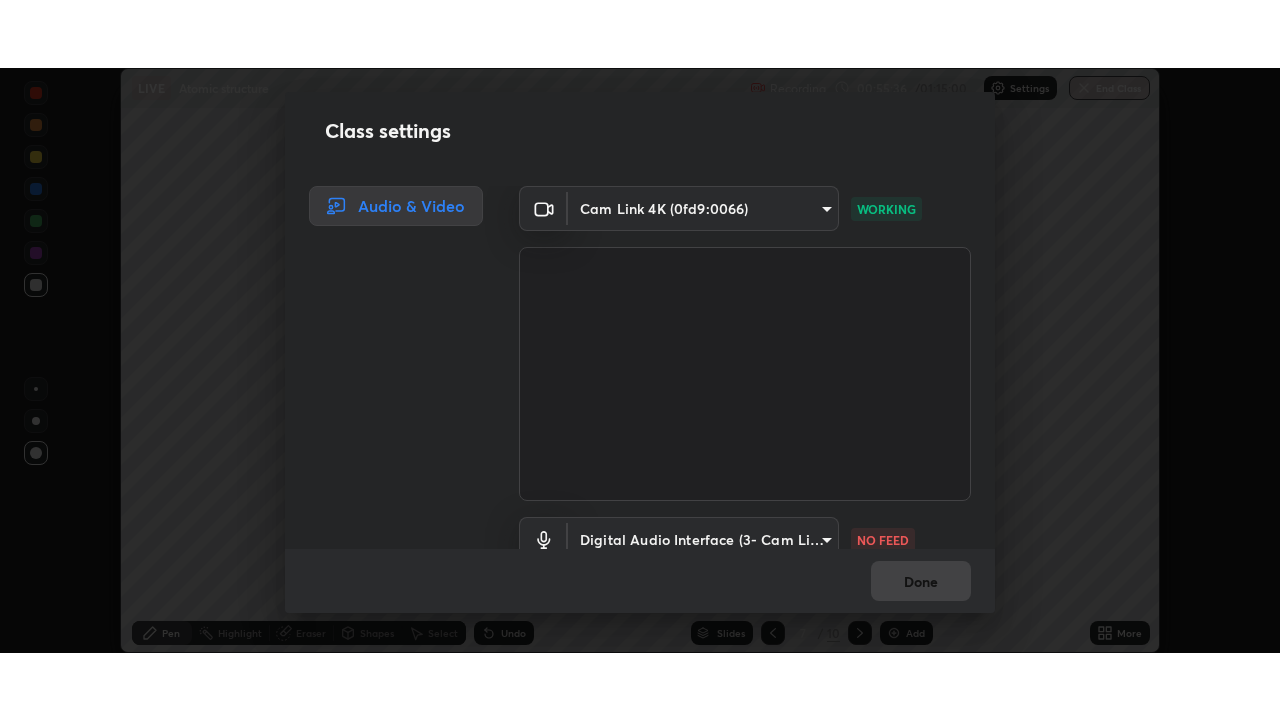 scroll, scrollTop: 91, scrollLeft: 0, axis: vertical 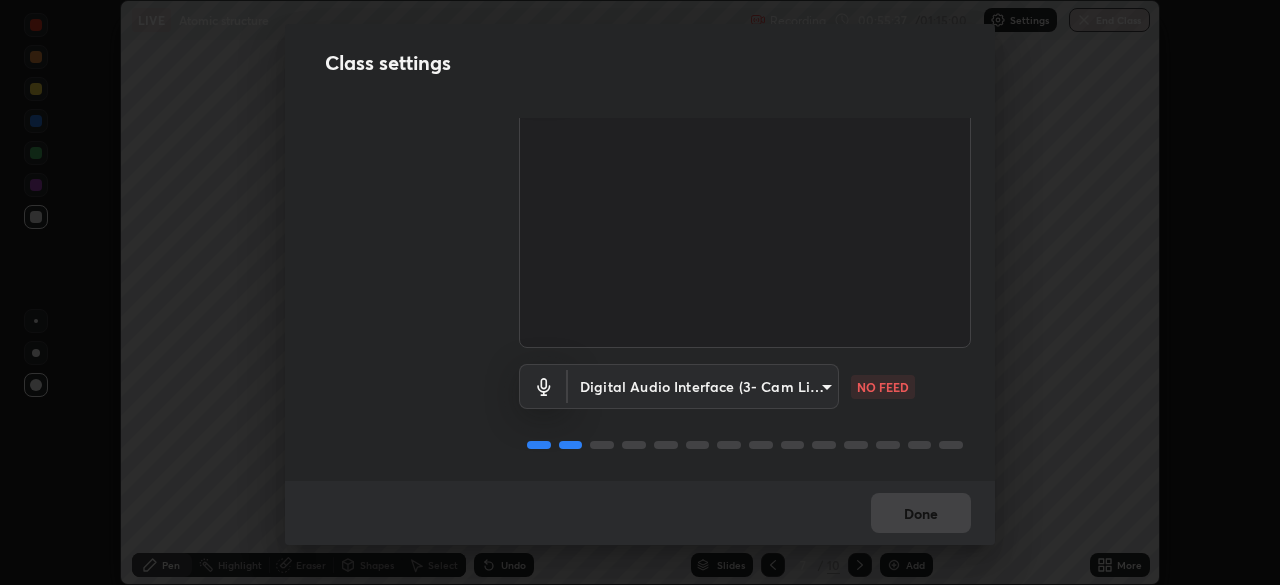 click on "Erase all LIVE Atomic structure Recording 00:55:37 /  01:15:00 Settings End Class Setting up your live class Atomic structure • L54 of Course On Chemistry for JEE Growth 2 2027 GP Harendra Singh Parihar Pen Highlight Eraser Shapes Select Undo Slides 7 / 10 Add More No doubts shared Encourage your learners to ask a doubt for better clarity Report an issue Reason for reporting Buffering Chat not working Audio - Video sync issue Educator video quality low ​ Attach an image Report Class settings Audio & Video Cam Link 4K (0fd9:0066) 8ba57ba392a6d77700fca5ad0914a887343323b49ef99d11197e5626948f7ea5 WORKING Digital Audio Interface (3- Cam Link 4K) 789fc098c5463fee8c5f428898d9a248ba7d4f00bfccb688799711c692b9c33d NO FEED Done" at bounding box center [640, 292] 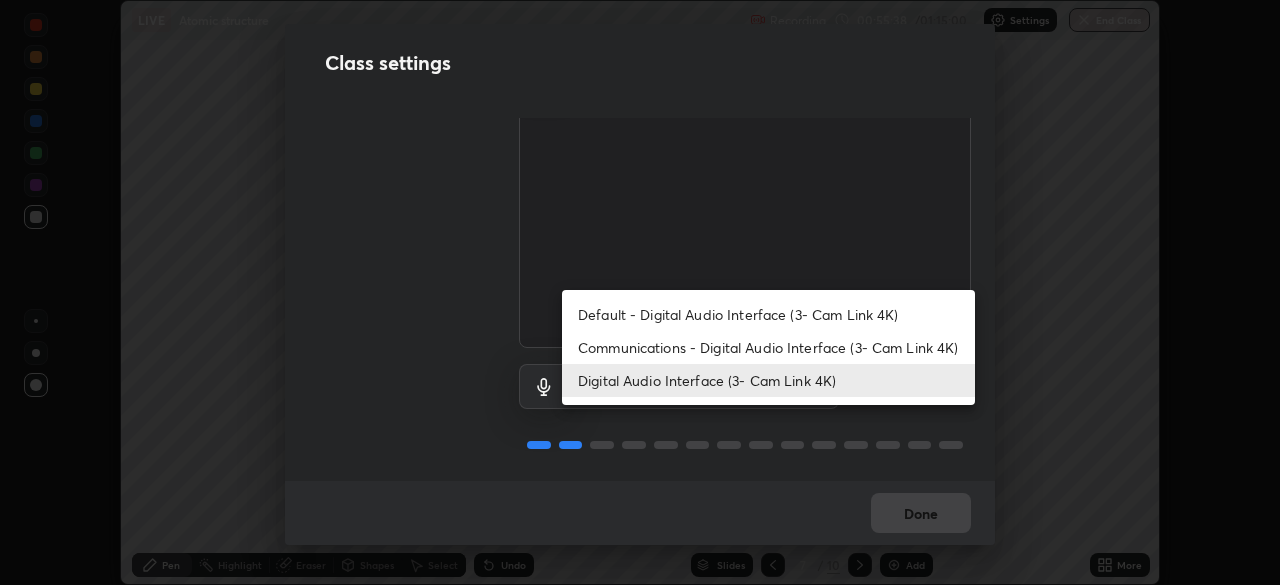 click on "Digital Audio Interface (3- Cam Link 4K)" at bounding box center [768, 380] 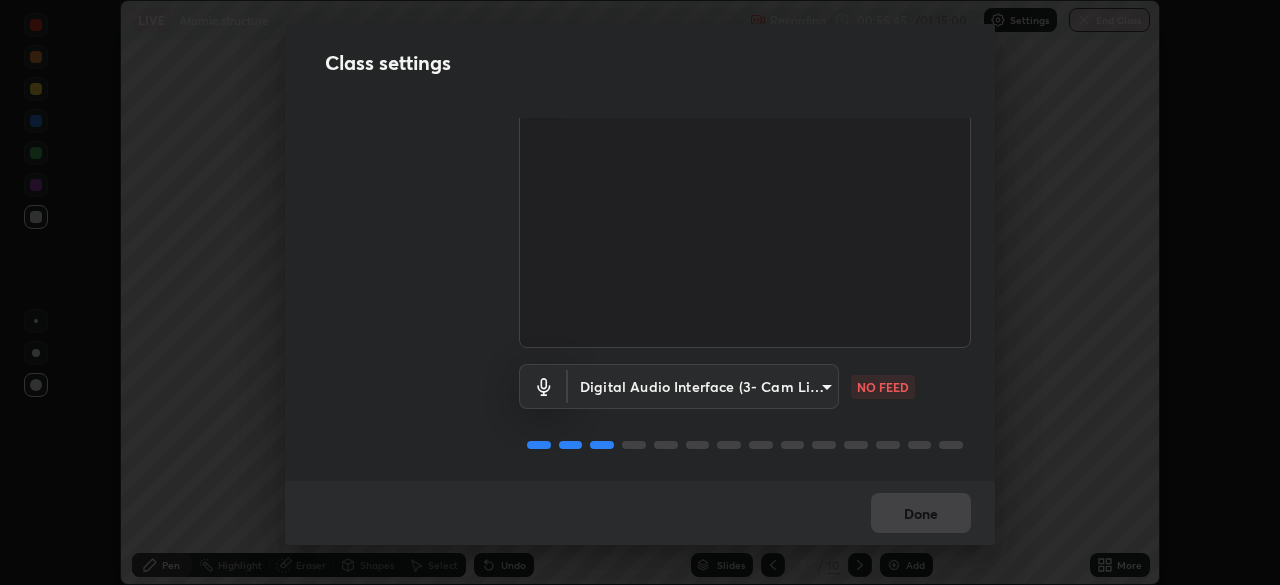 click on "Erase all LIVE Atomic structure Recording 00:55:45 /  01:15:00 Settings End Class Setting up your live class Atomic structure • L54 of Course On Chemistry for JEE Growth 2 2027 GP Harendra Singh Parihar Pen Highlight Eraser Shapes Select Undo Slides 7 / 10 Add More No doubts shared Encourage your learners to ask a doubt for better clarity Report an issue Reason for reporting Buffering Chat not working Audio - Video sync issue Educator video quality low ​ Attach an image Report Class settings Audio & Video Cam Link 4K (0fd9:0066) 8ba57ba392a6d77700fca5ad0914a887343323b49ef99d11197e5626948f7ea5 WORKING Digital Audio Interface (3- Cam Link 4K) 789fc098c5463fee8c5f428898d9a248ba7d4f00bfccb688799711c692b9c33d NO FEED Done" at bounding box center (640, 292) 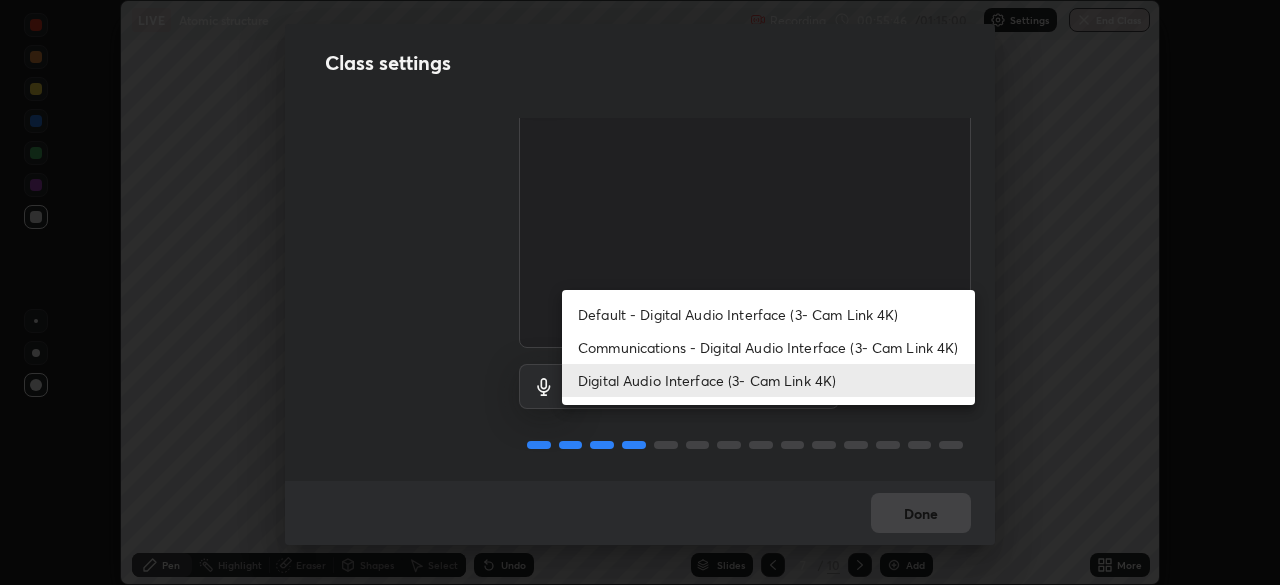 click on "Default - Digital Audio Interface (3- Cam Link 4K)" at bounding box center (768, 314) 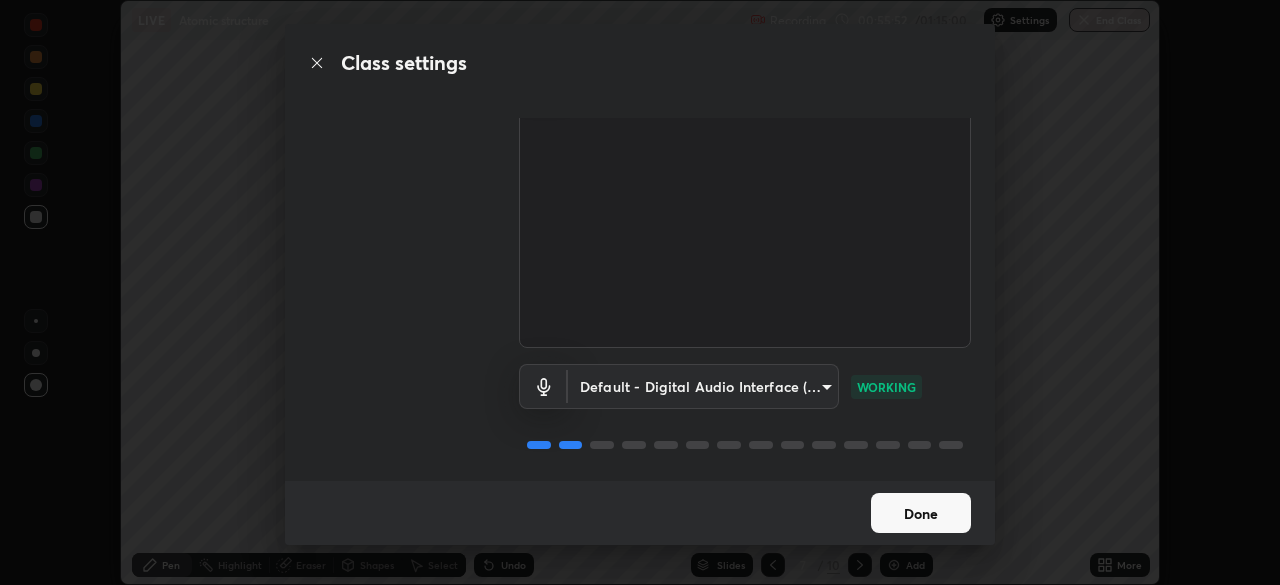 click on "Done" at bounding box center (921, 513) 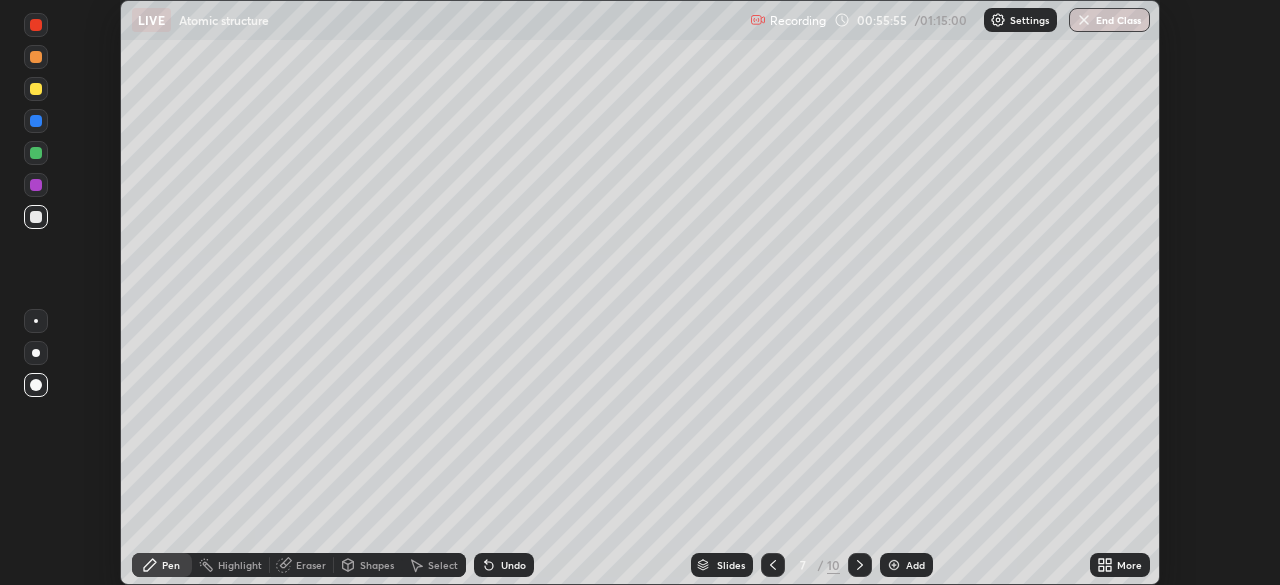 click on "More" at bounding box center [1120, 565] 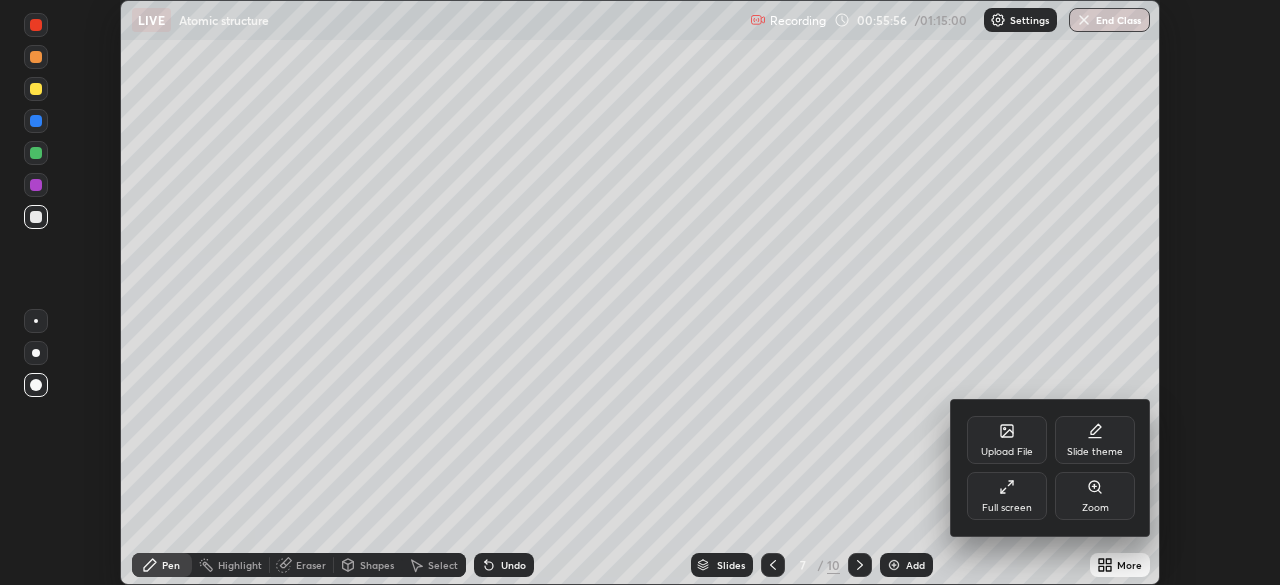 click 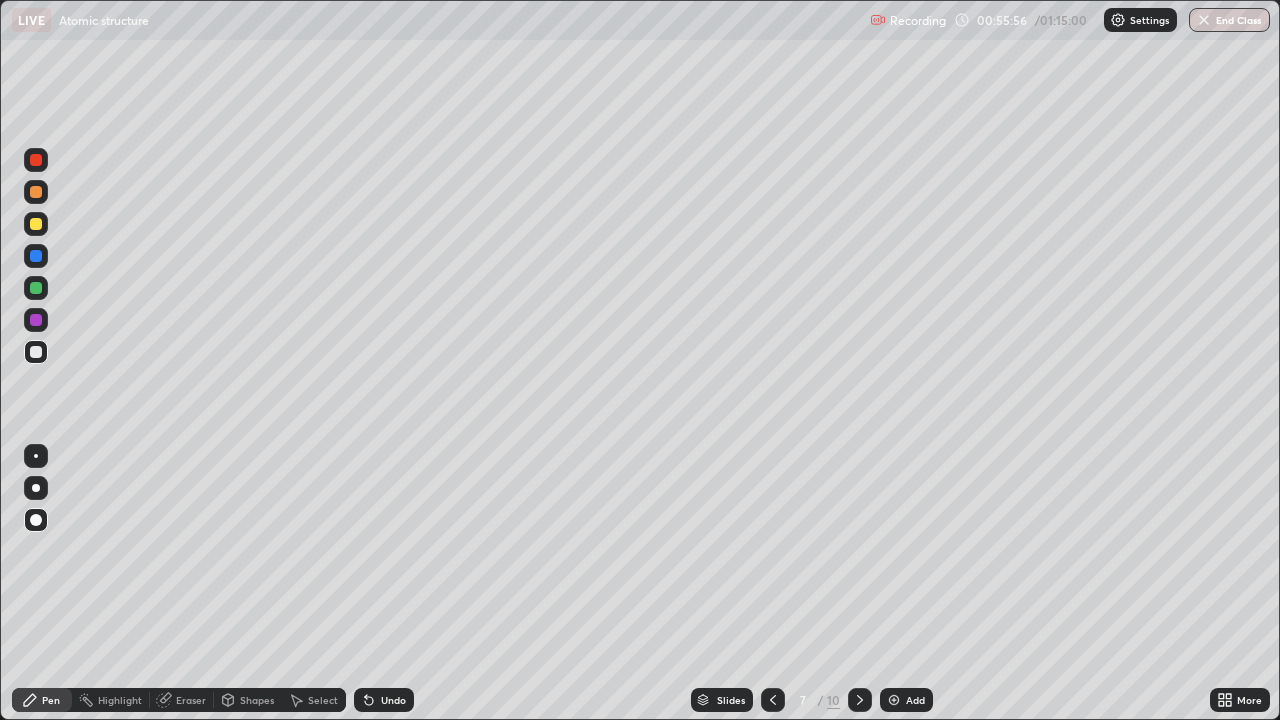 scroll, scrollTop: 99280, scrollLeft: 98720, axis: both 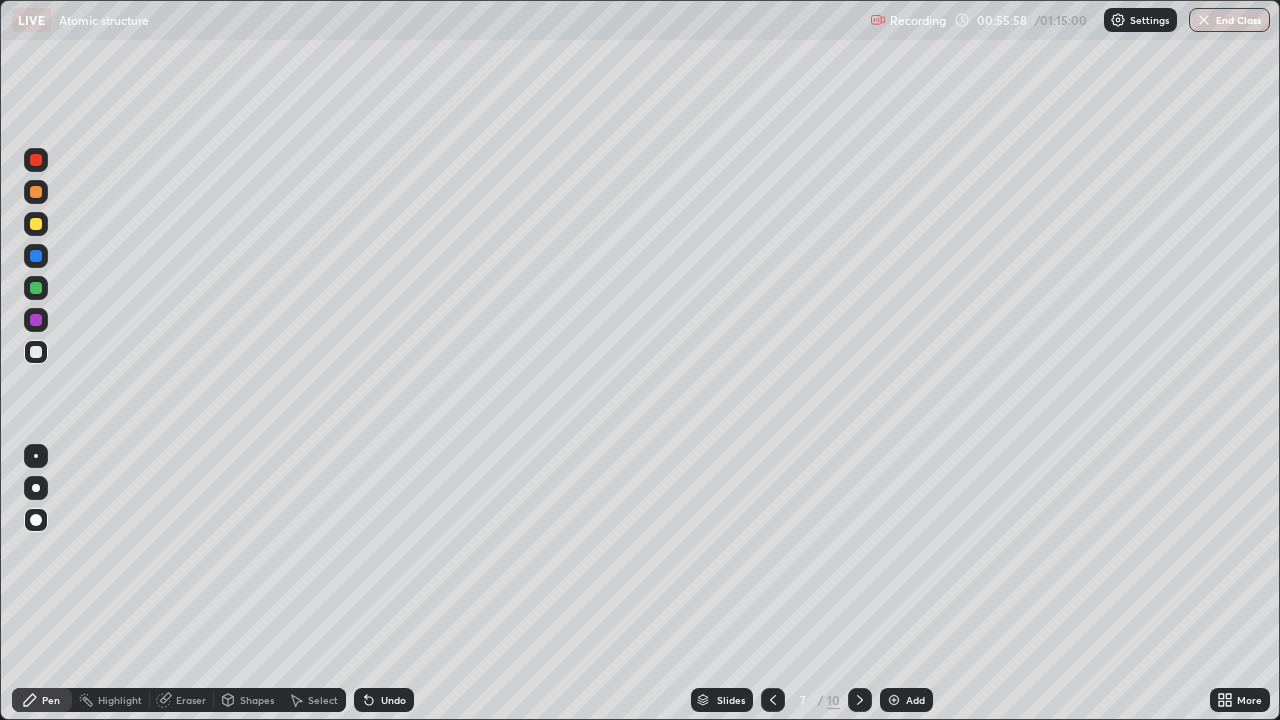 click at bounding box center [36, 224] 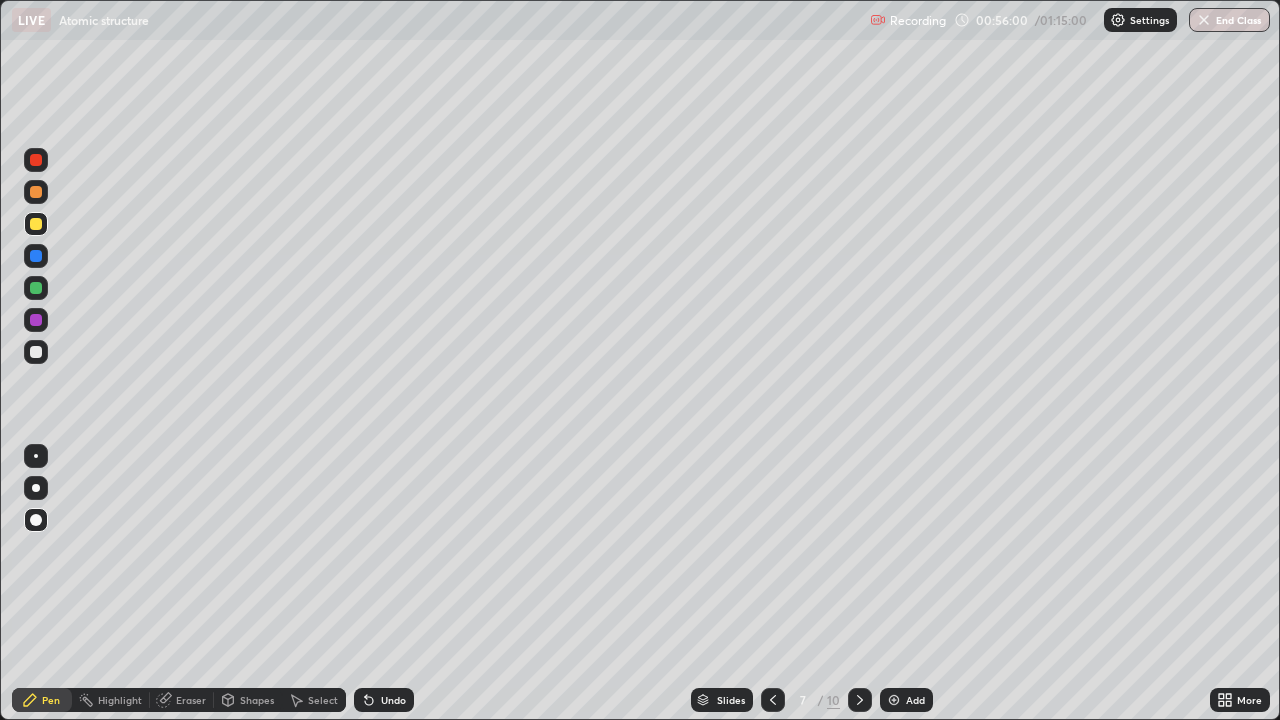 click on "Shapes" at bounding box center [257, 700] 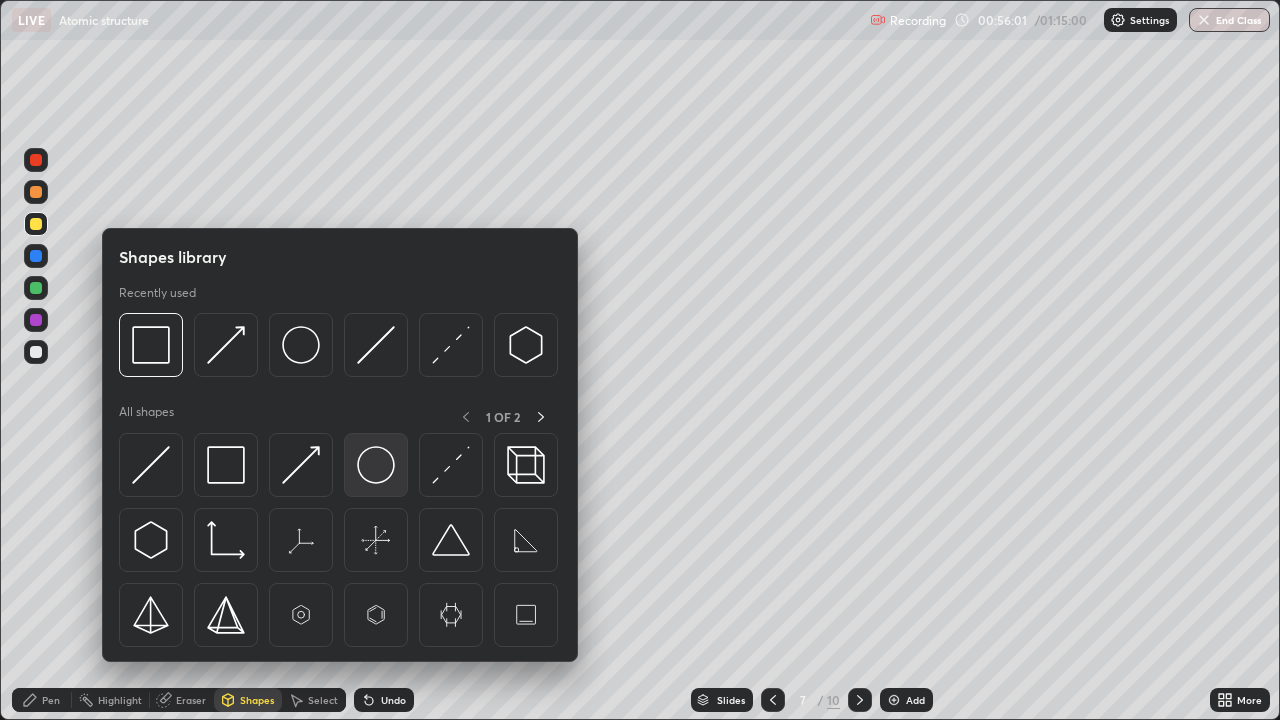 click at bounding box center [376, 465] 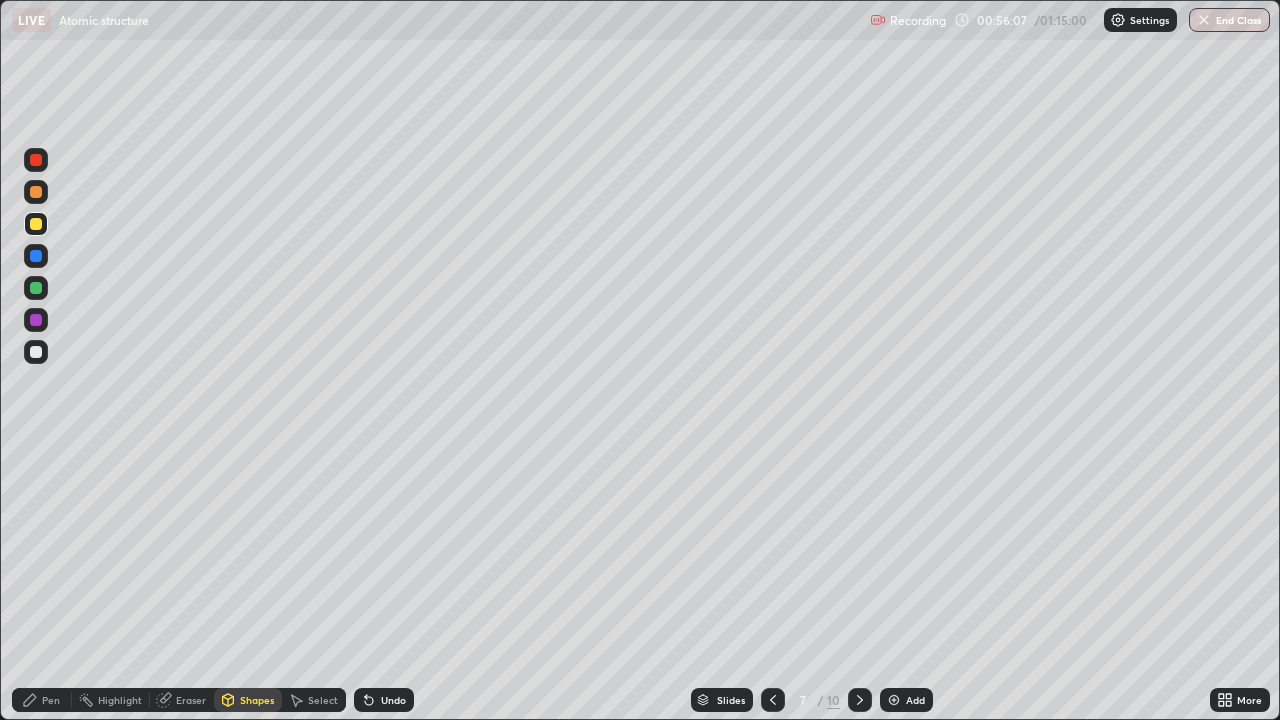 click on "Select" at bounding box center [323, 700] 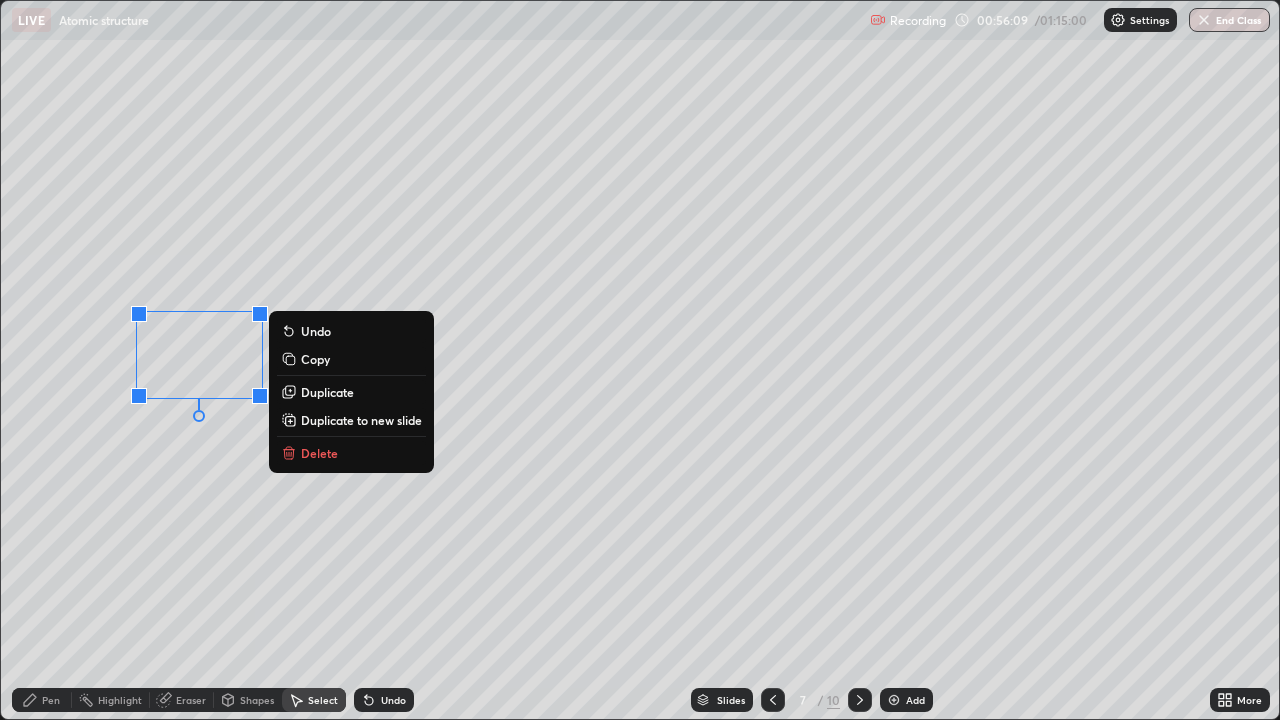 click on "Duplicate" at bounding box center [327, 392] 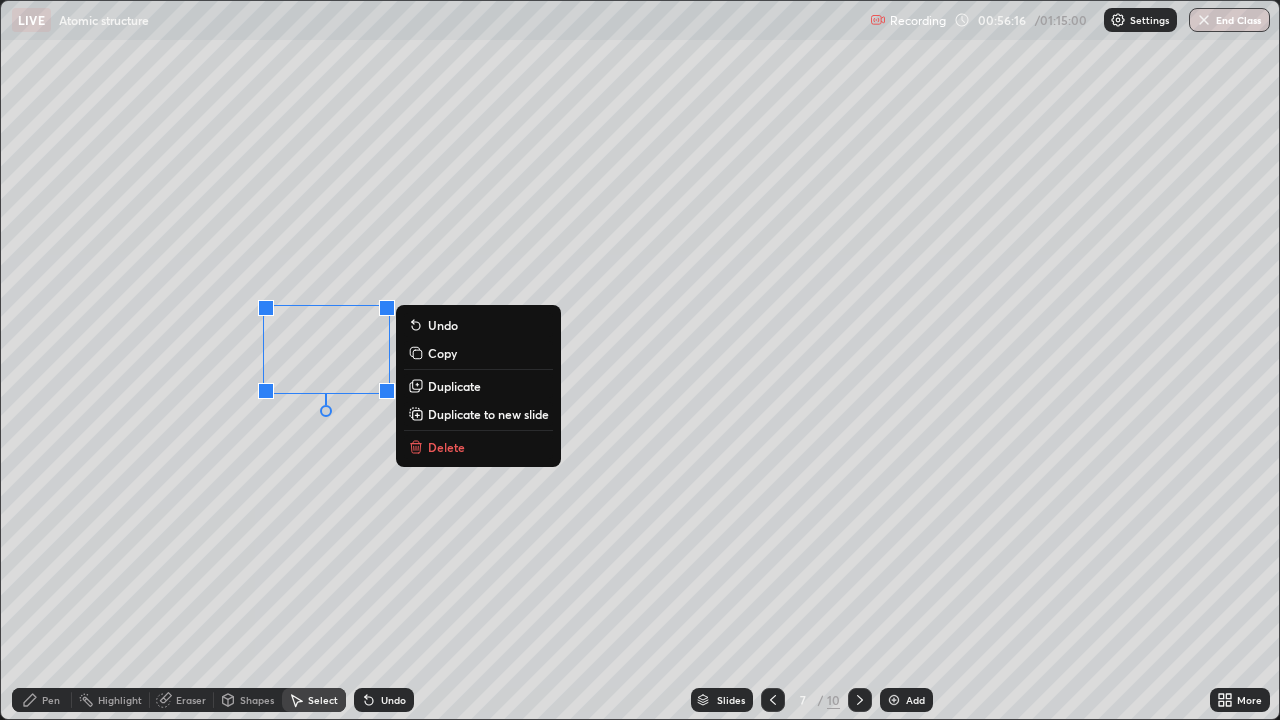 click on "Pen" at bounding box center [51, 700] 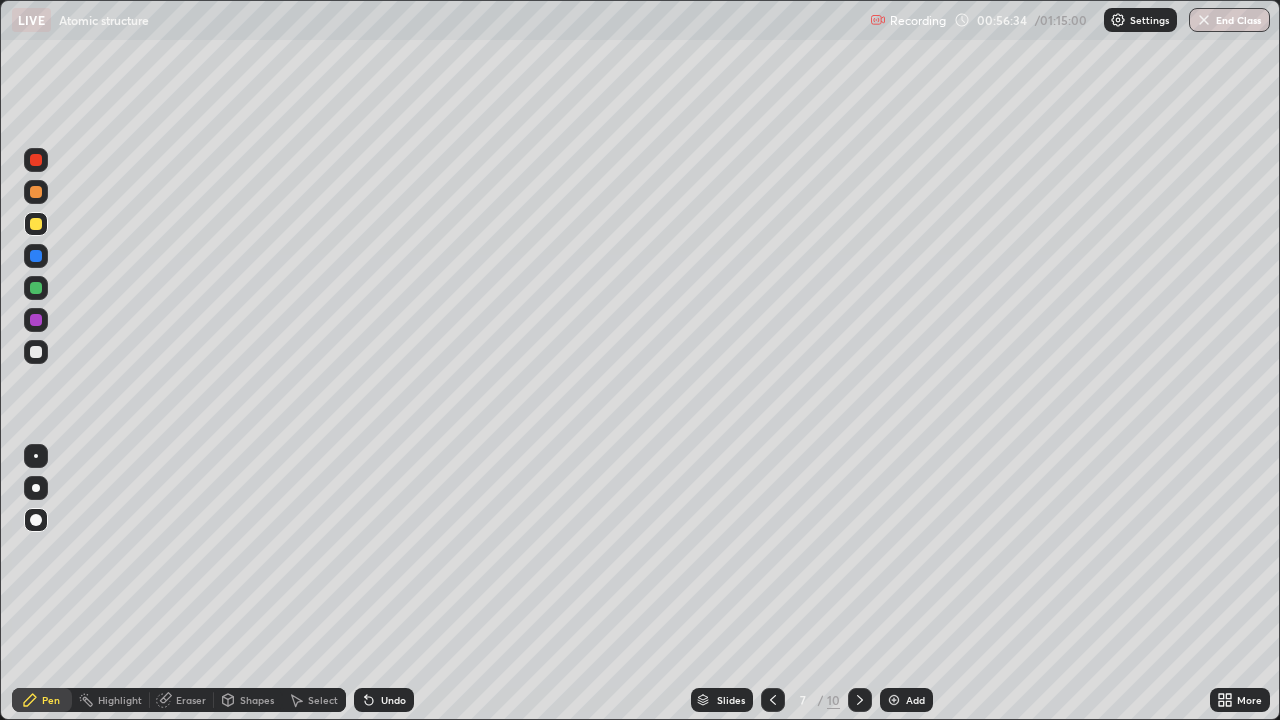 click on "Shapes" at bounding box center (257, 700) 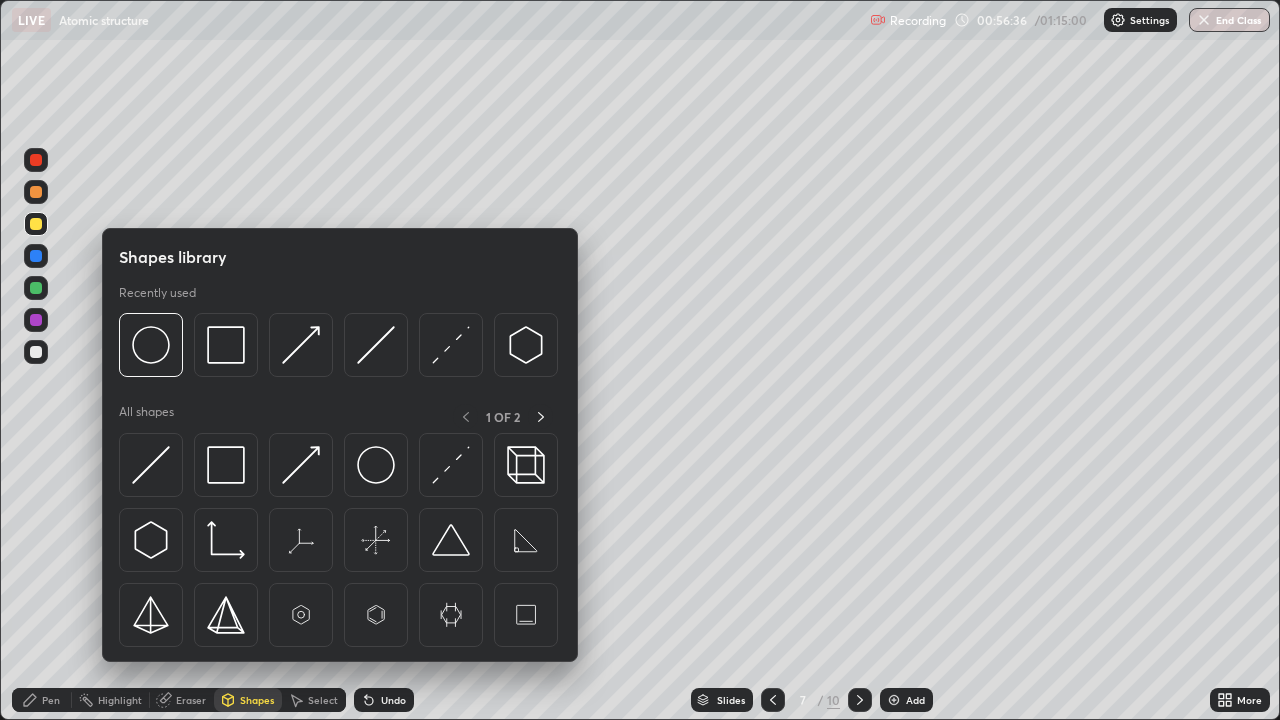 click at bounding box center (36, 288) 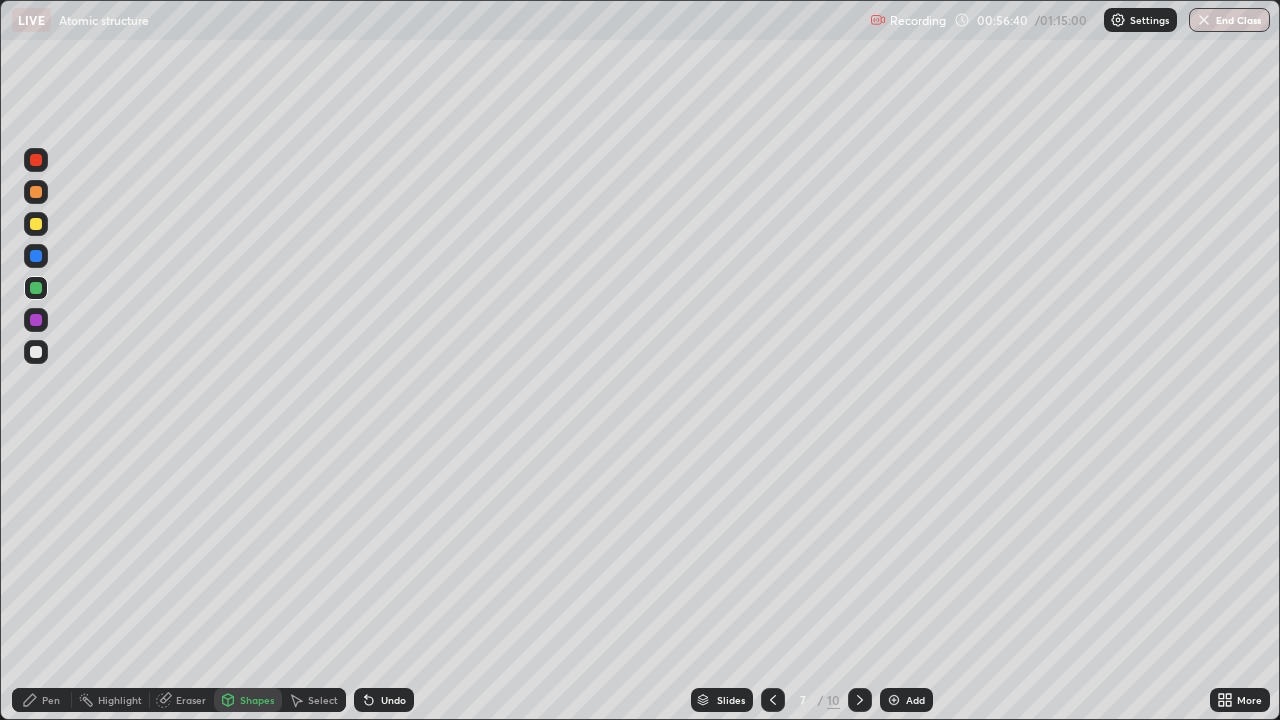 click on "Shapes" at bounding box center (257, 700) 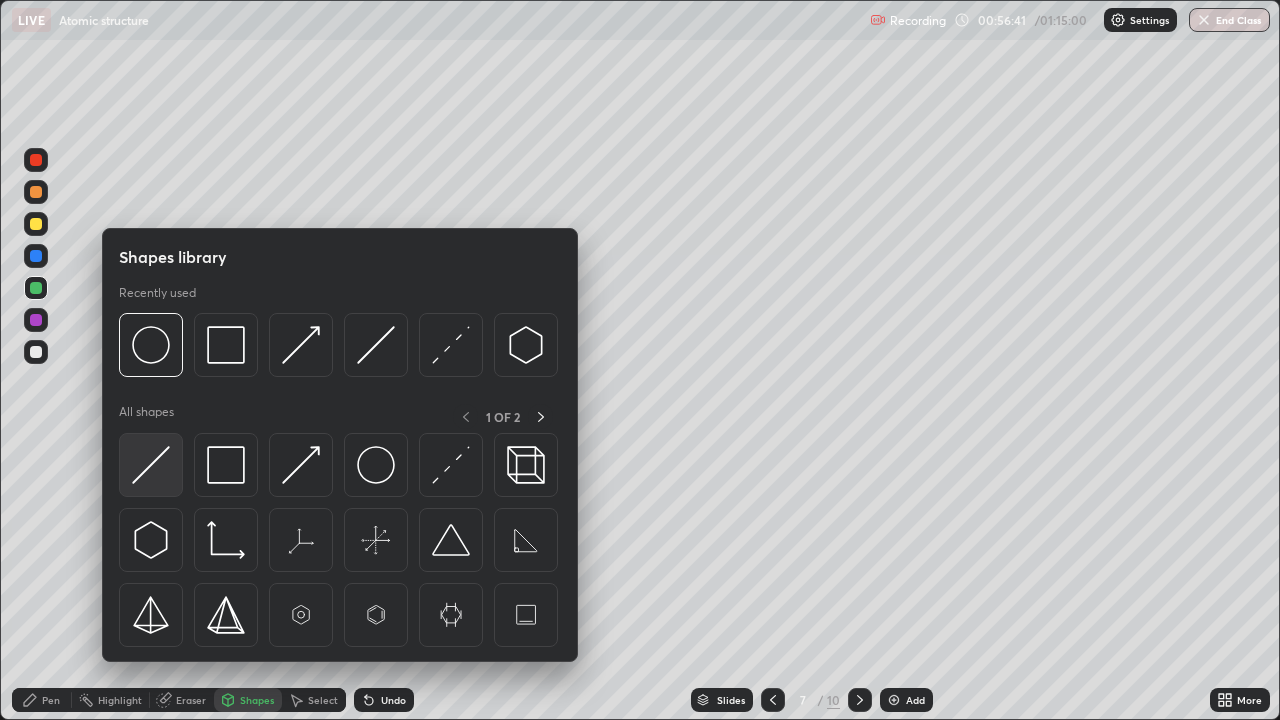click at bounding box center (151, 465) 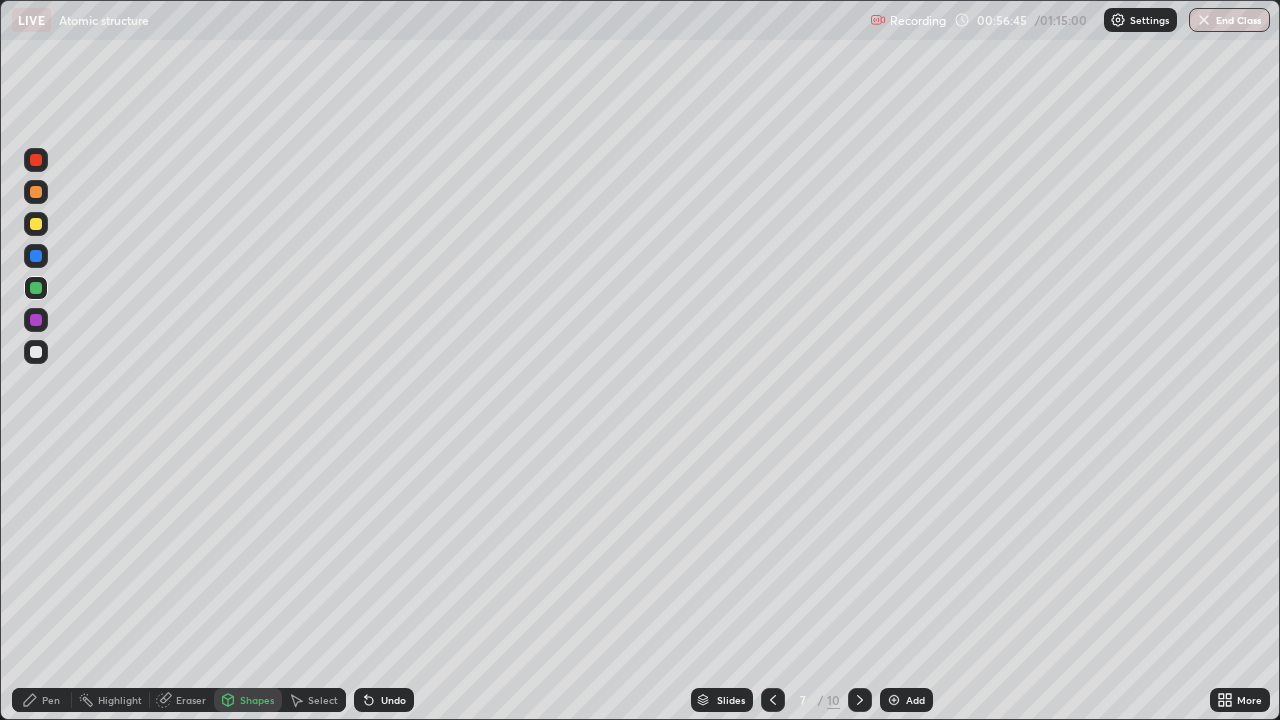 click at bounding box center (36, 256) 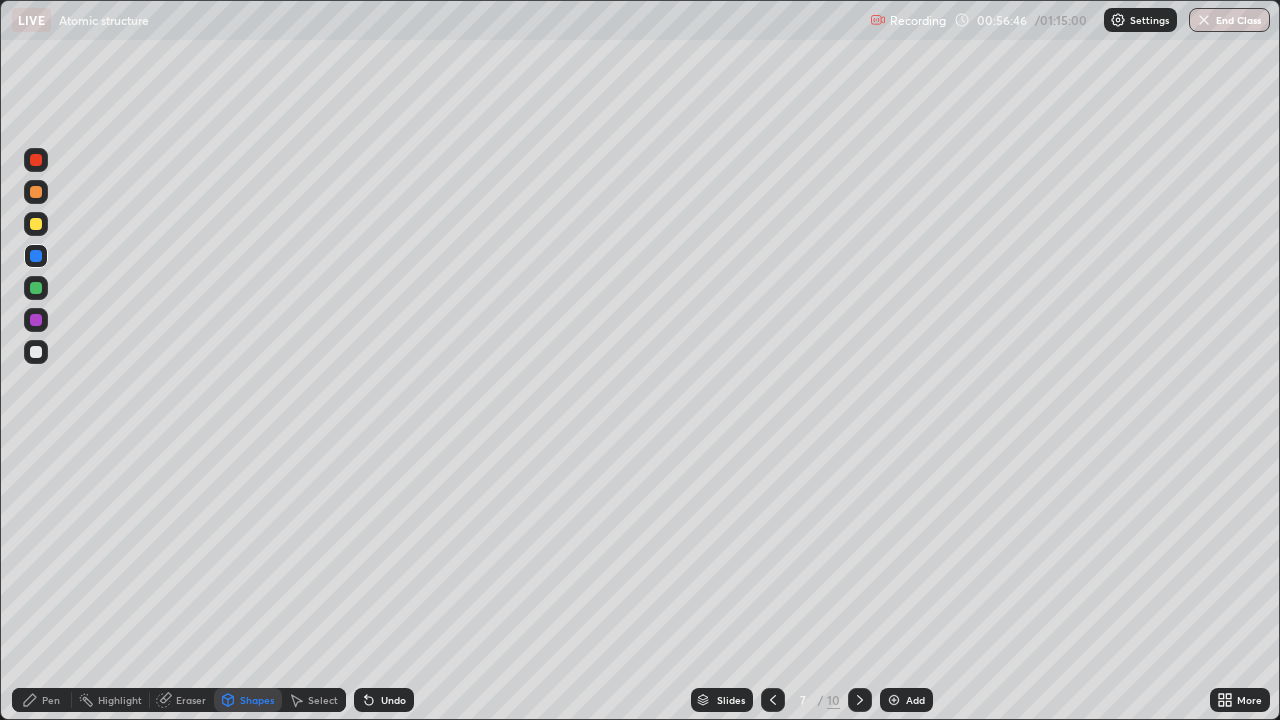 click on "Pen" at bounding box center (51, 700) 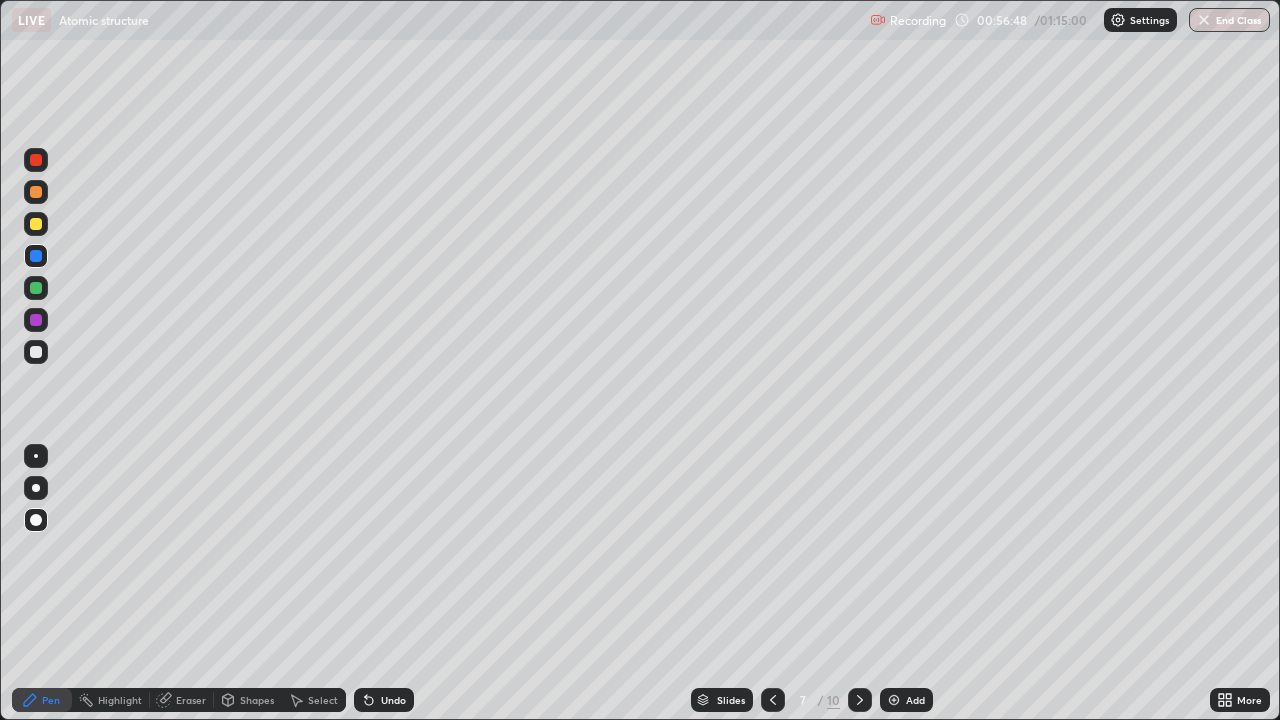 click on "Shapes" at bounding box center [257, 700] 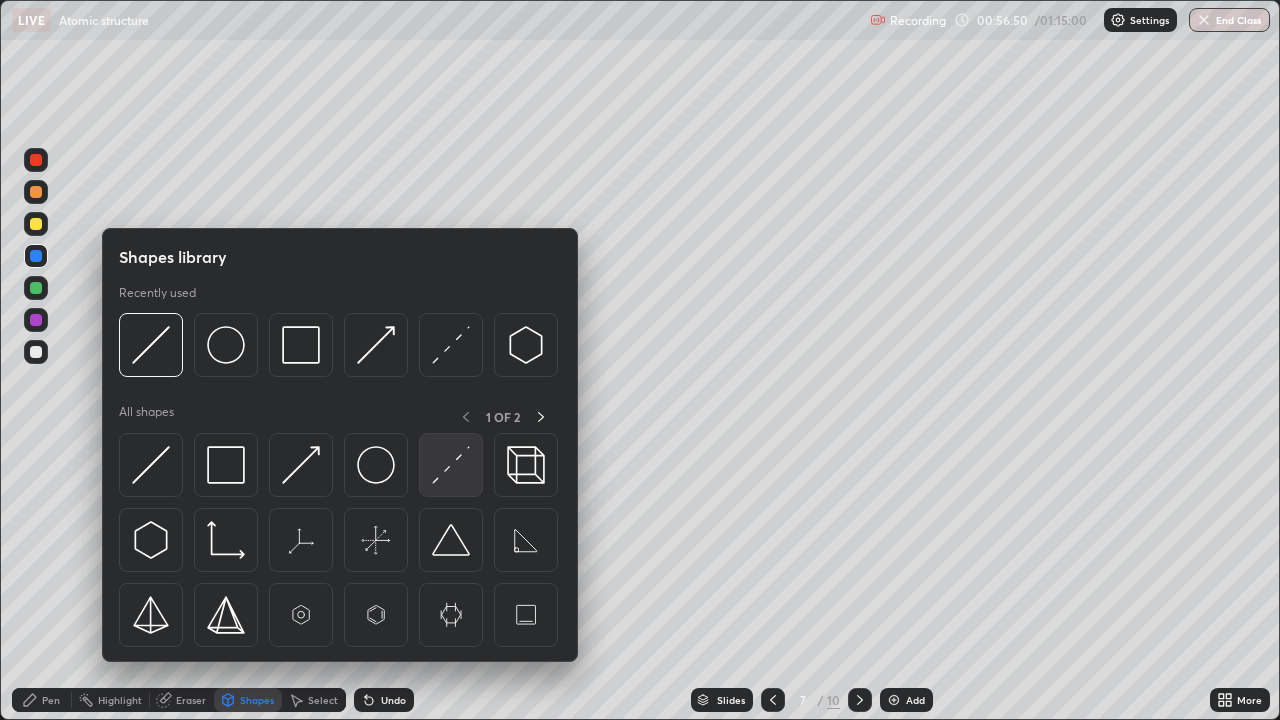 click at bounding box center [451, 465] 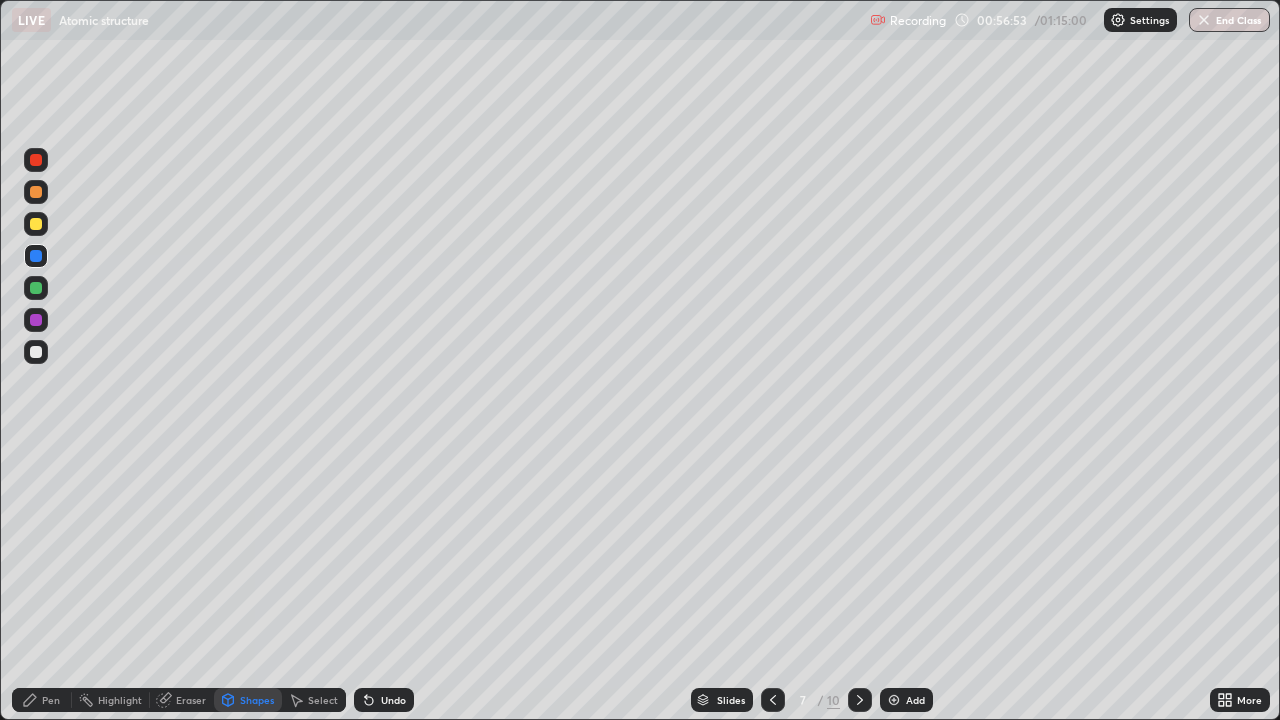 click on "Pen" at bounding box center (51, 700) 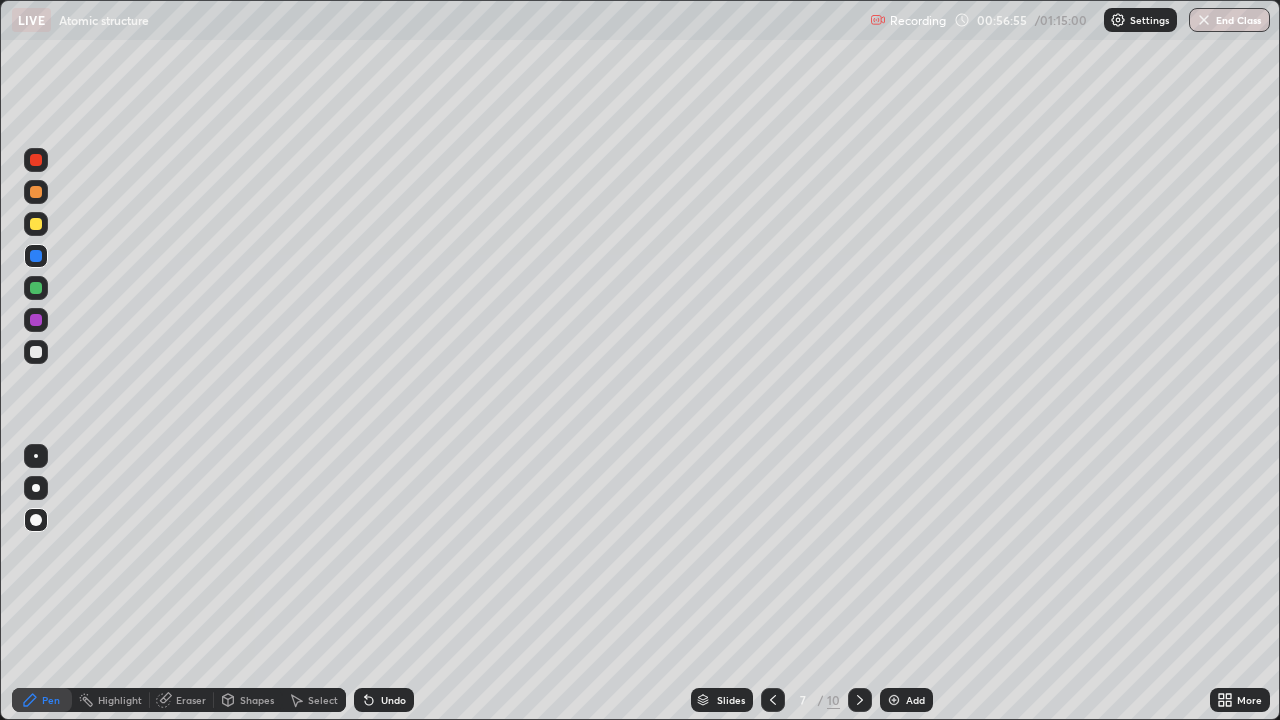 click at bounding box center [36, 224] 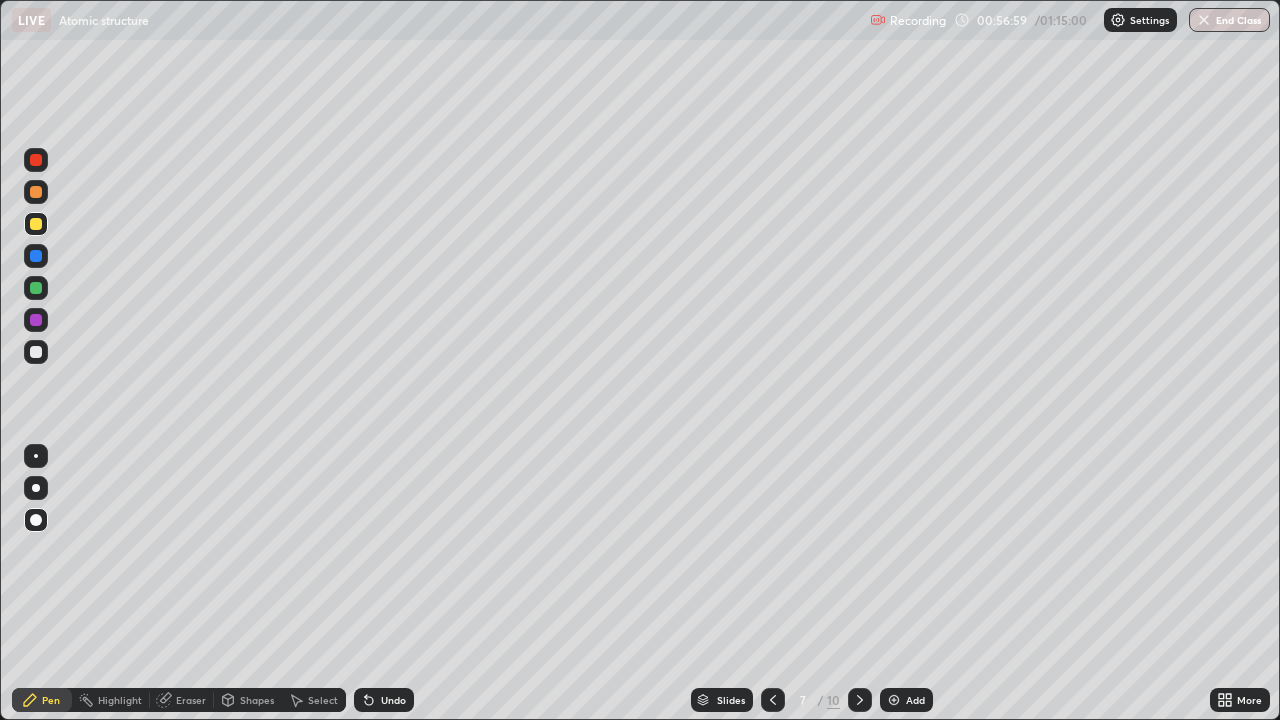 click at bounding box center [36, 288] 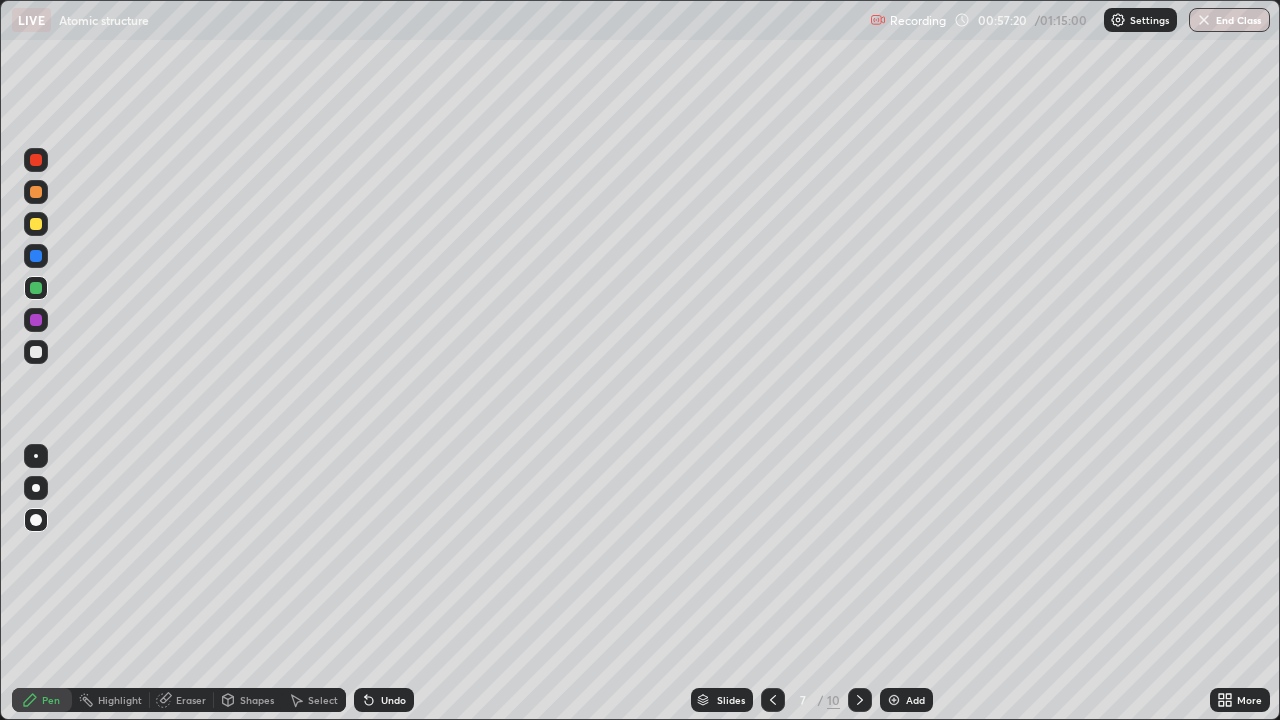 click at bounding box center (36, 192) 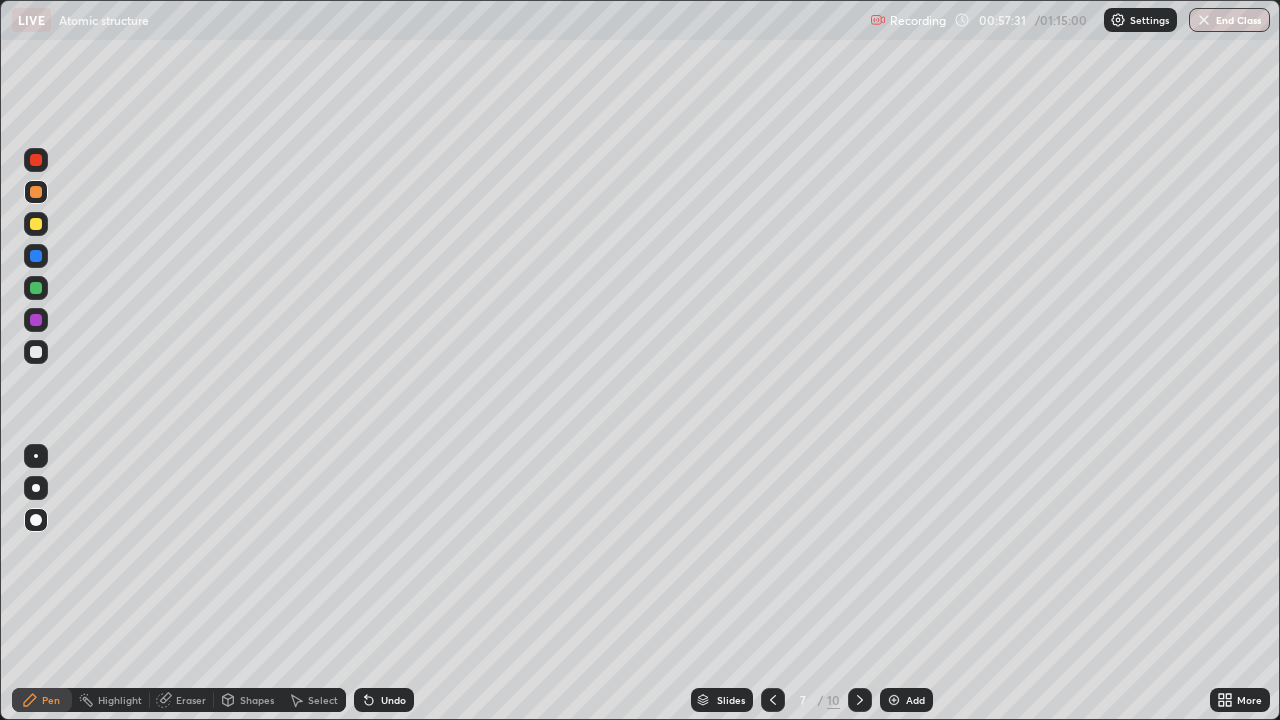 click at bounding box center [36, 288] 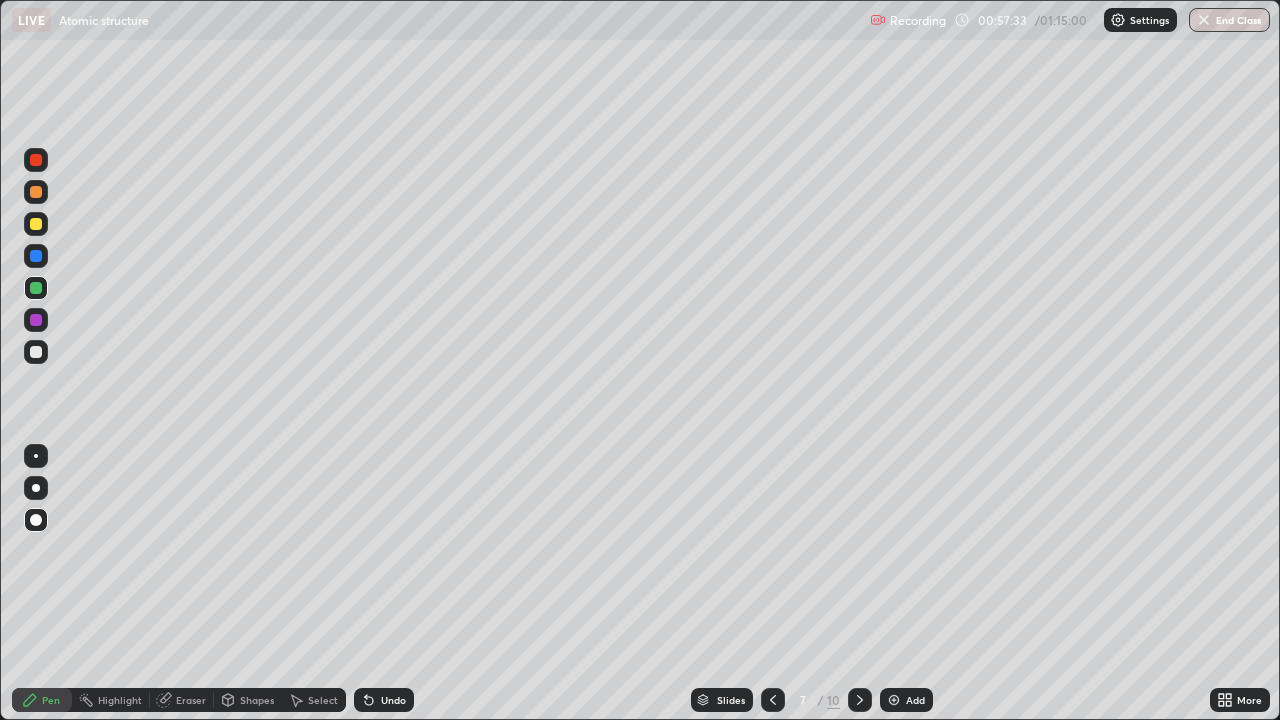 click at bounding box center [36, 224] 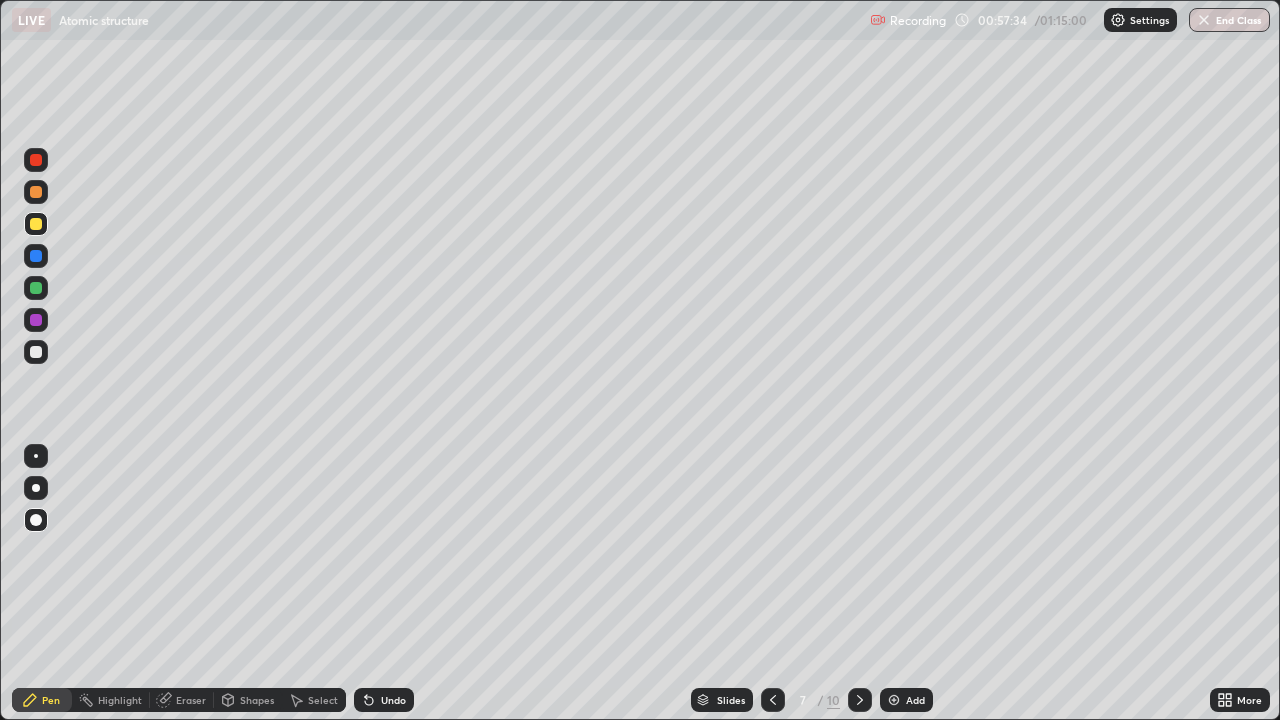 click on "Shapes" at bounding box center (257, 700) 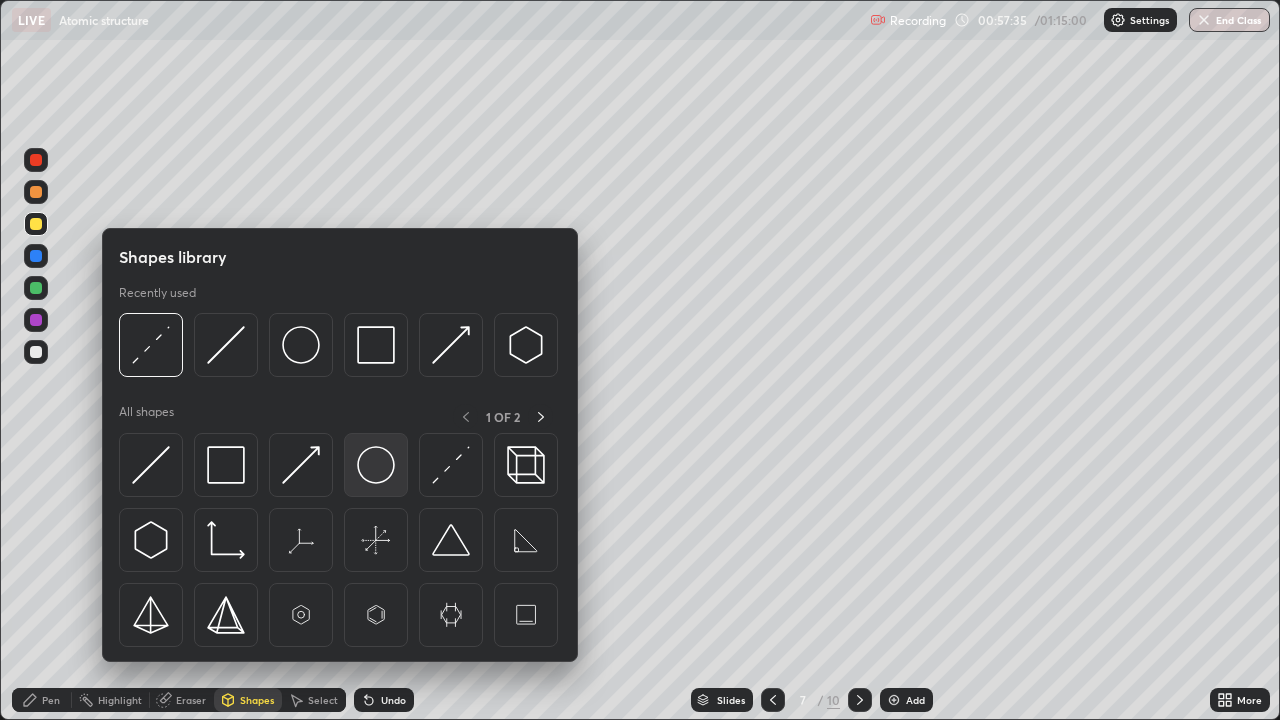 click at bounding box center [376, 465] 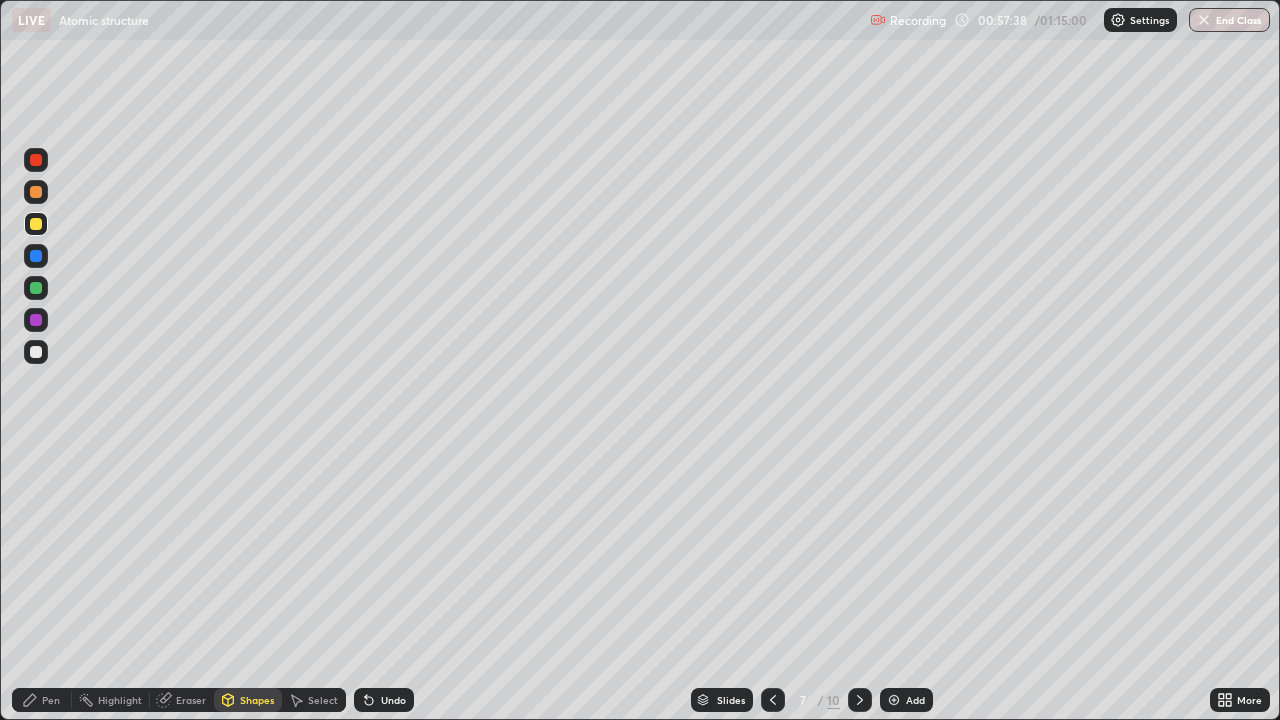 click on "Select" at bounding box center [323, 700] 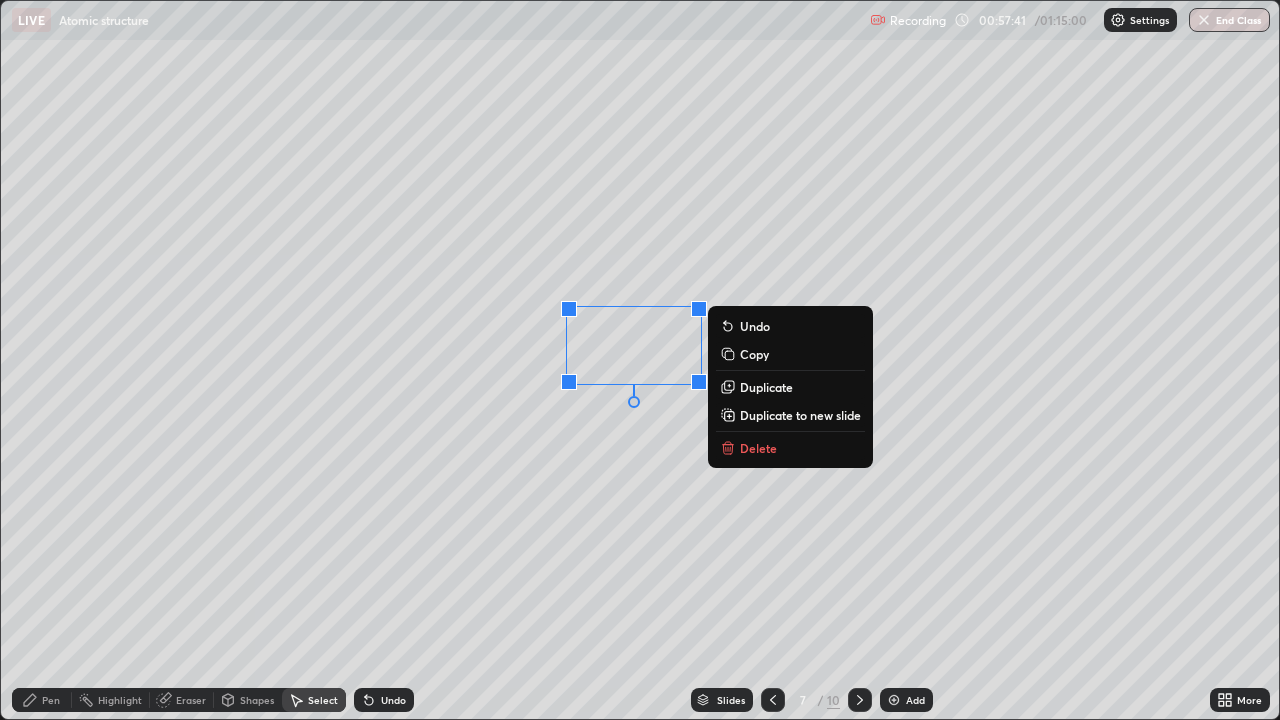 click on "Duplicate" at bounding box center [766, 387] 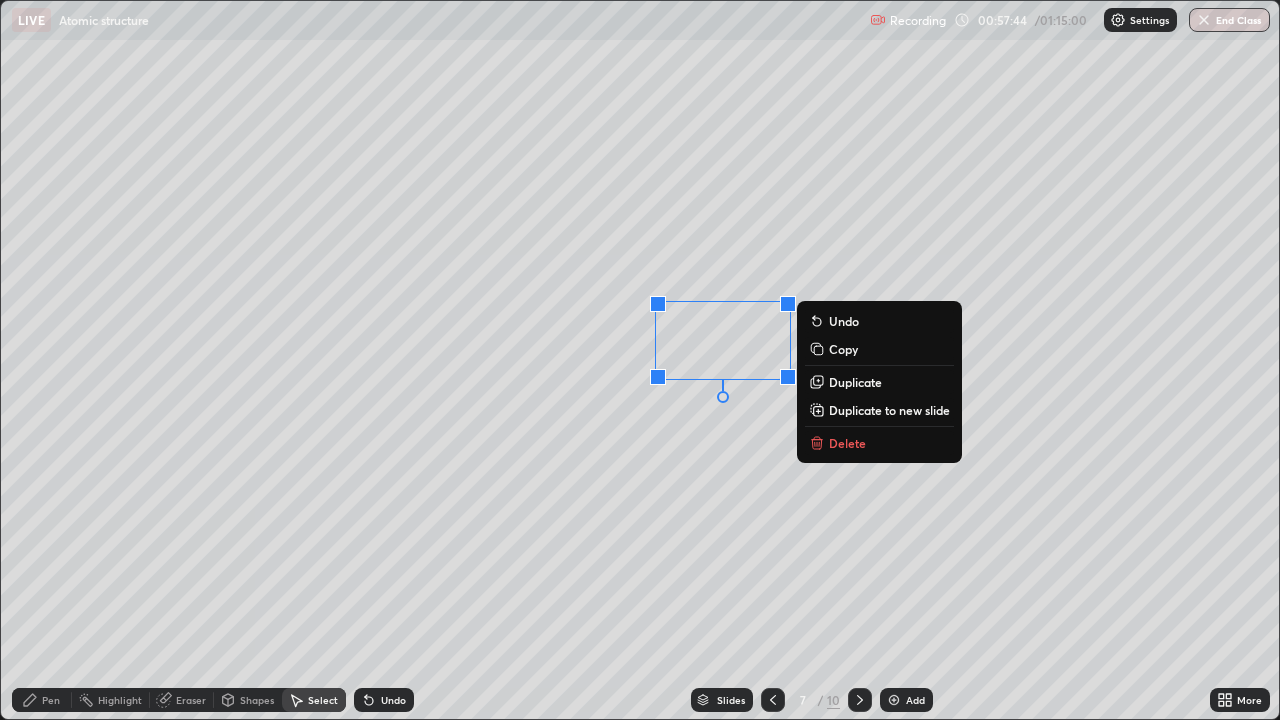 click on "0 ° Undo Copy Duplicate Duplicate to new slide Delete" at bounding box center (640, 360) 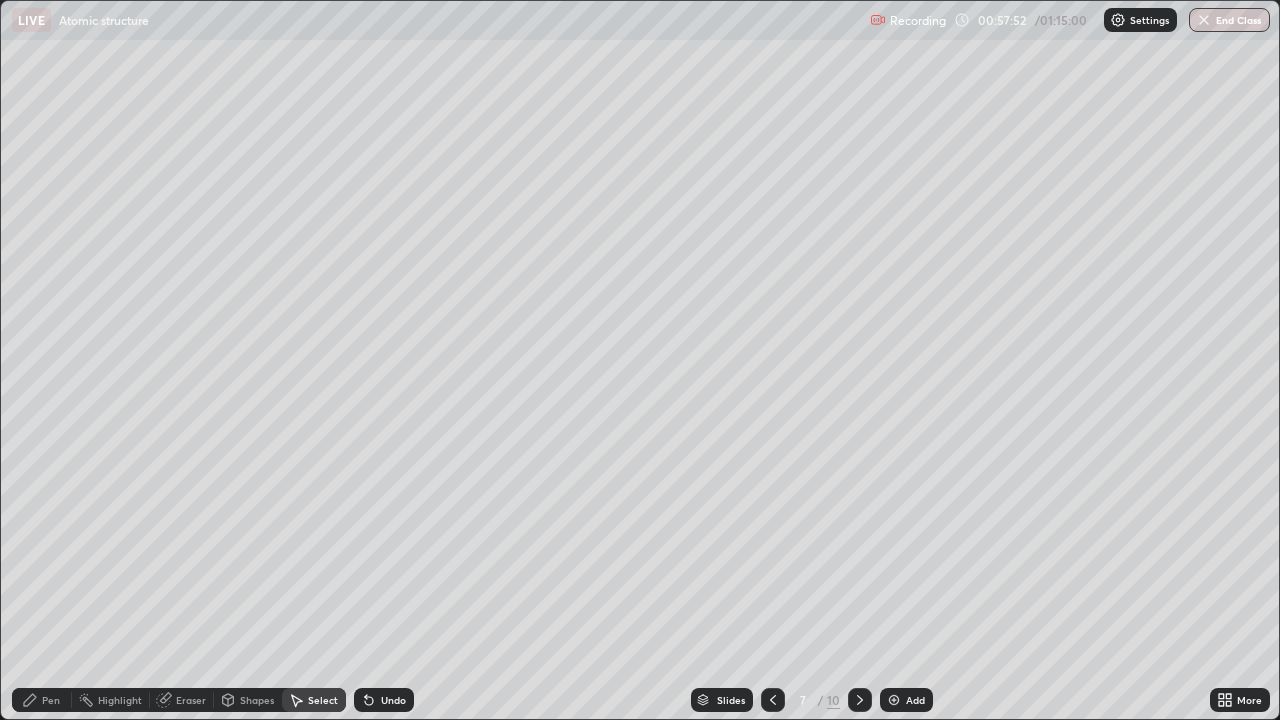 click on "Shapes" at bounding box center (257, 700) 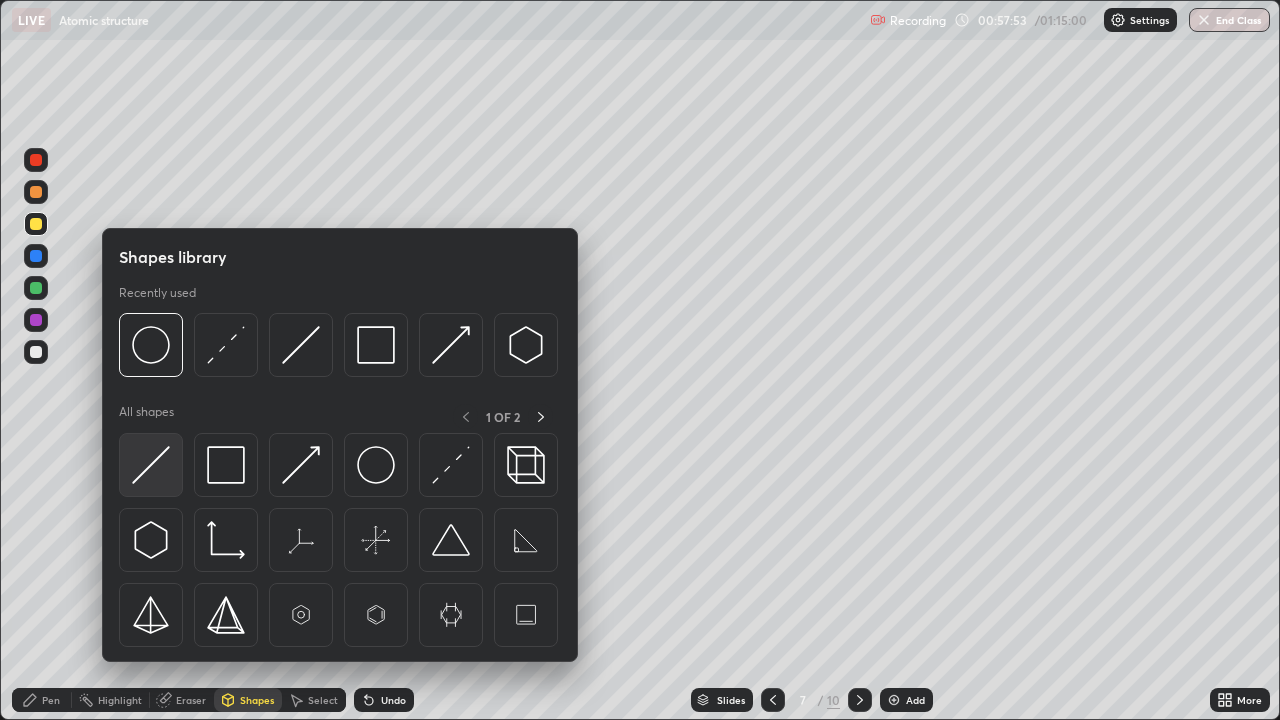 click at bounding box center (151, 465) 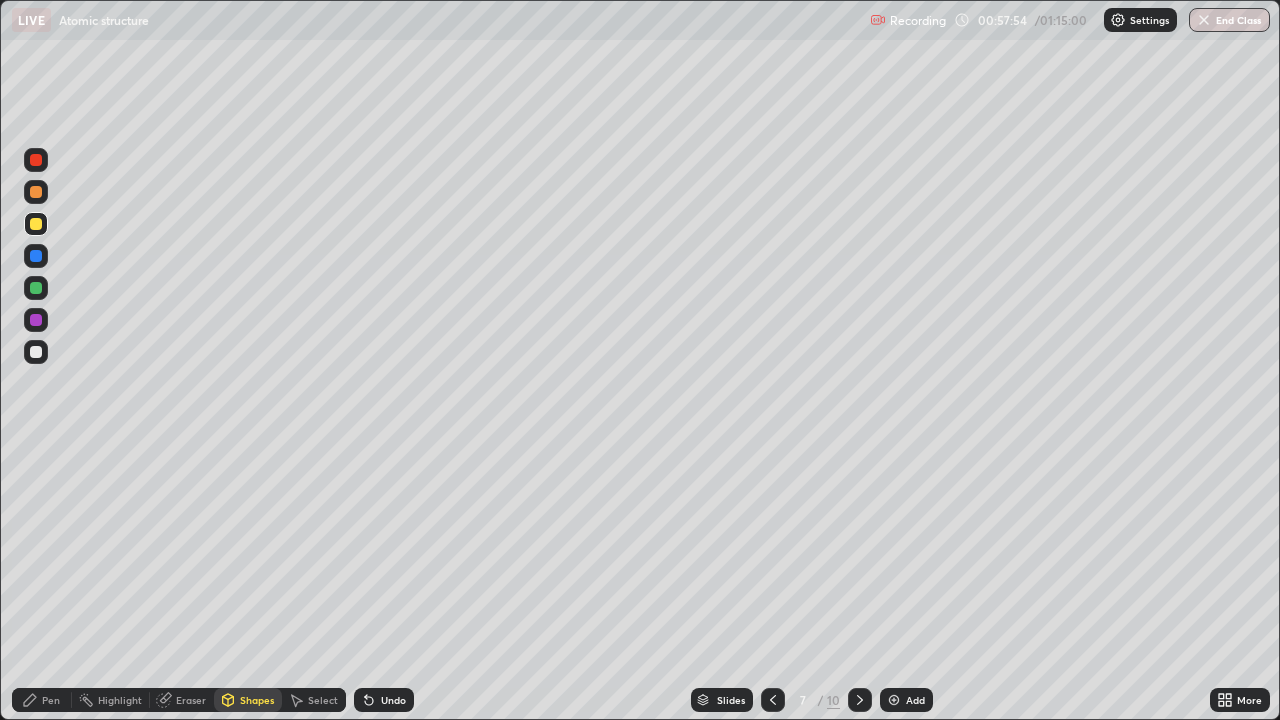 click at bounding box center (36, 320) 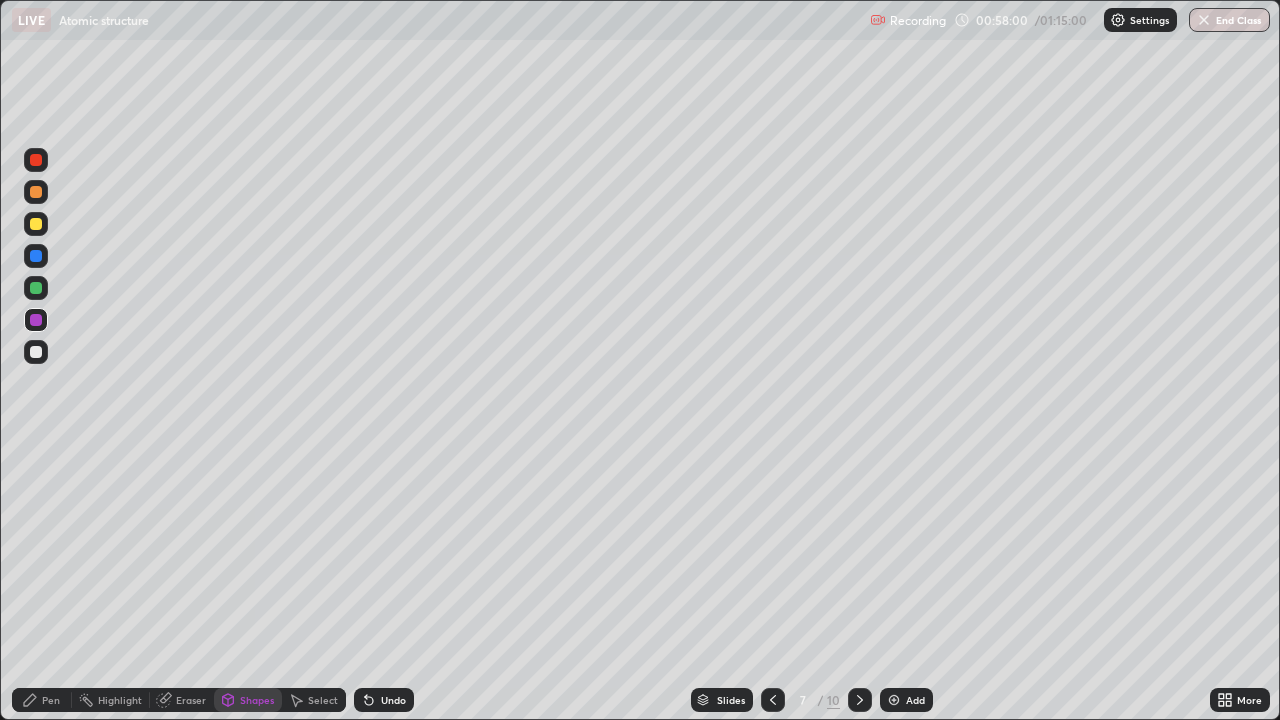 click on "Pen" at bounding box center [51, 700] 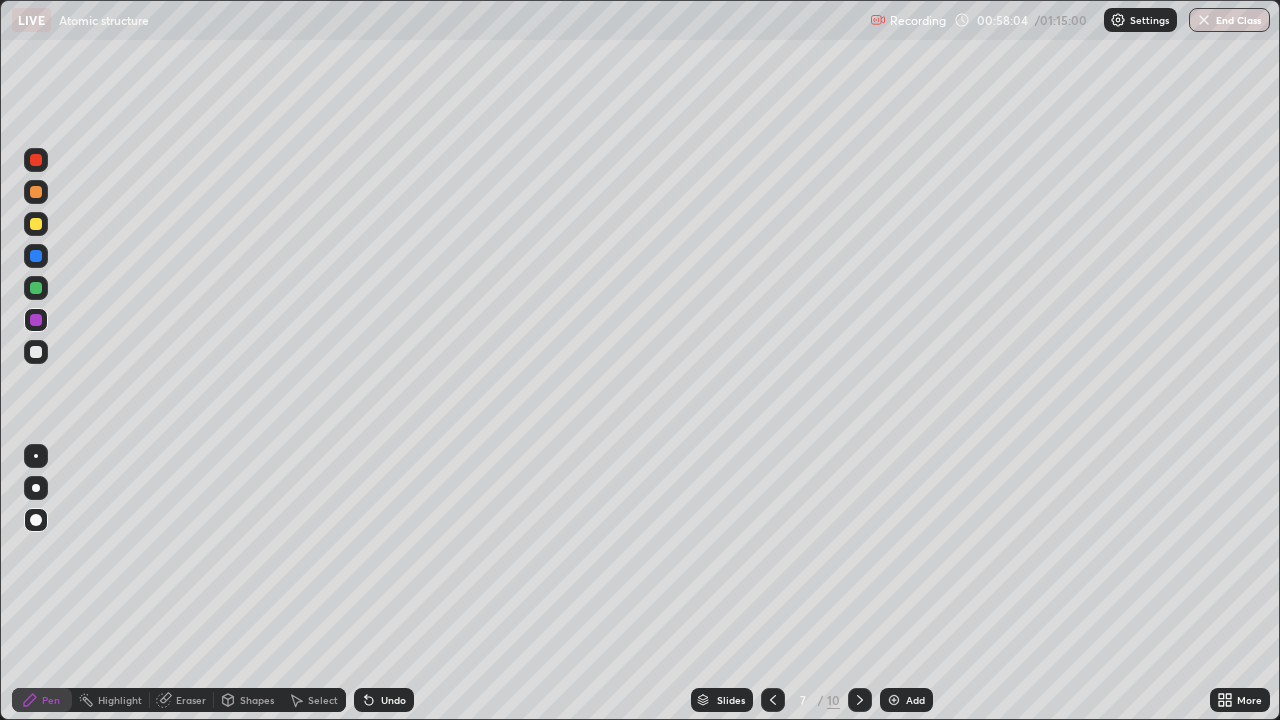 click on "Shapes" at bounding box center [257, 700] 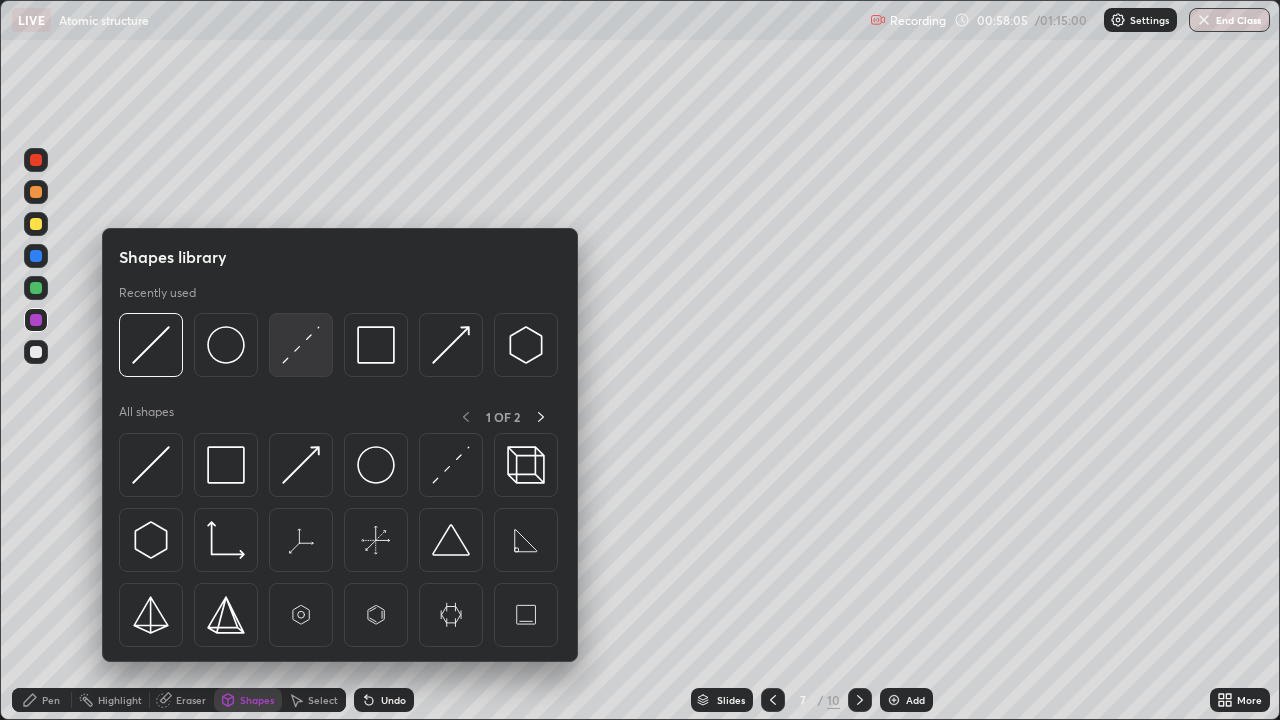 click at bounding box center [301, 345] 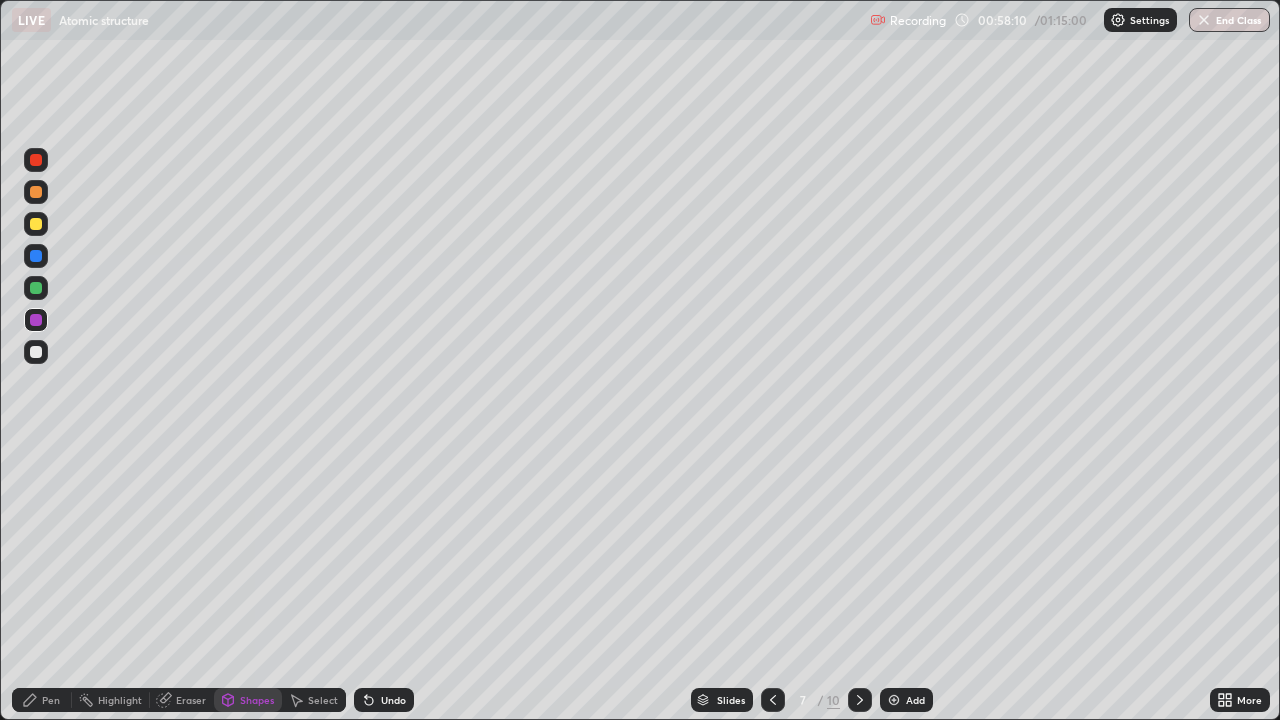 click on "Pen" at bounding box center [51, 700] 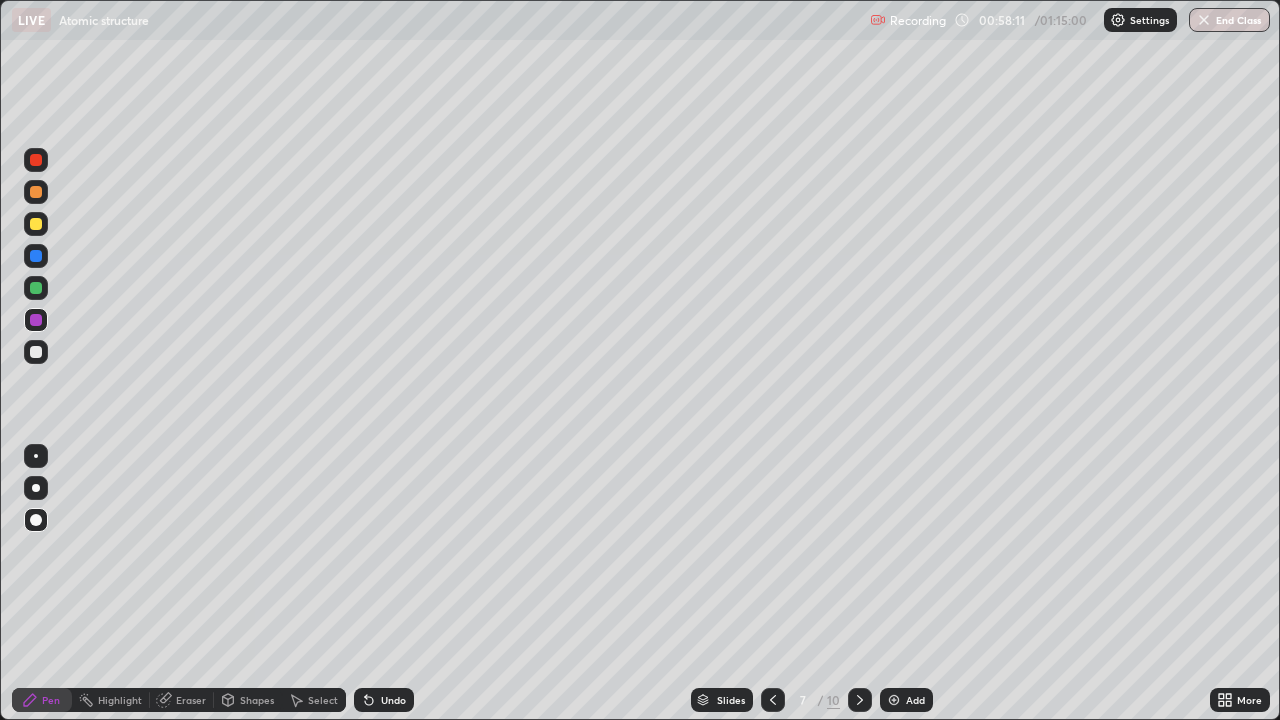click at bounding box center (36, 320) 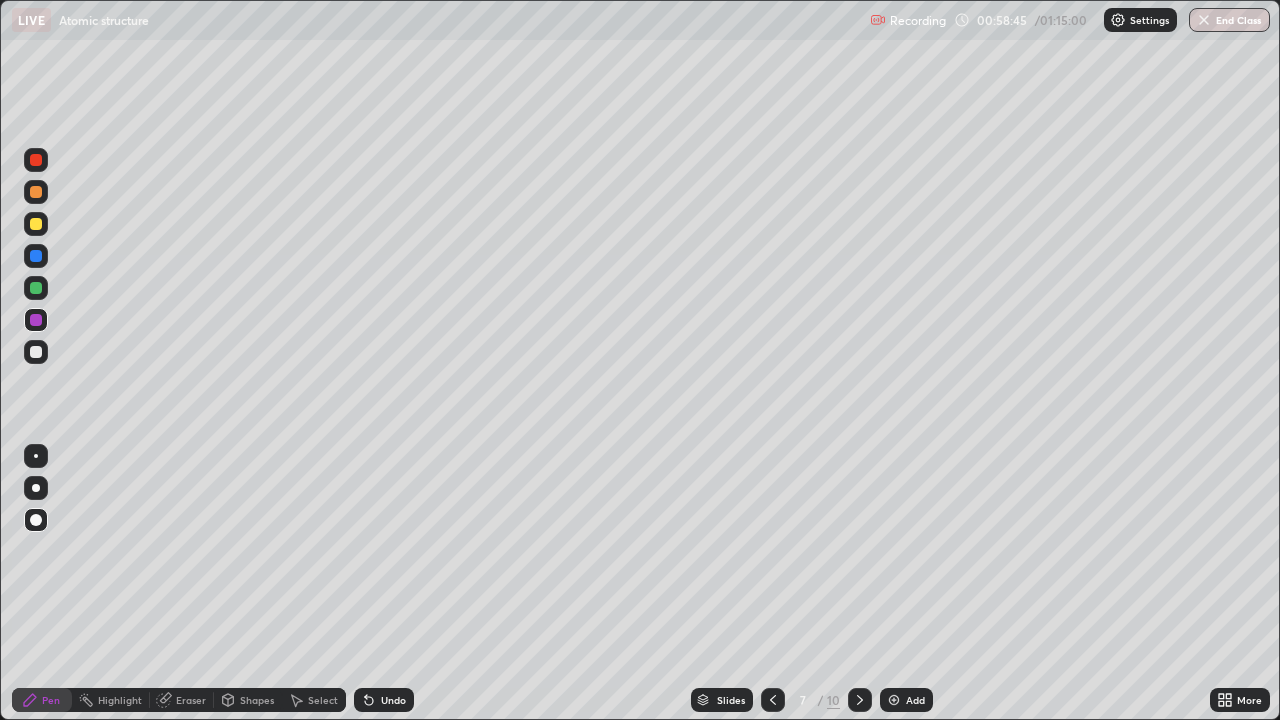 click at bounding box center [36, 224] 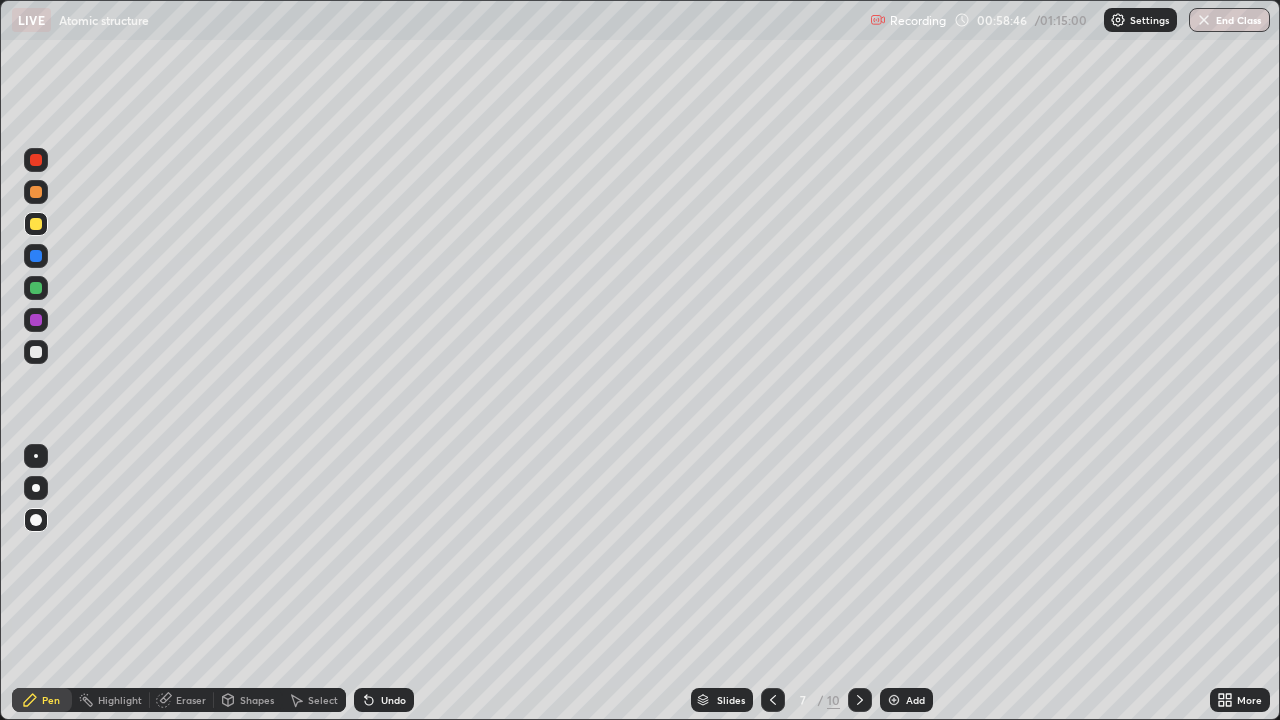 click on "Shapes" at bounding box center [257, 700] 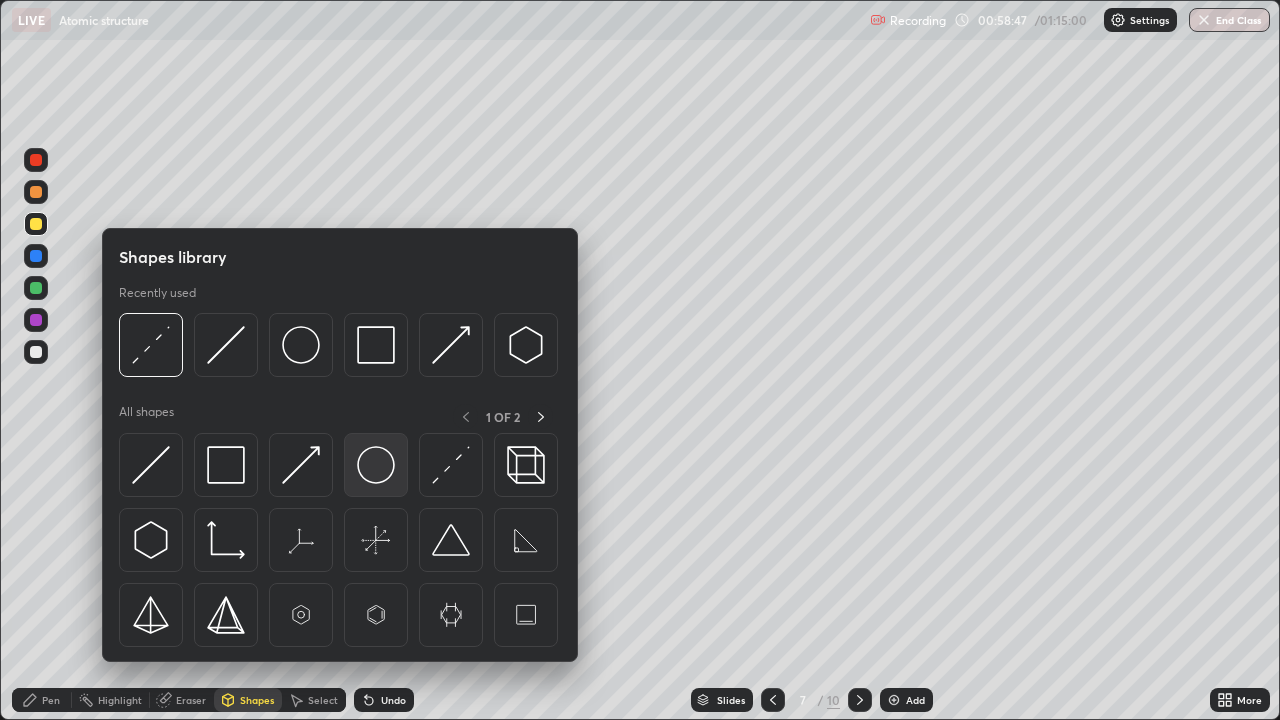 click at bounding box center (376, 465) 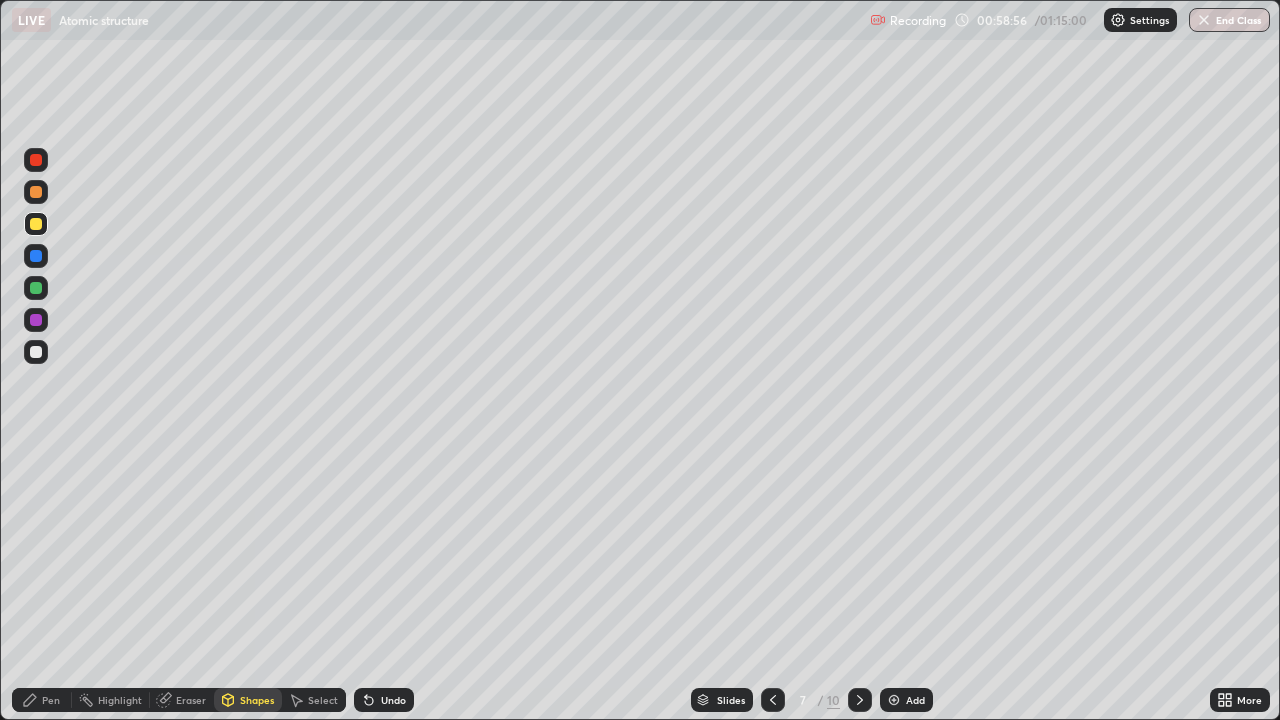 click on "Shapes" at bounding box center (257, 700) 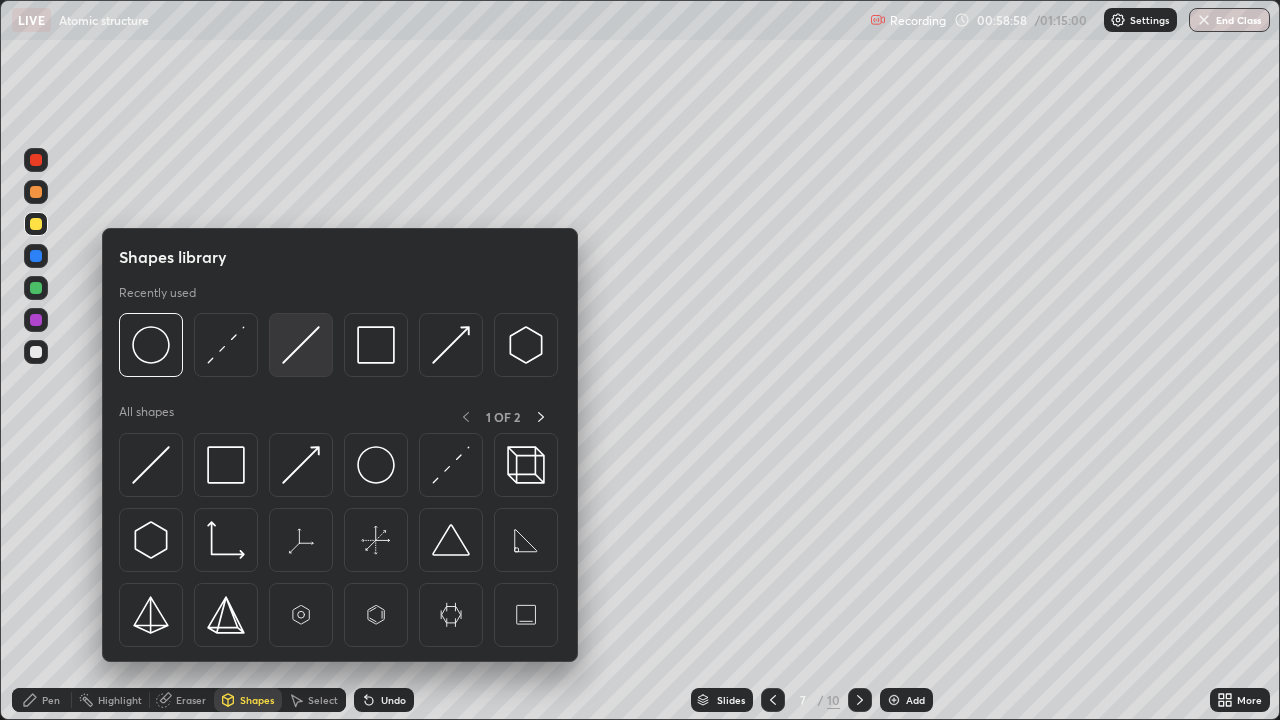 click at bounding box center [301, 345] 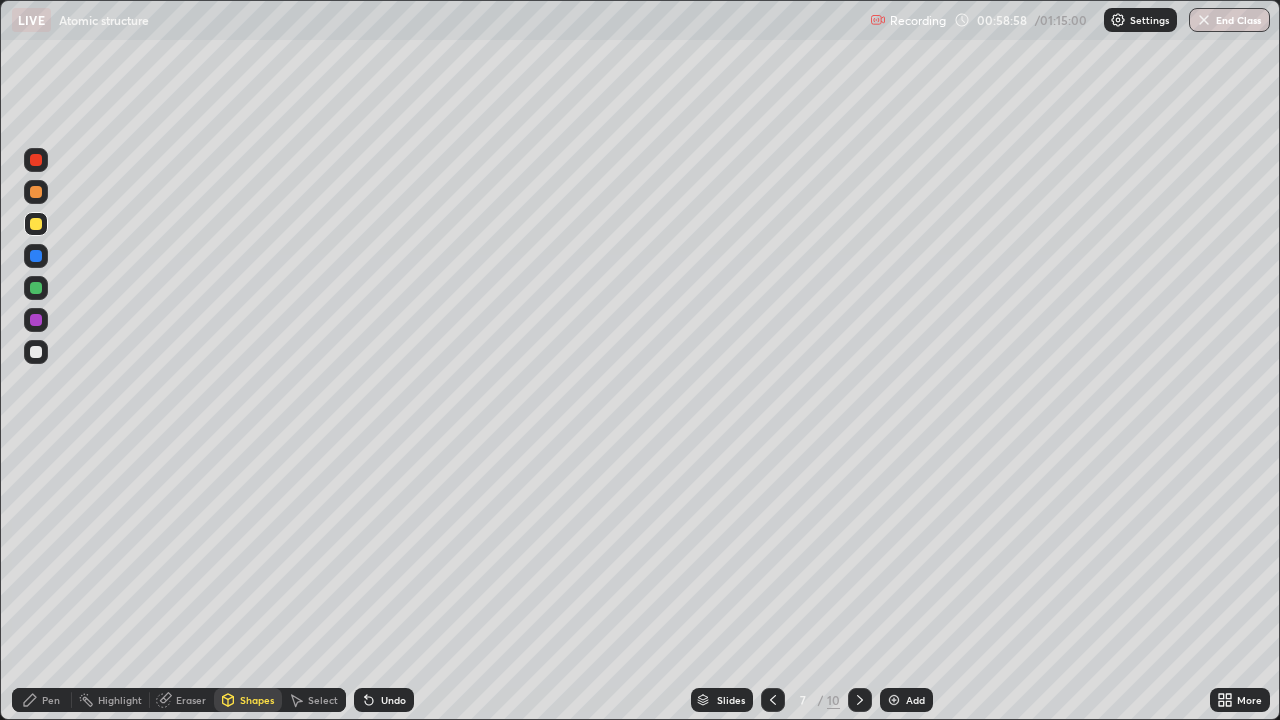 click at bounding box center [36, 256] 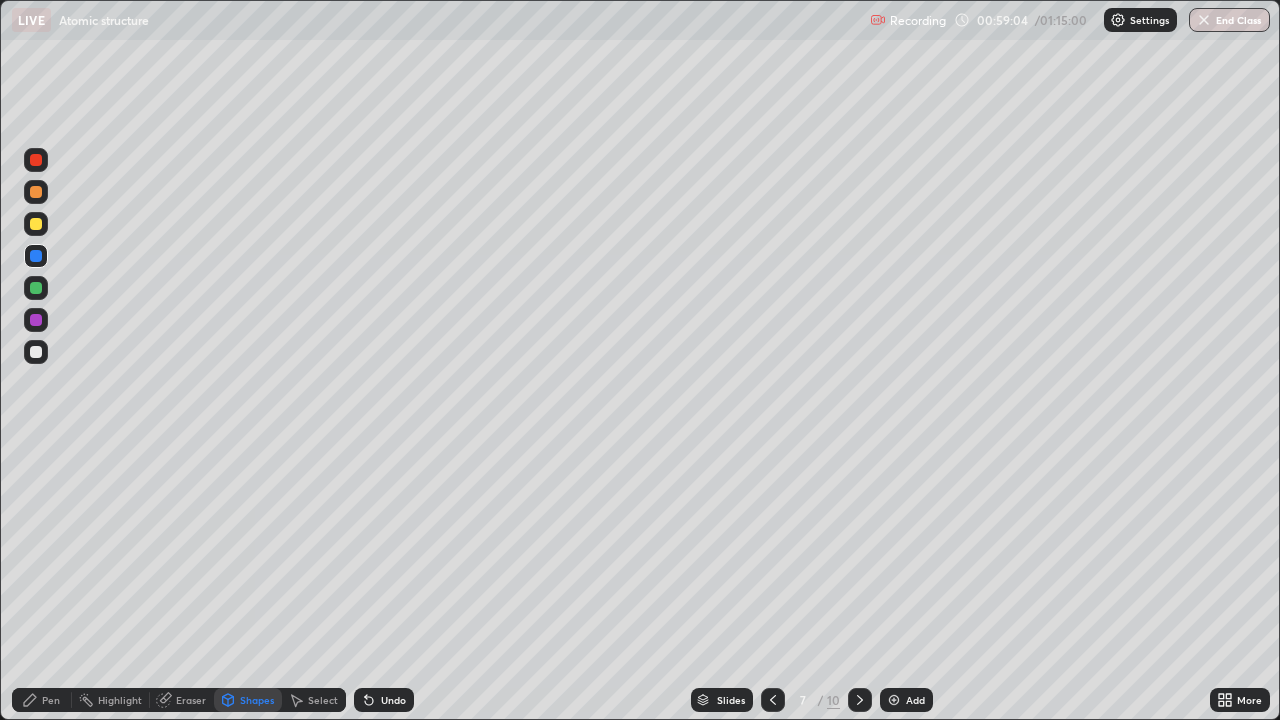 click on "Pen" at bounding box center [42, 700] 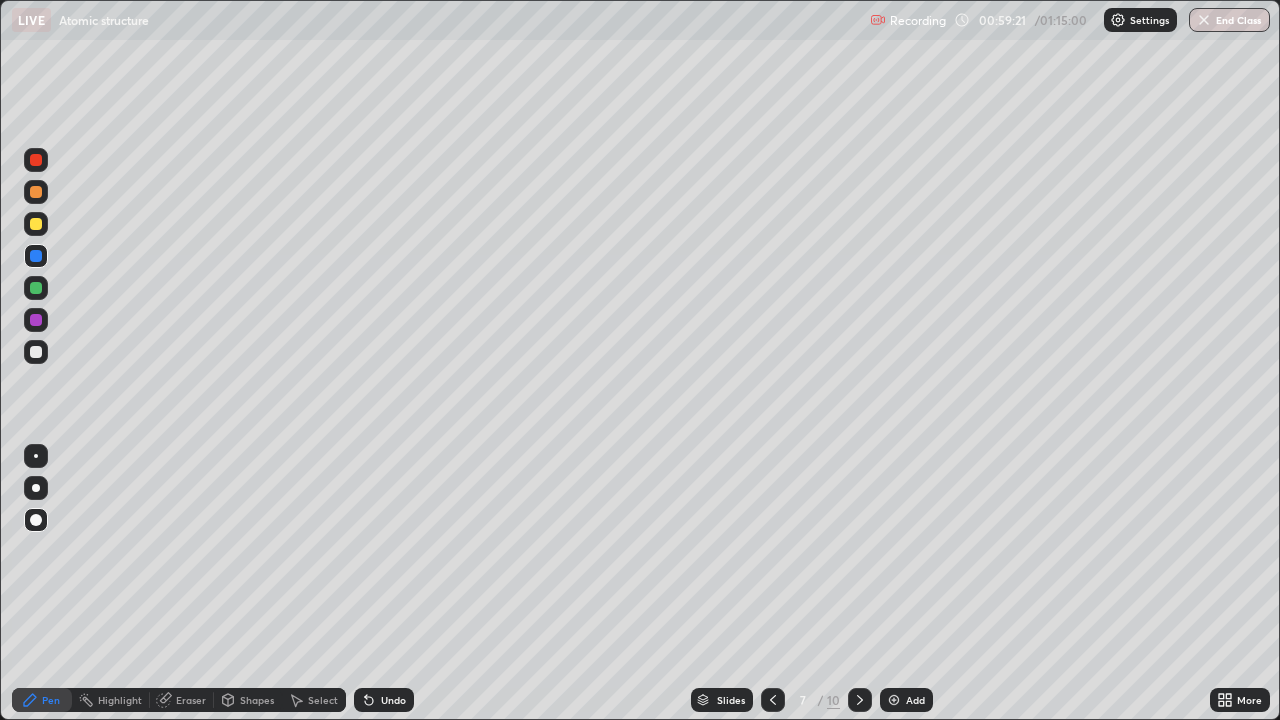 click on "Shapes" at bounding box center [257, 700] 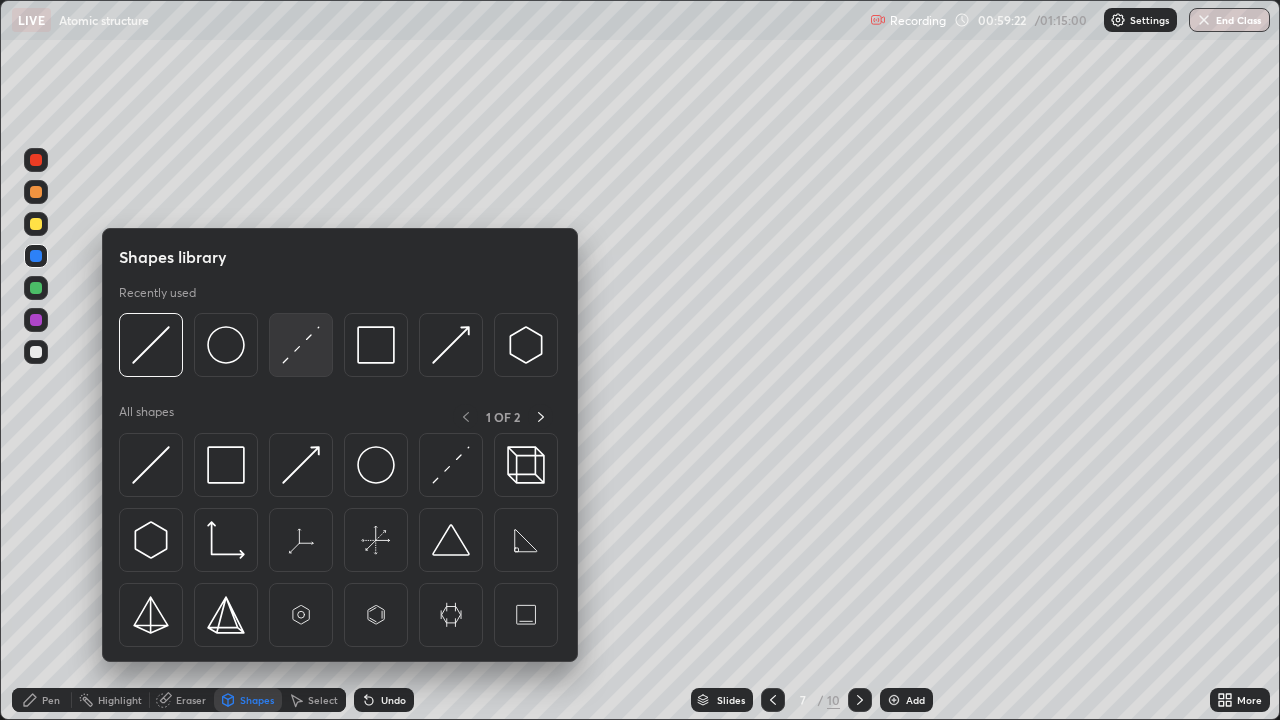 click at bounding box center (301, 345) 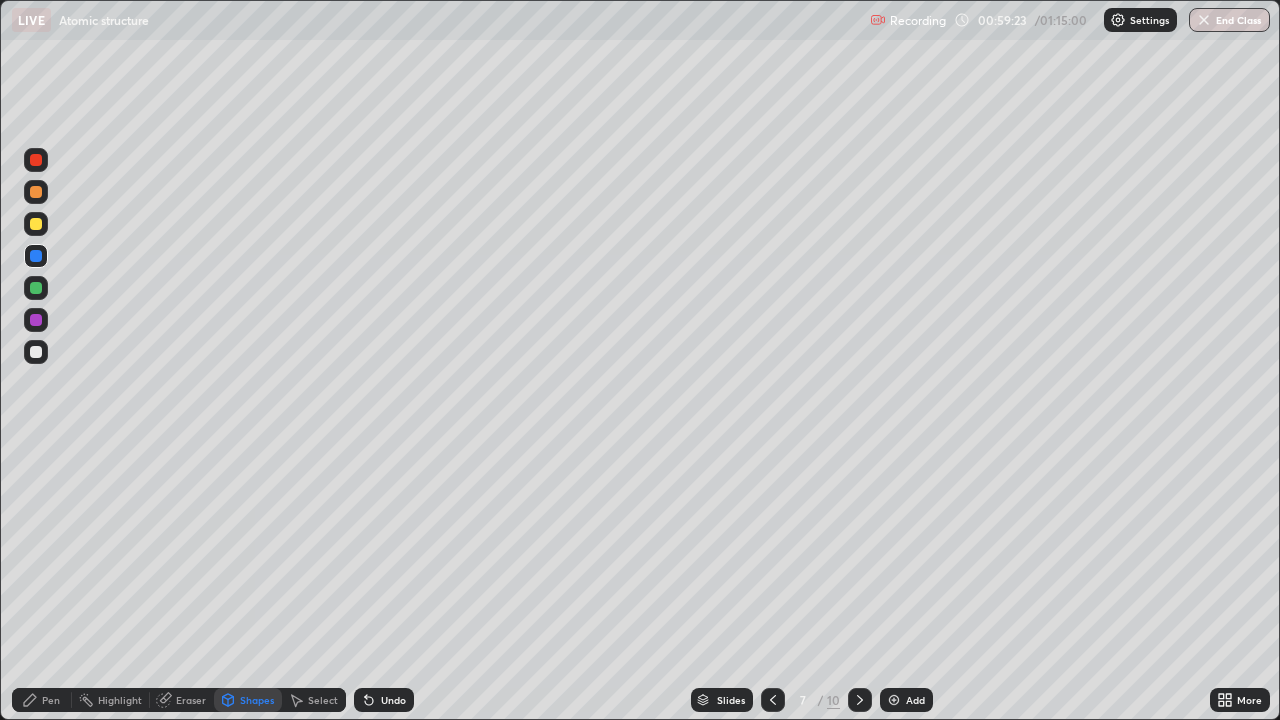 click at bounding box center (36, 192) 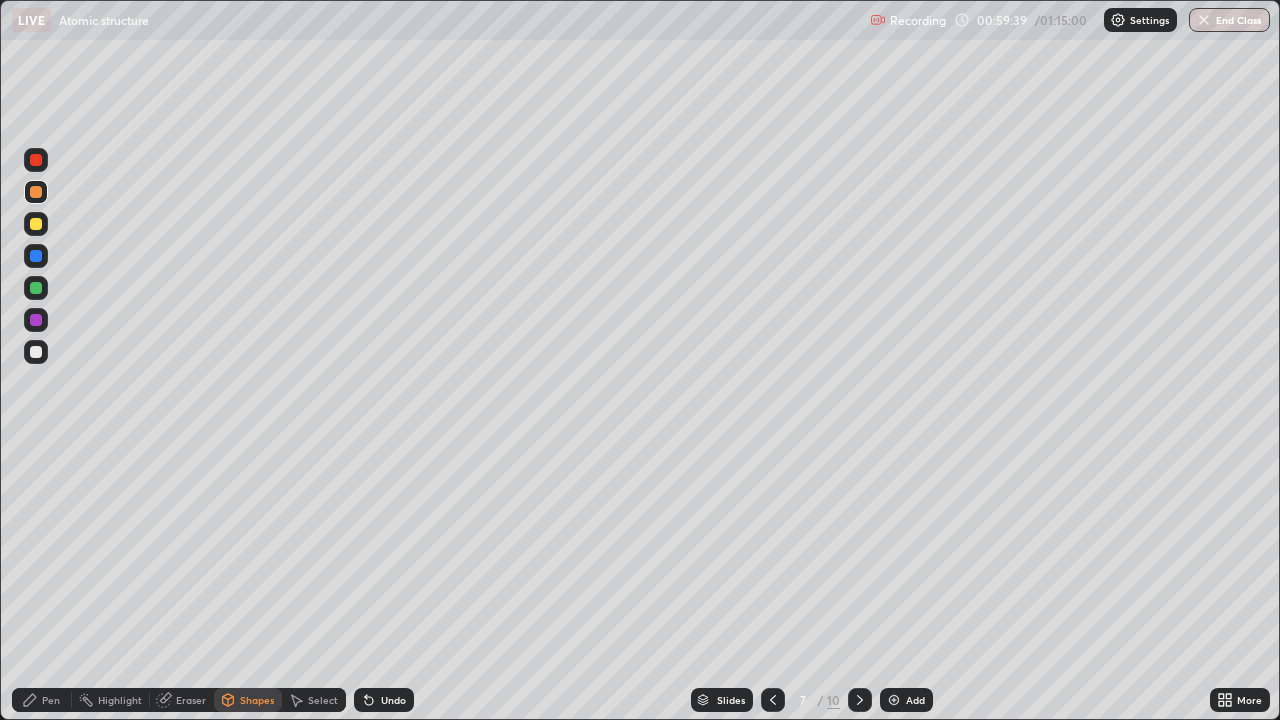 click at bounding box center (36, 256) 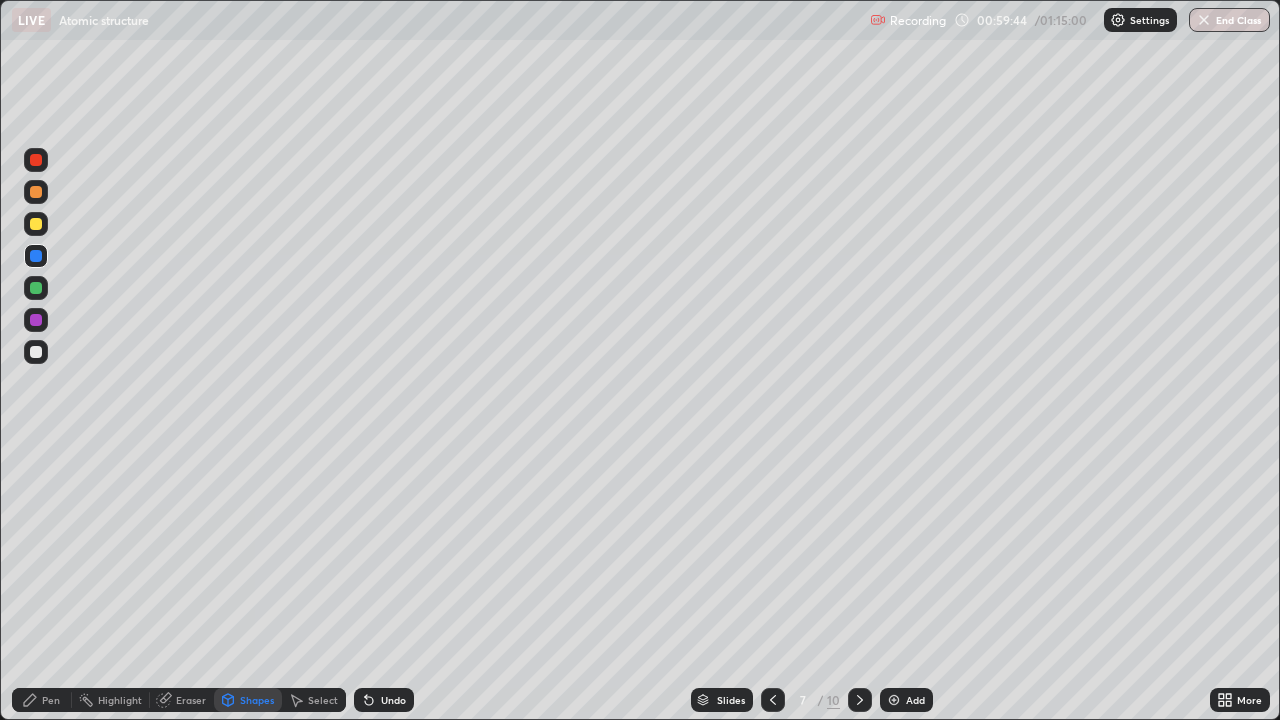 click 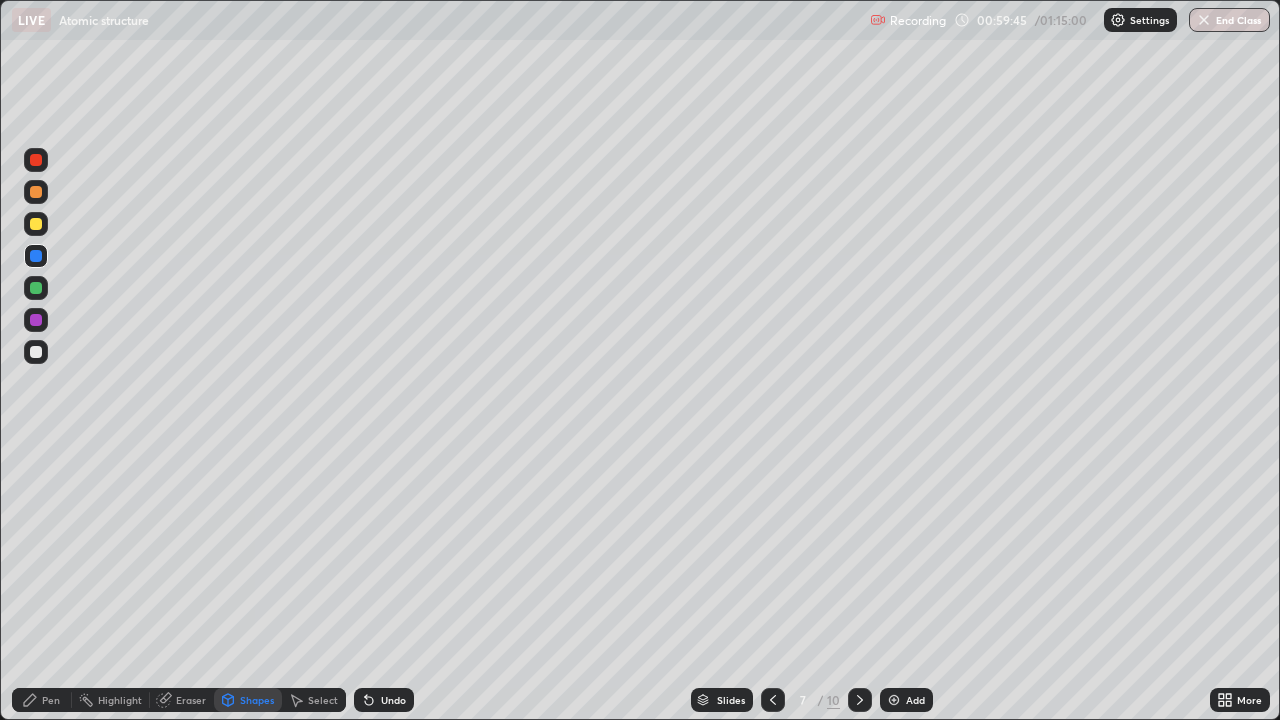click on "Pen" at bounding box center [42, 700] 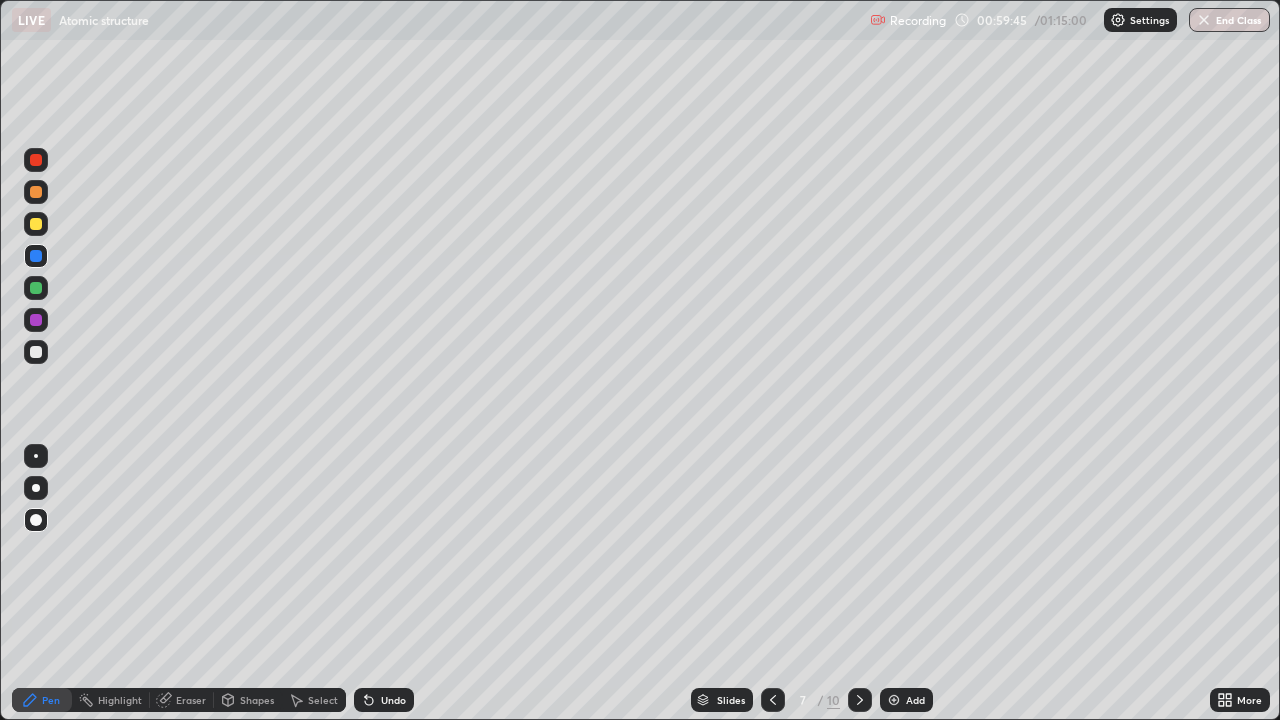 click at bounding box center (36, 352) 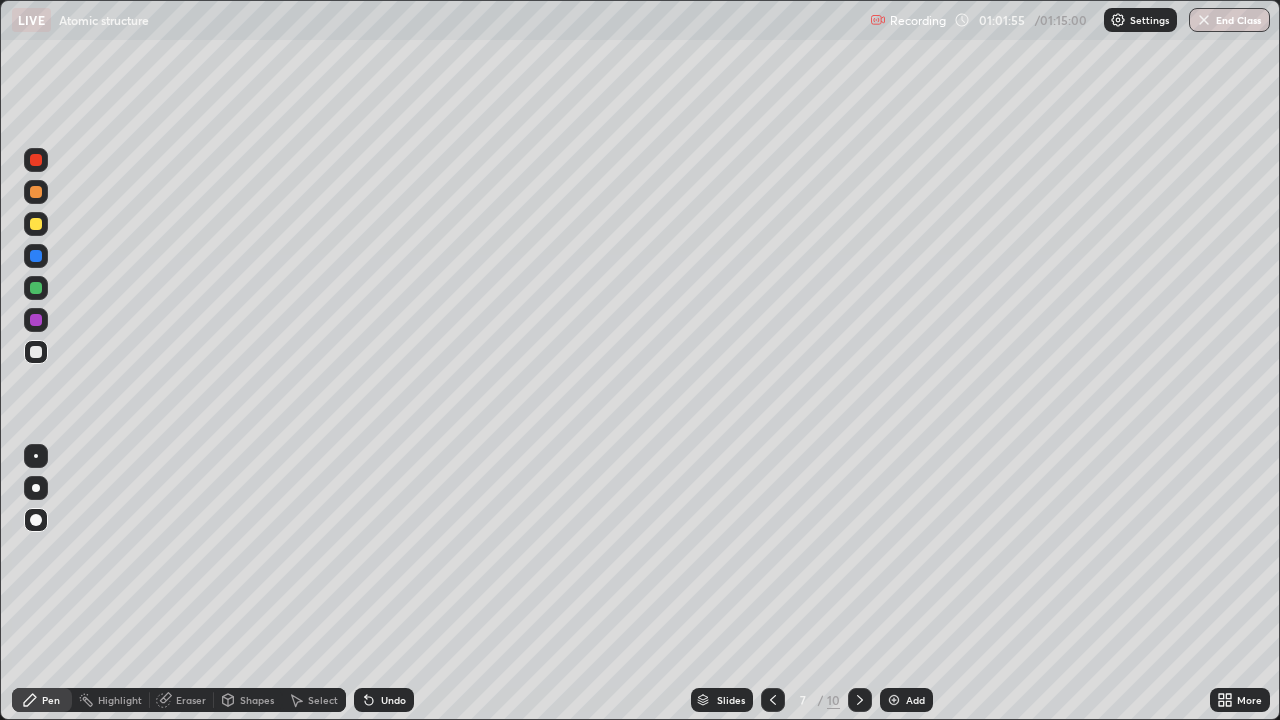 click at bounding box center [36, 288] 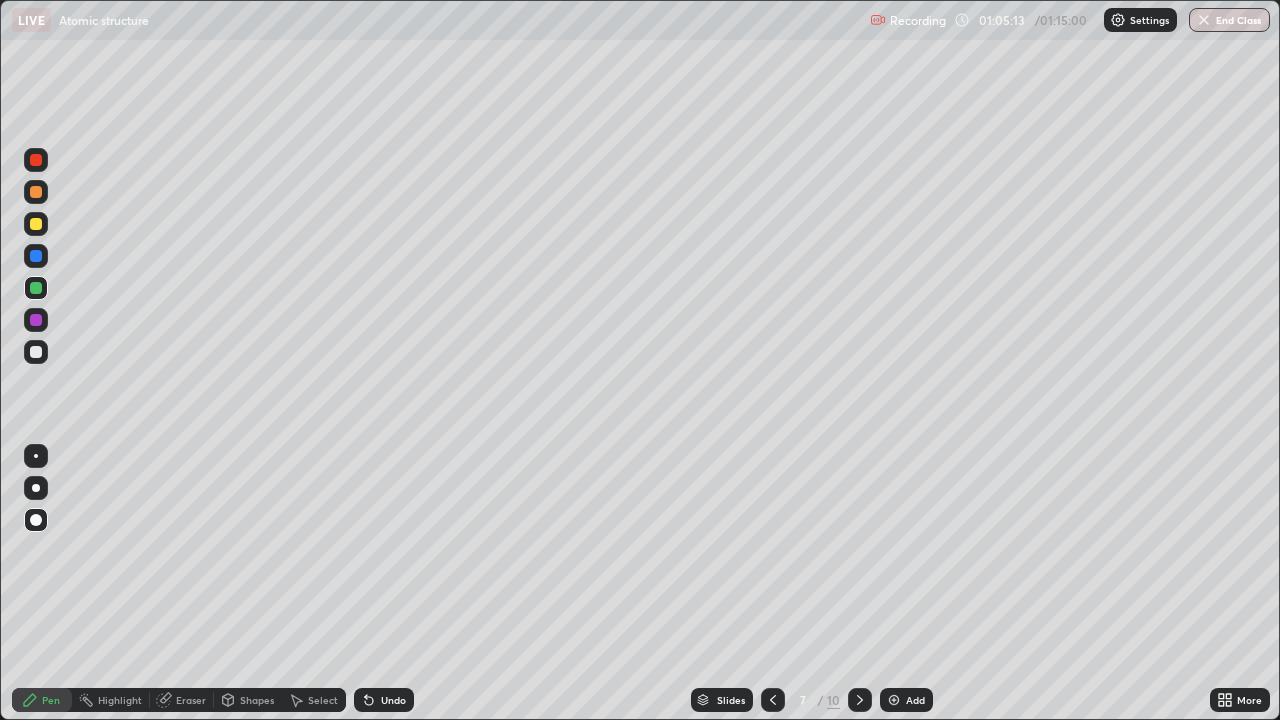 click at bounding box center (894, 700) 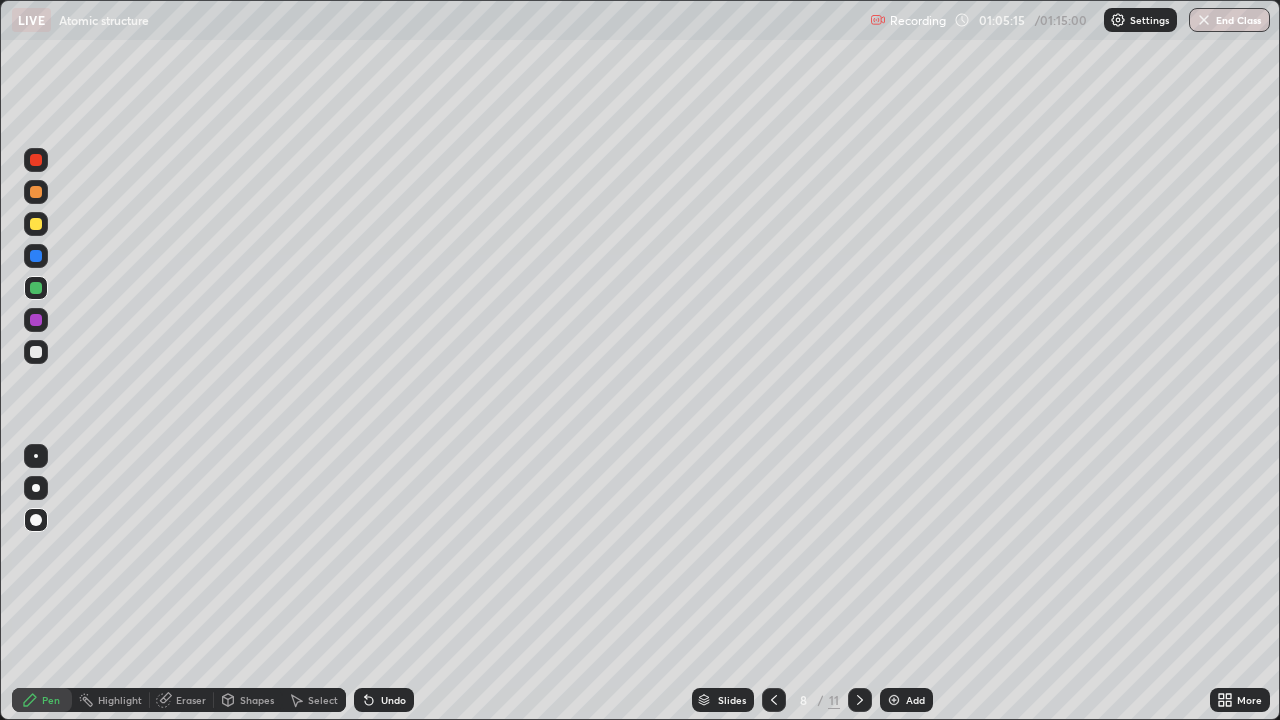 click at bounding box center (36, 352) 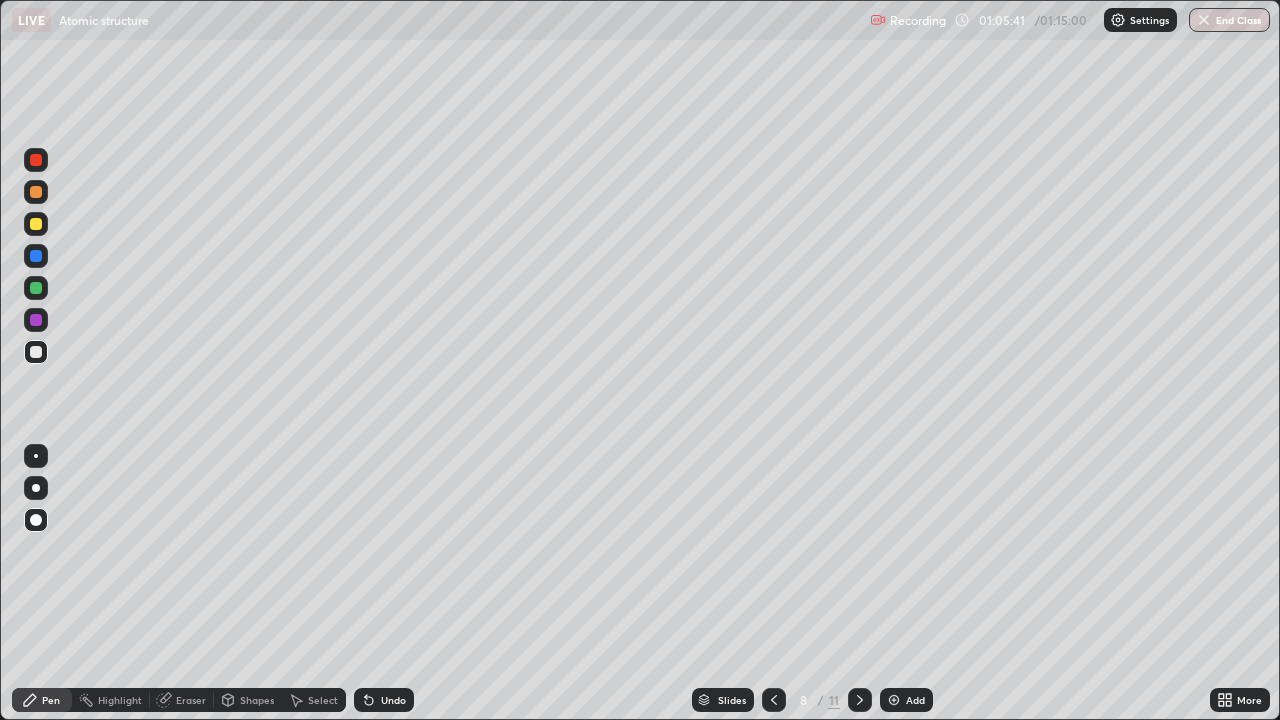 click at bounding box center [36, 224] 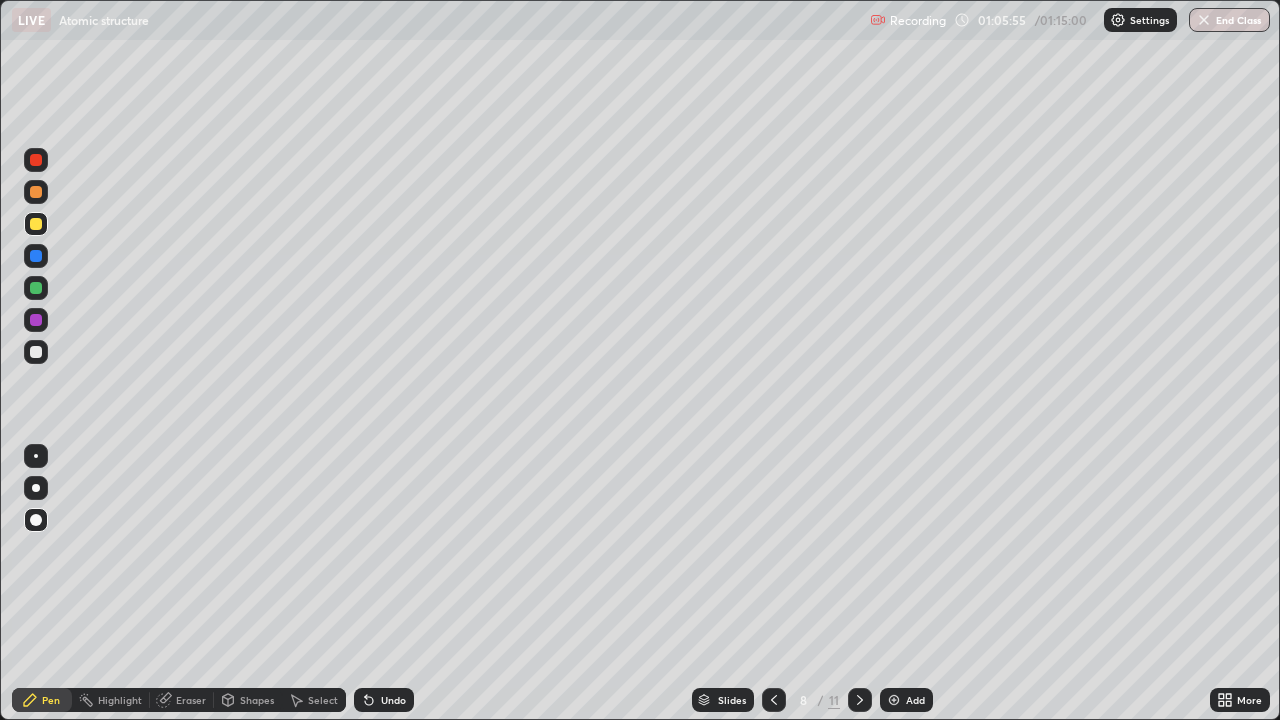 click at bounding box center [36, 352] 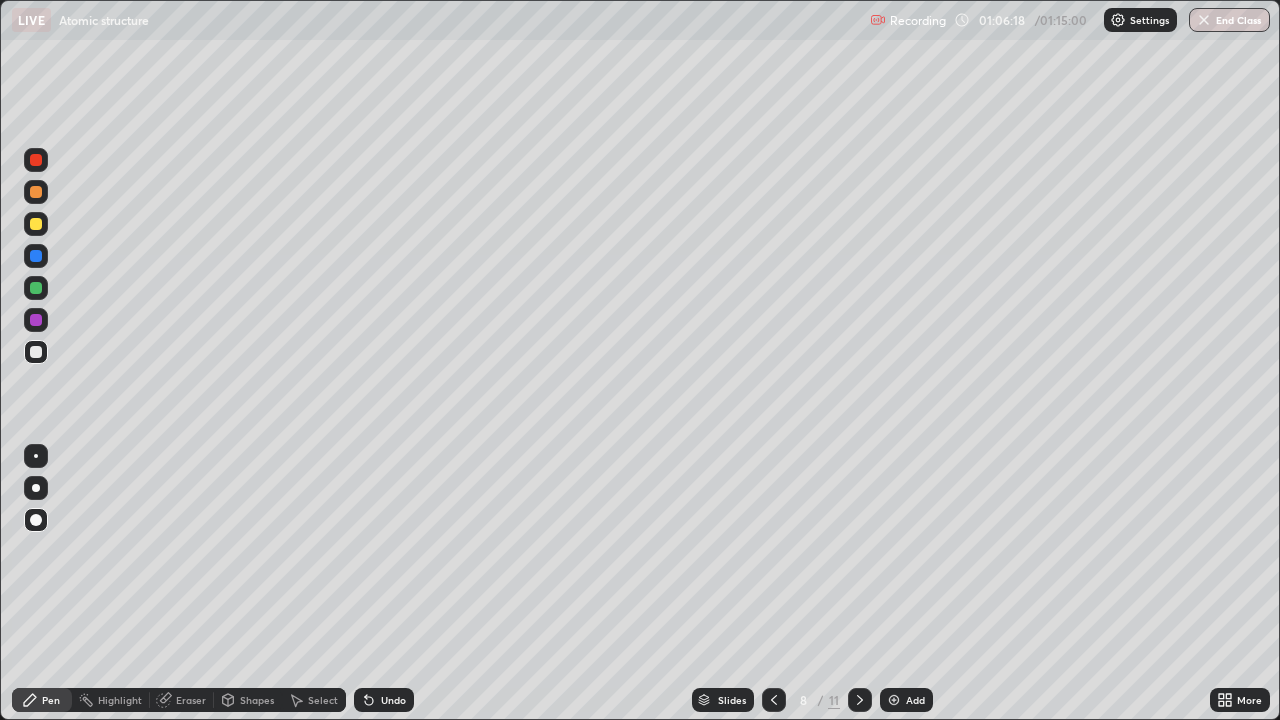 click at bounding box center [36, 192] 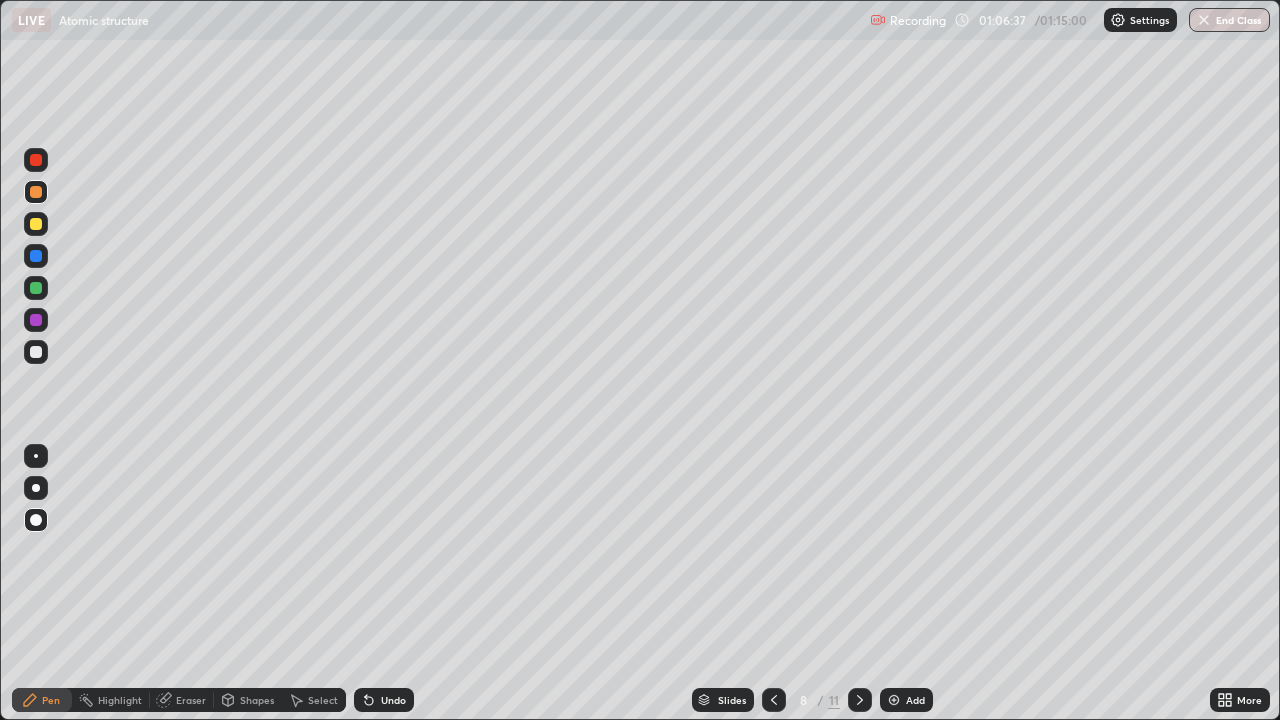 click at bounding box center [36, 288] 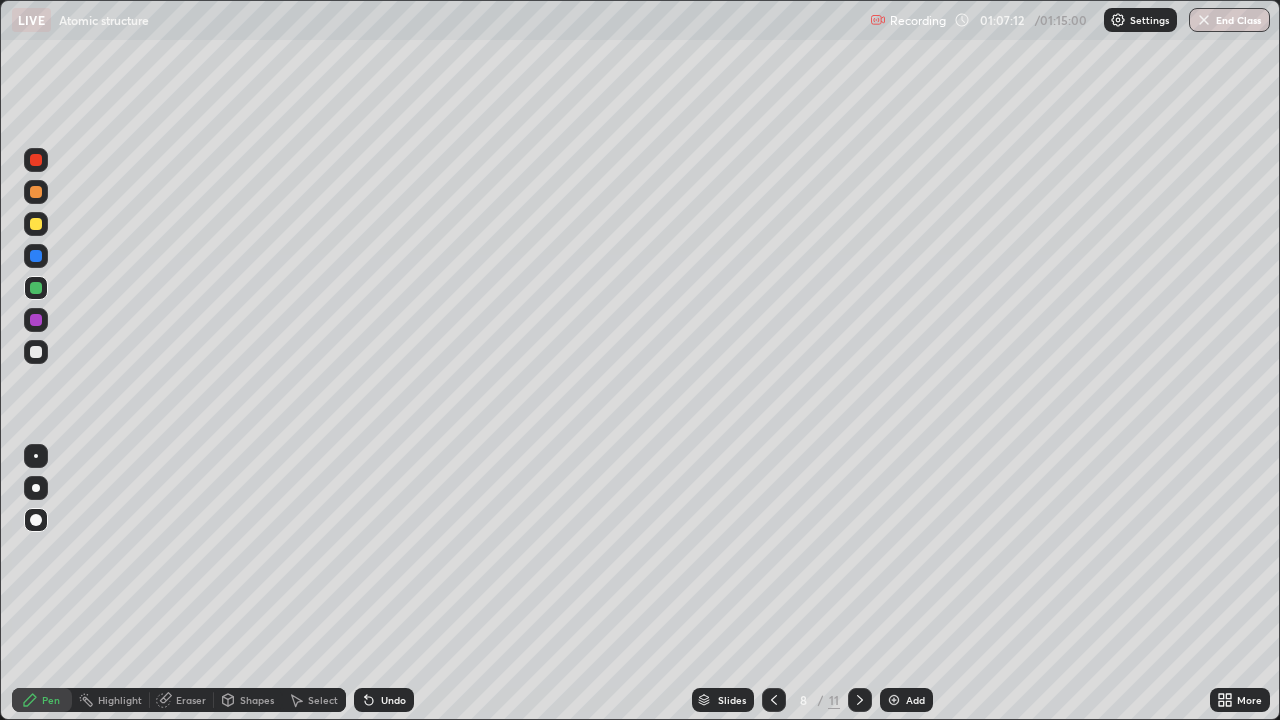 click at bounding box center (36, 352) 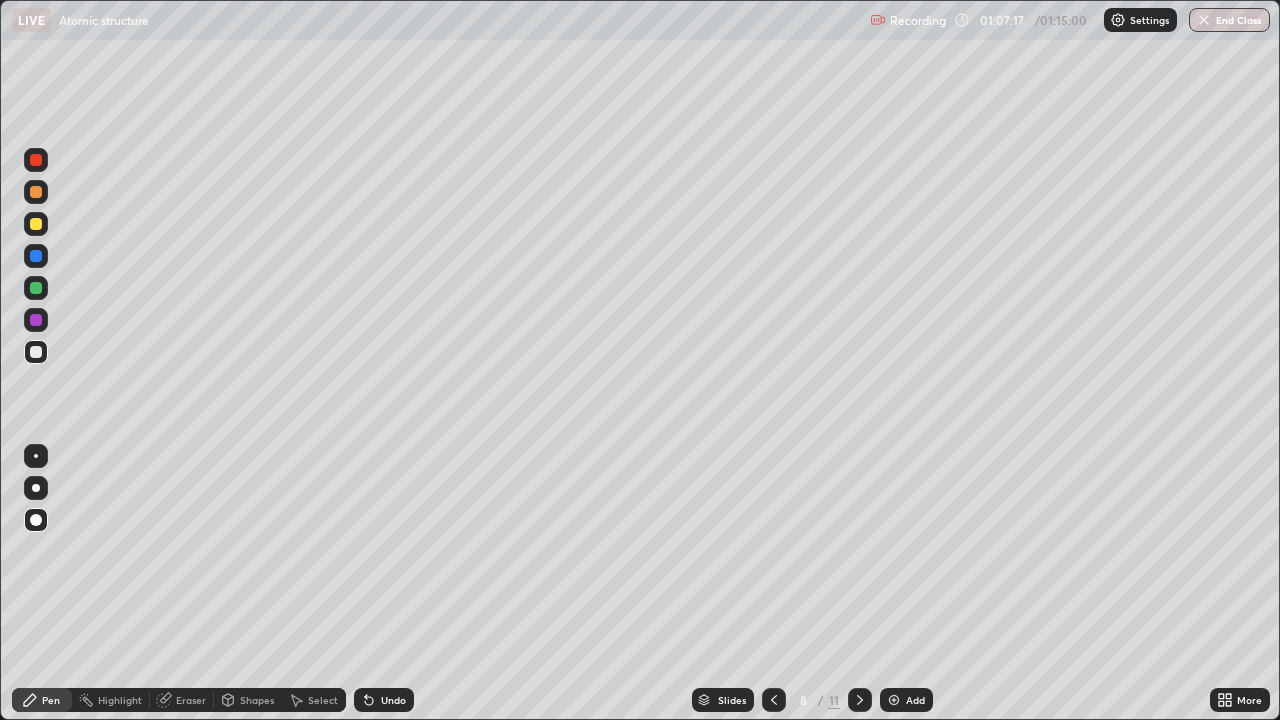 click at bounding box center [36, 224] 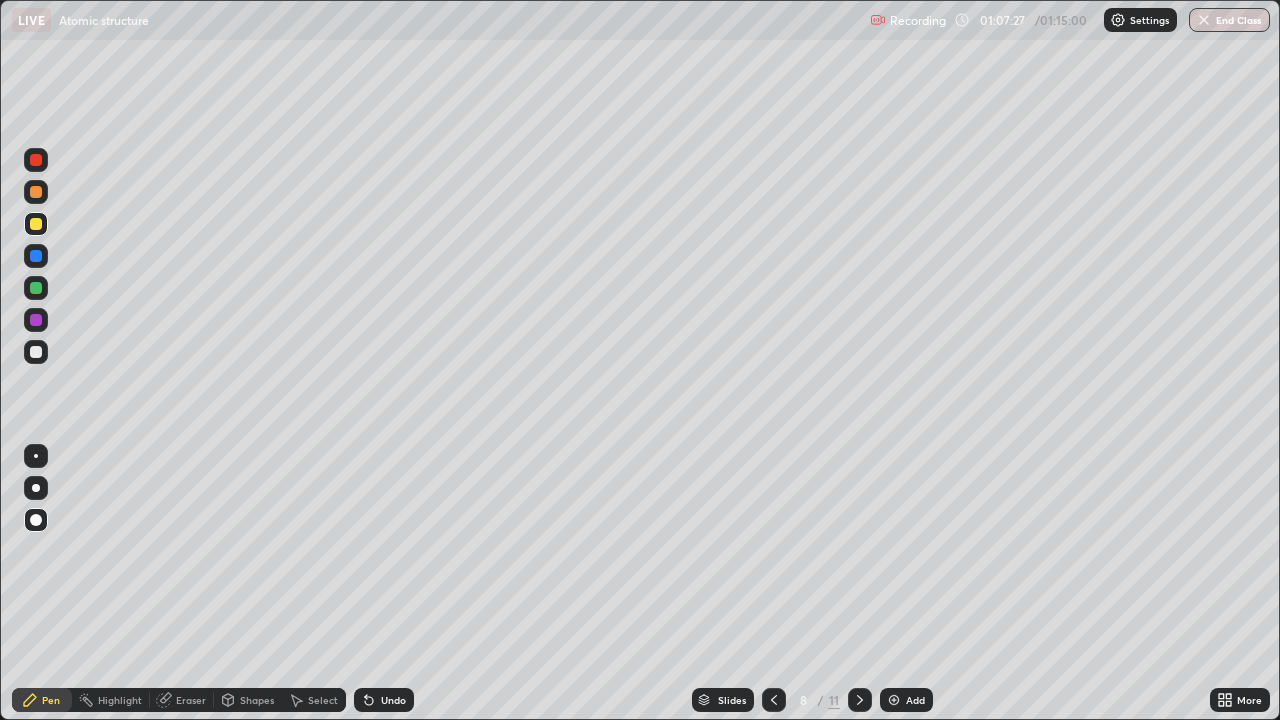 click at bounding box center [36, 352] 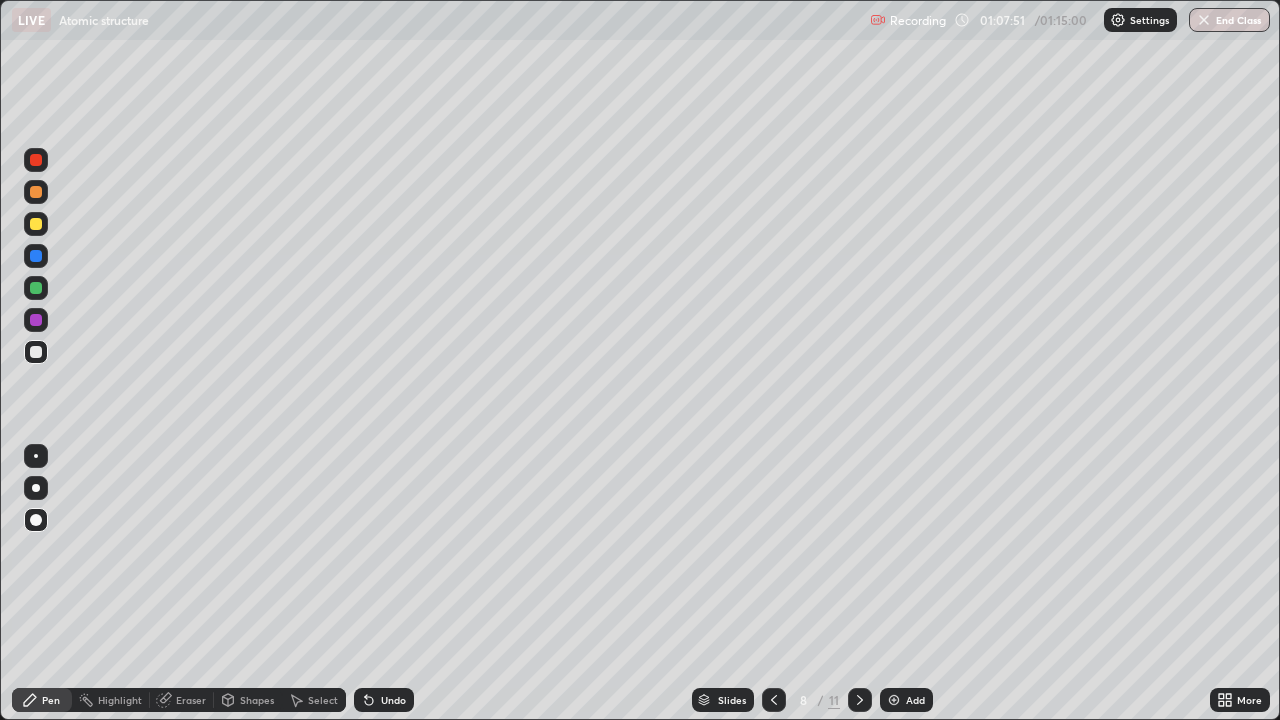 click at bounding box center (36, 224) 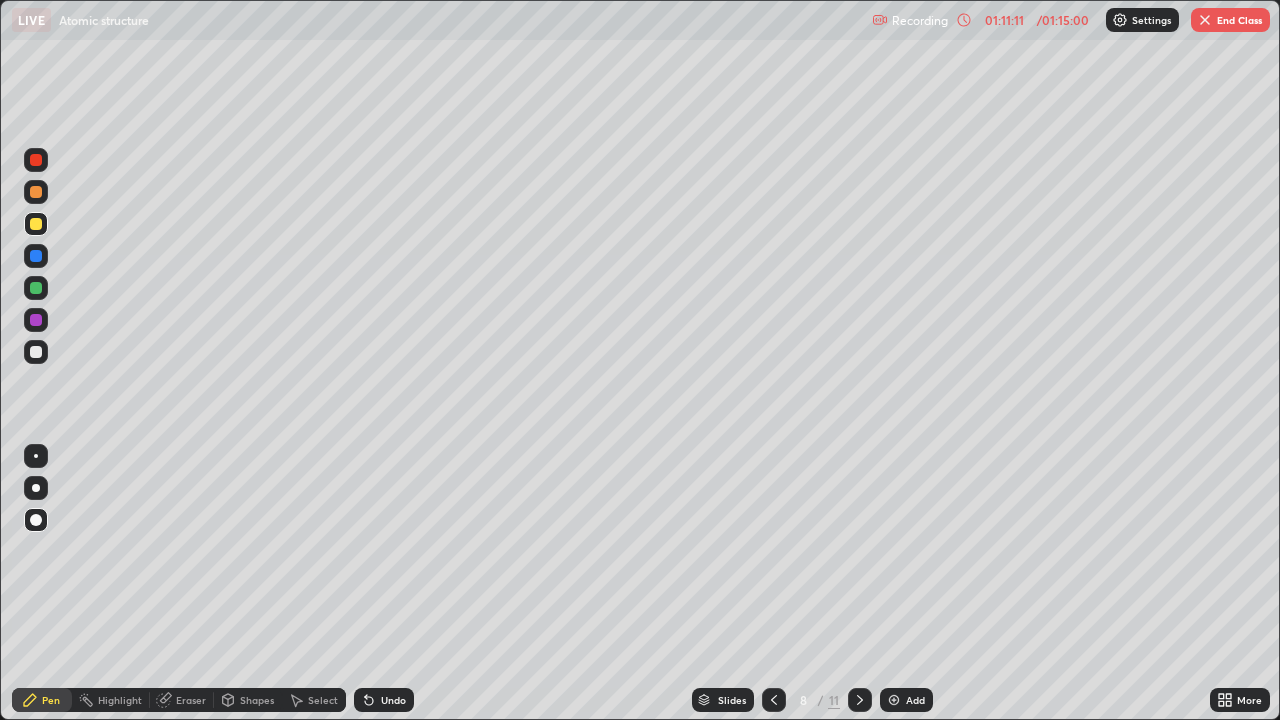 click at bounding box center [36, 288] 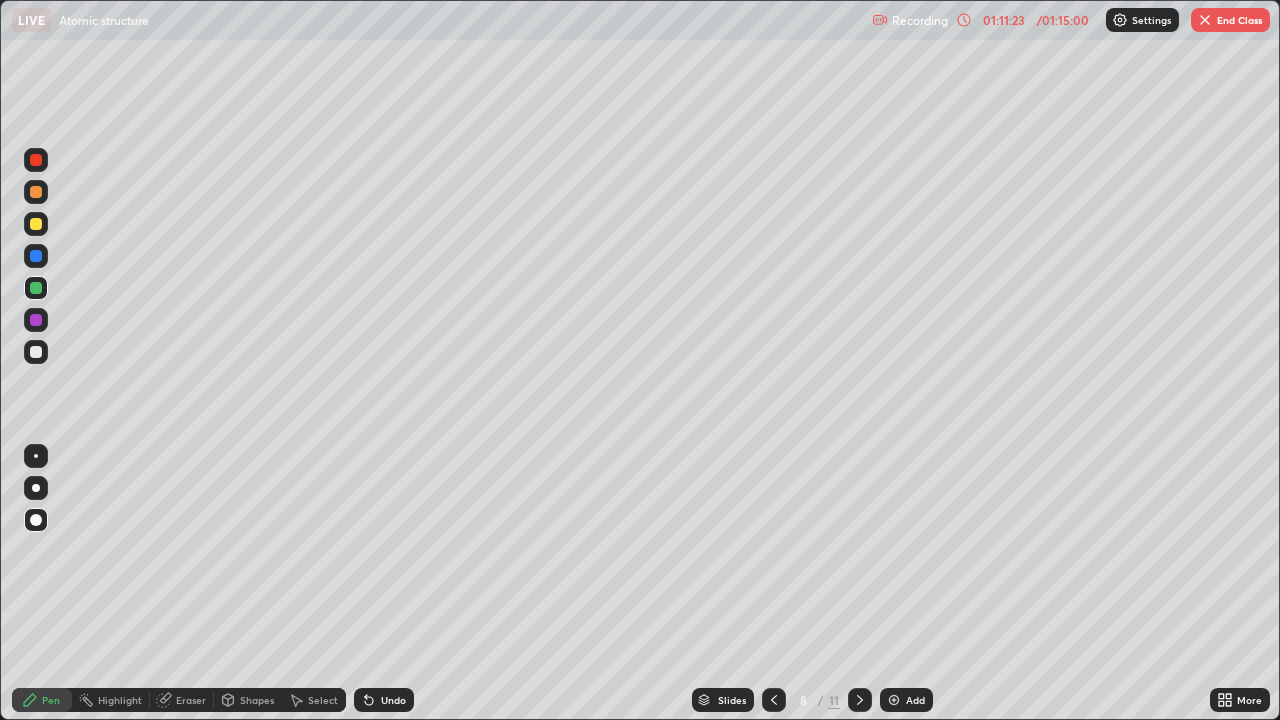 click 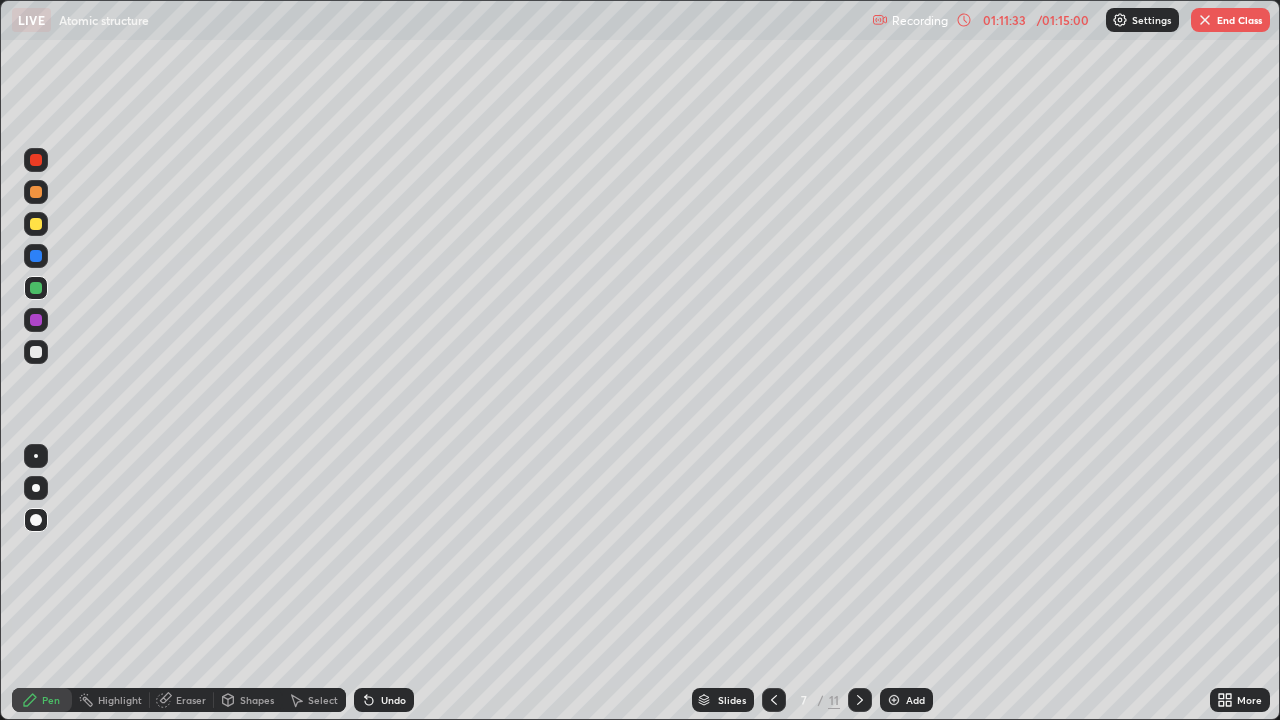 click 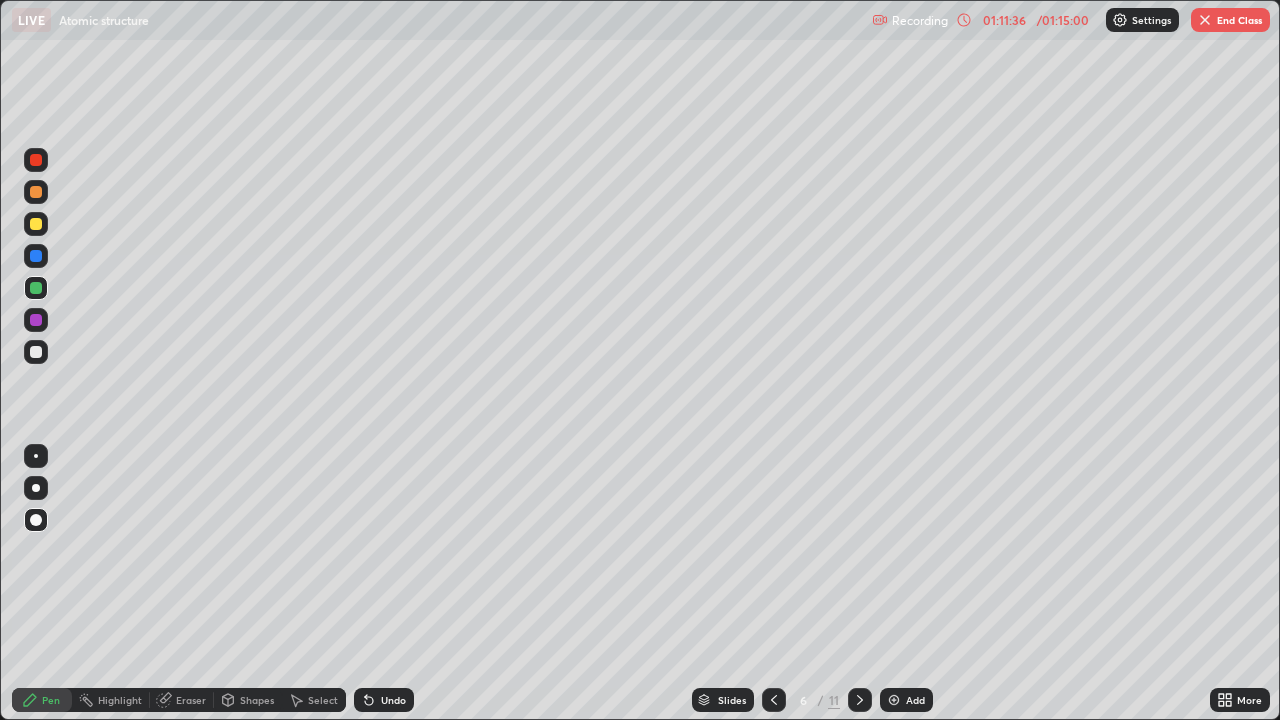 click at bounding box center (860, 700) 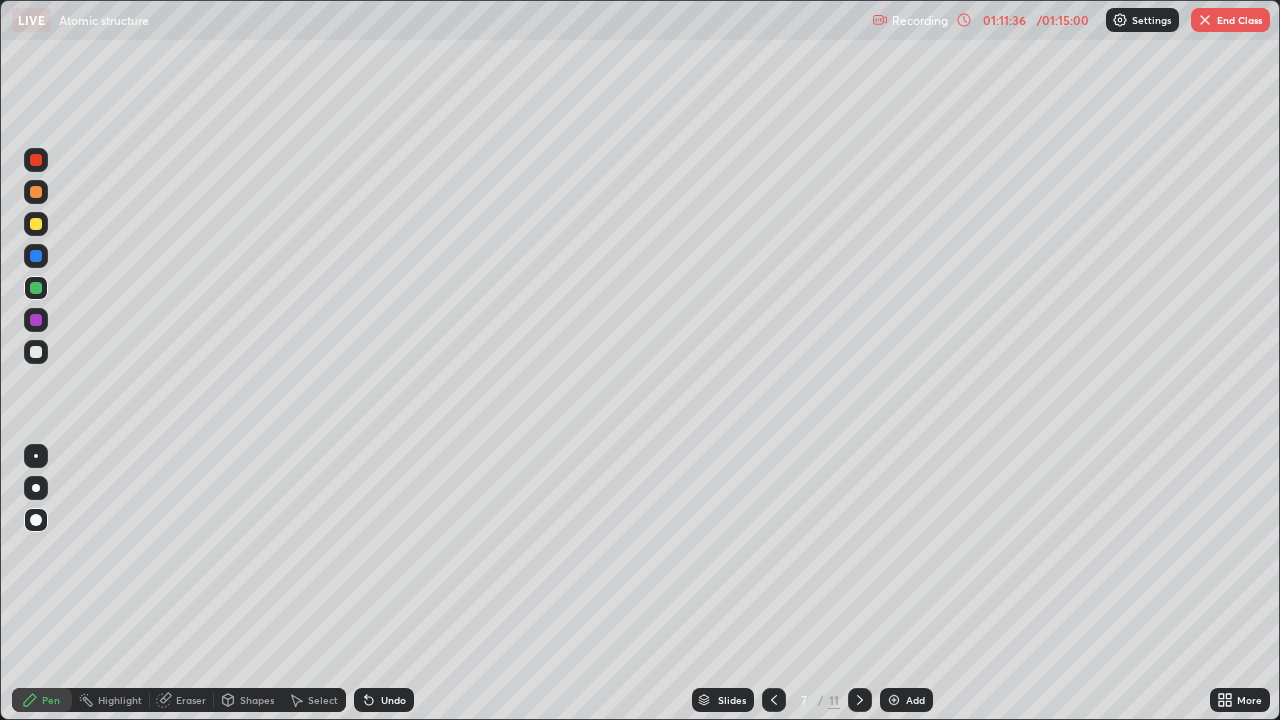 click 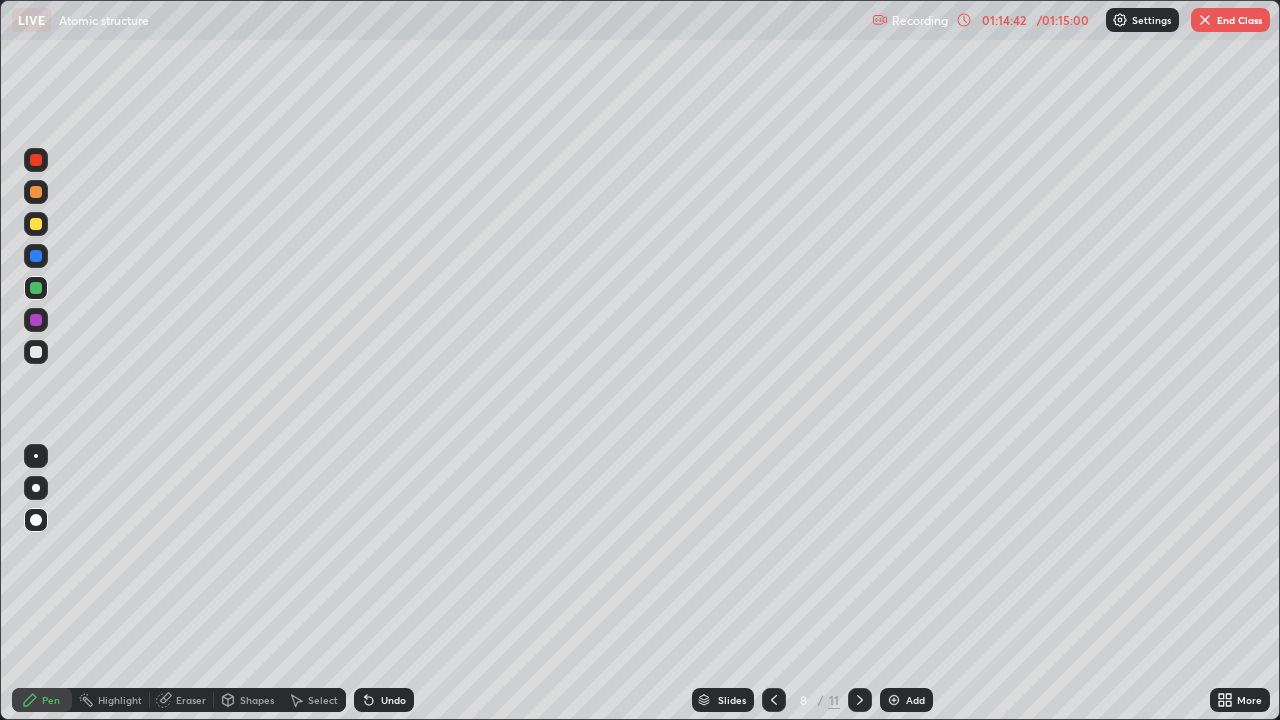 click on "End Class" at bounding box center [1230, 20] 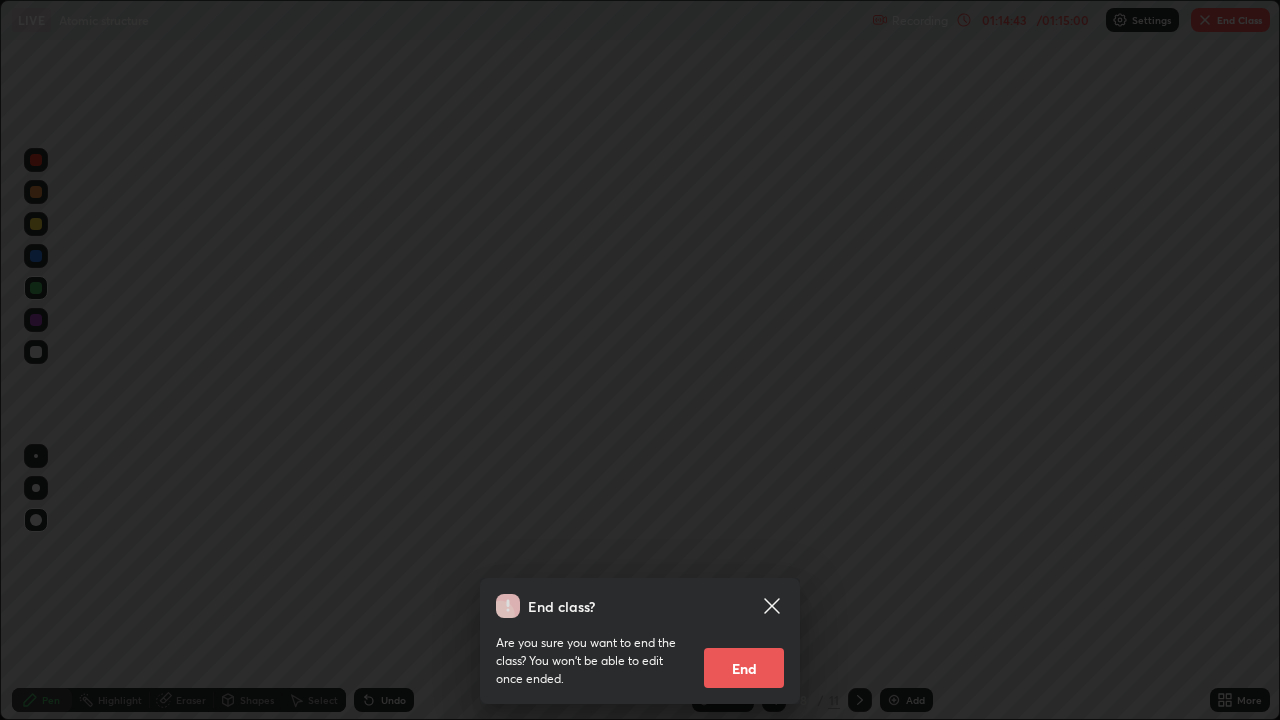 click on "End" at bounding box center [744, 668] 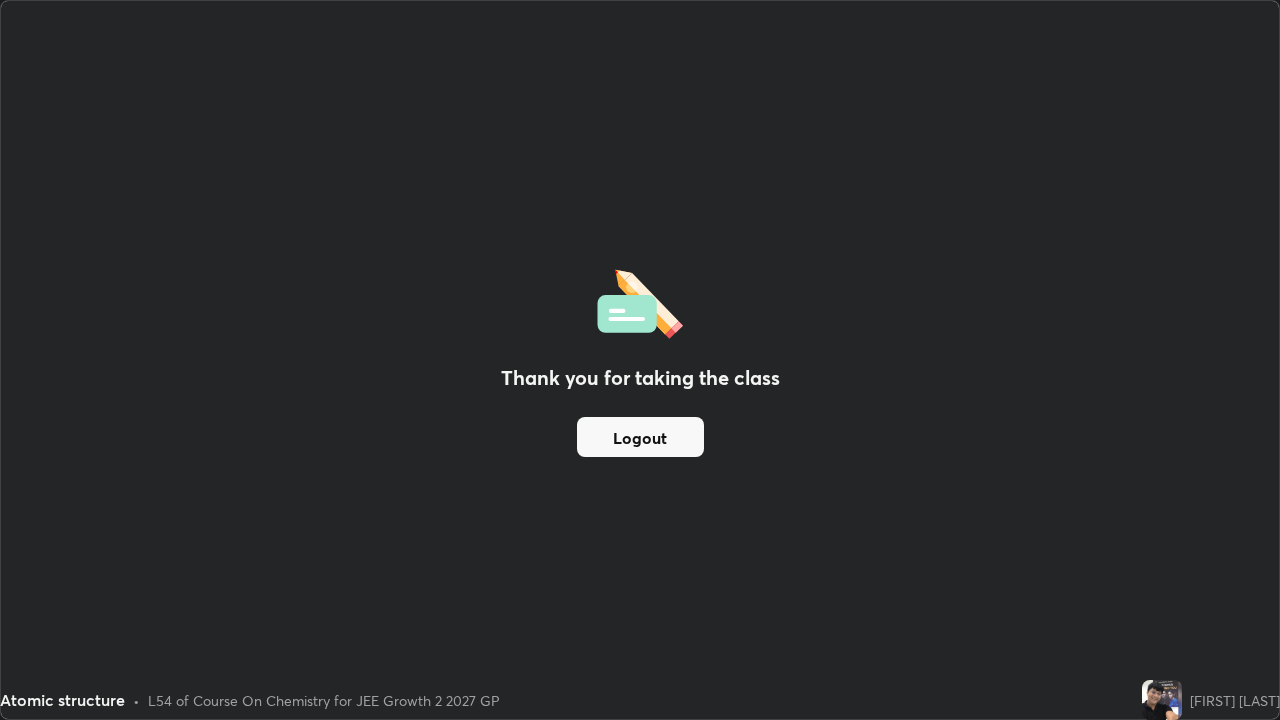 click on "Logout" at bounding box center (640, 437) 